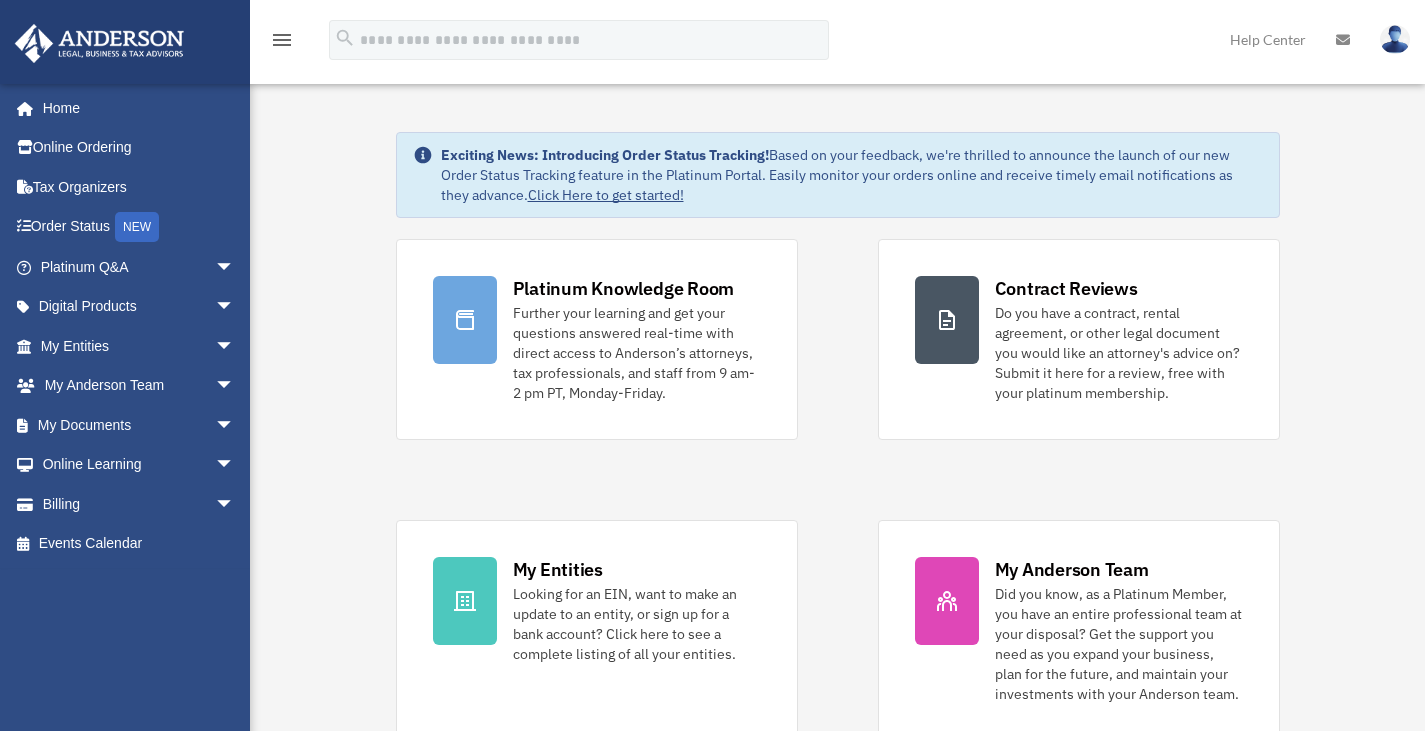 scroll, scrollTop: 0, scrollLeft: 0, axis: both 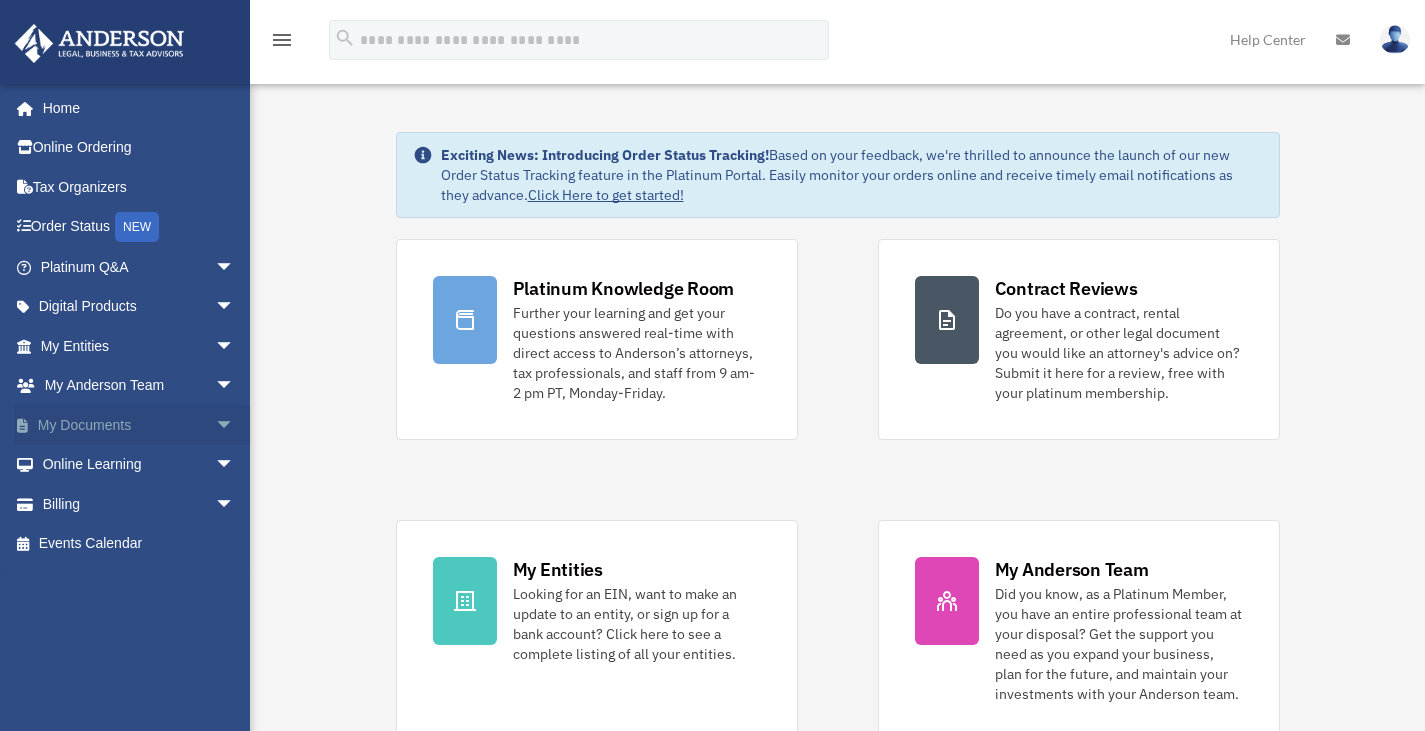 click on "My Documents arrow_drop_down" at bounding box center (139, 425) 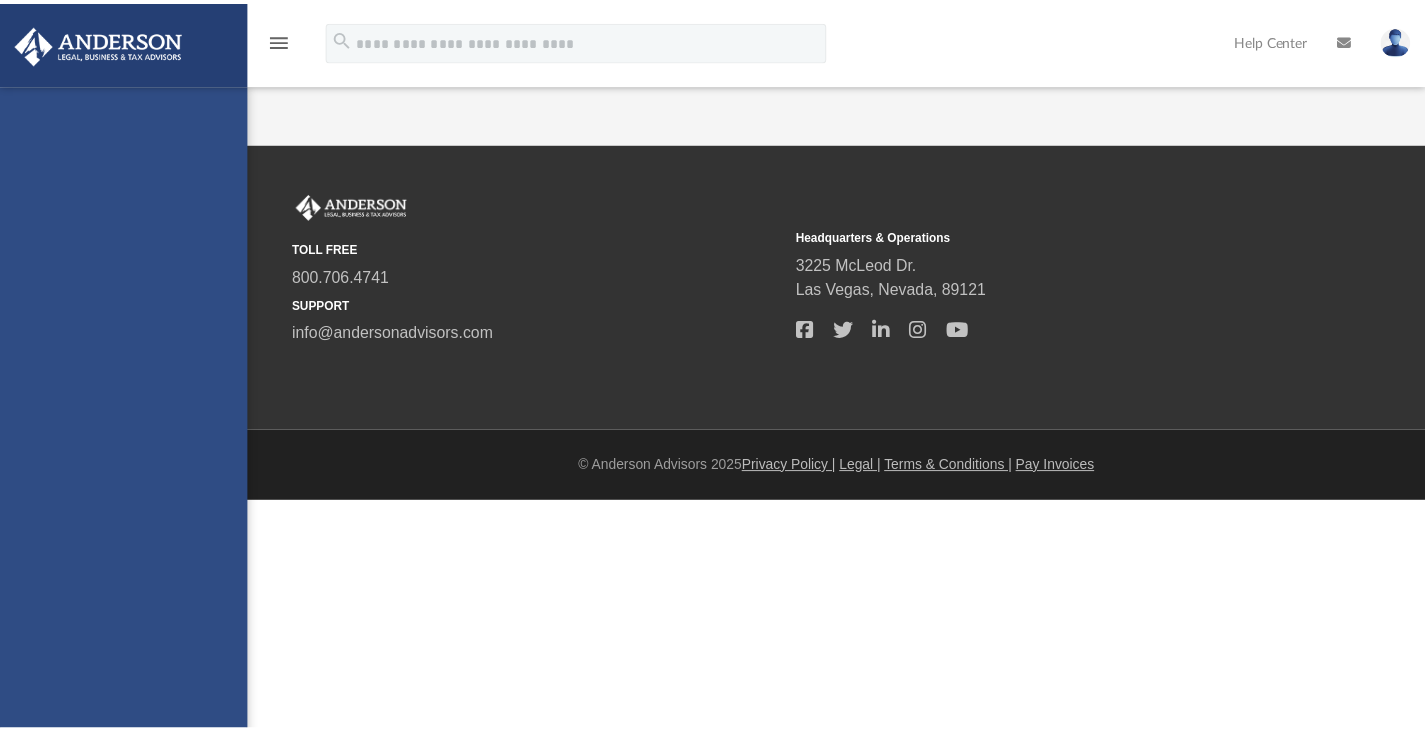 scroll, scrollTop: 0, scrollLeft: 0, axis: both 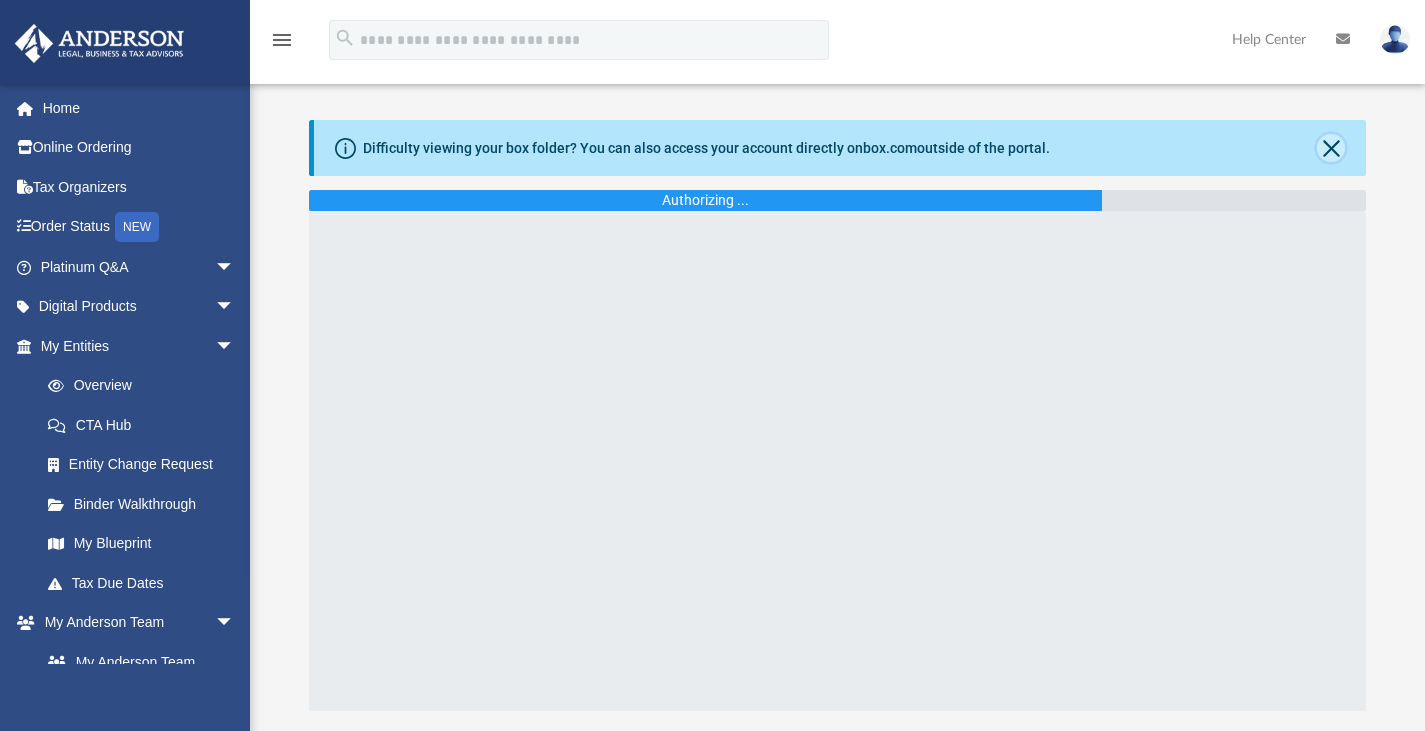 click 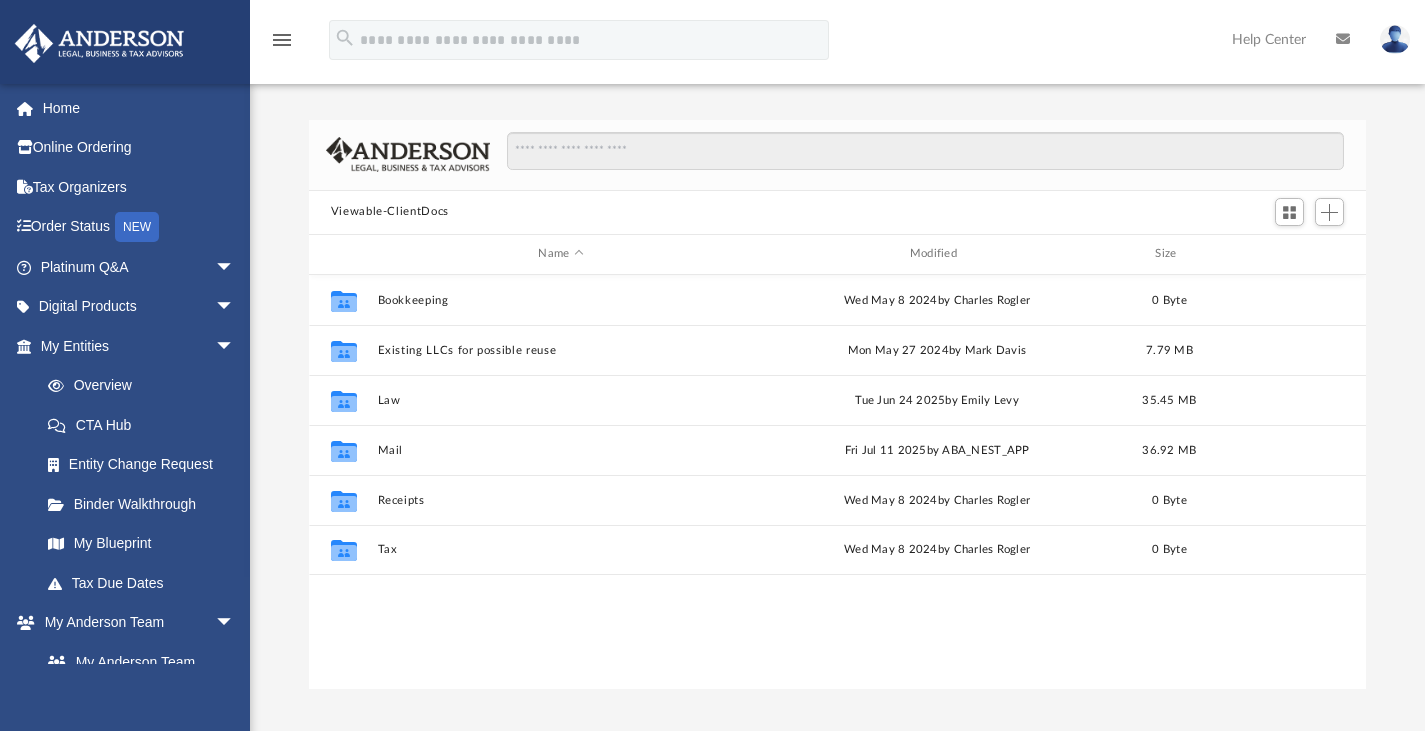 scroll, scrollTop: 16, scrollLeft: 16, axis: both 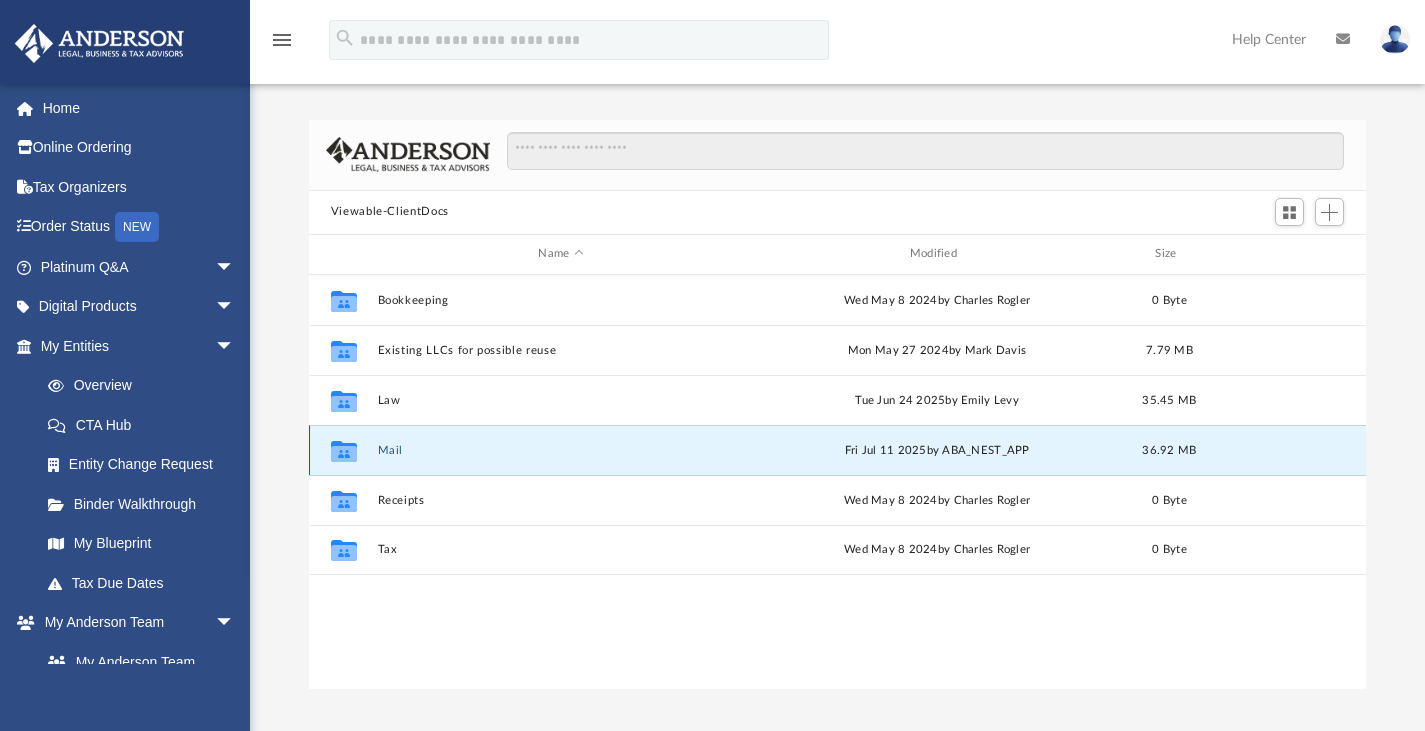 click on "Mail" at bounding box center (560, 449) 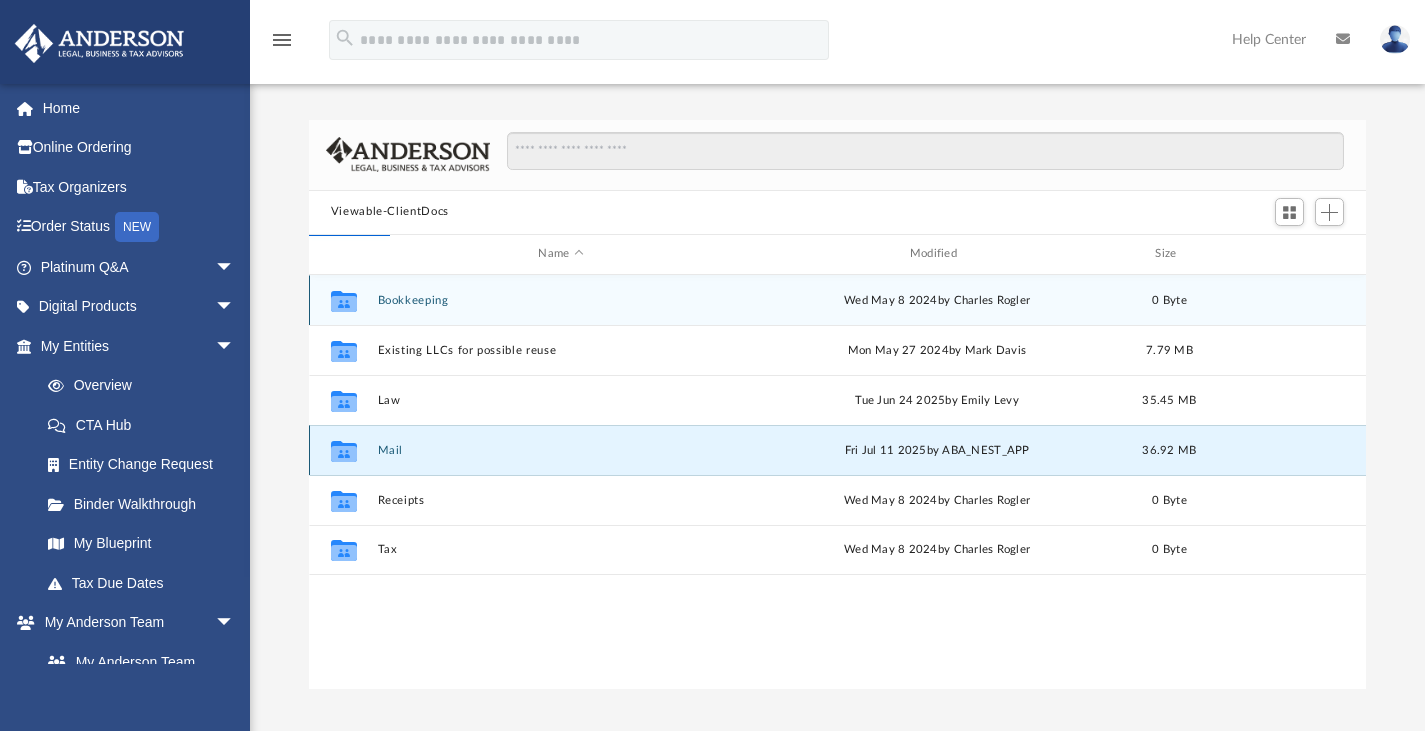 scroll, scrollTop: 378, scrollLeft: 1042, axis: both 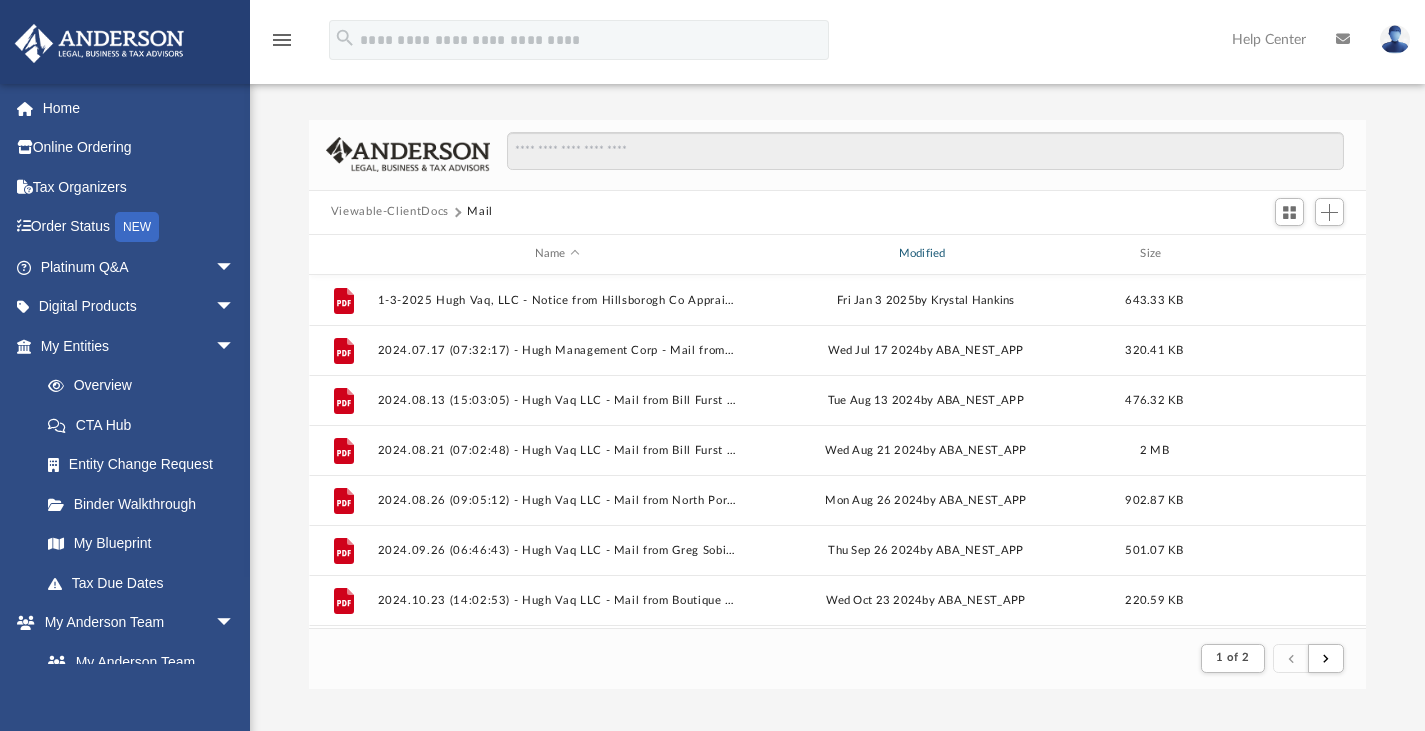 click on "Modified" at bounding box center [925, 254] 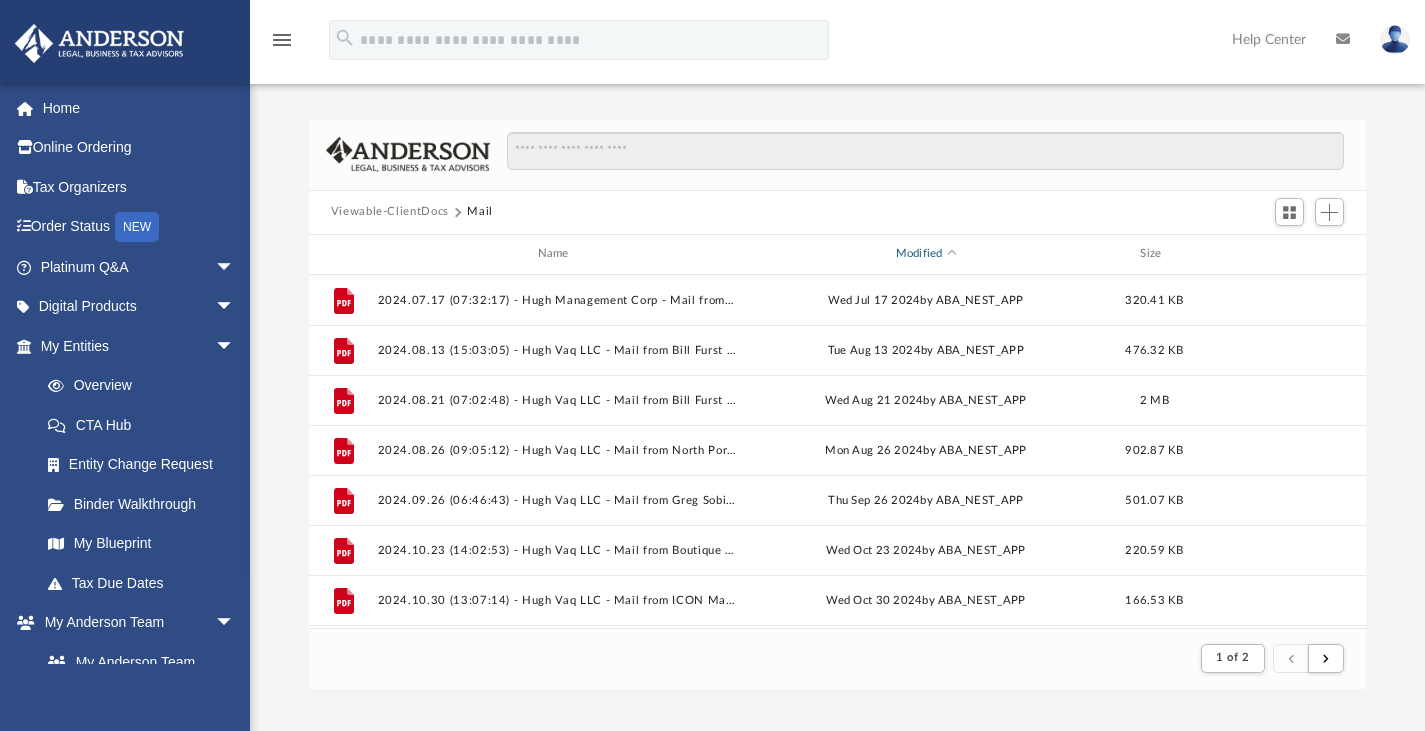 click on "Modified" at bounding box center (925, 254) 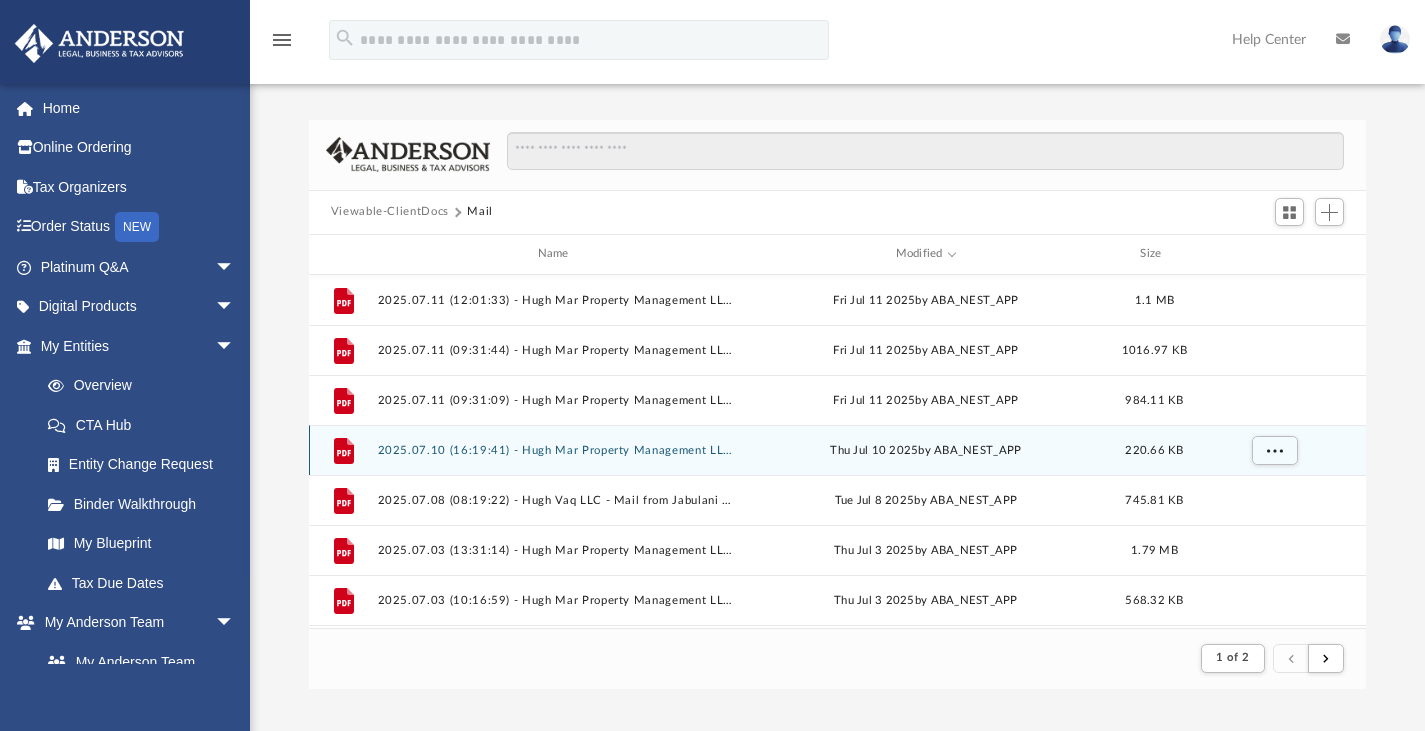 click on "2025.07.10 (16:19:41) - Hugh Mar Property Management LLC - Mail from Rahenkamp Design Group, Inc..pdf" at bounding box center (557, 449) 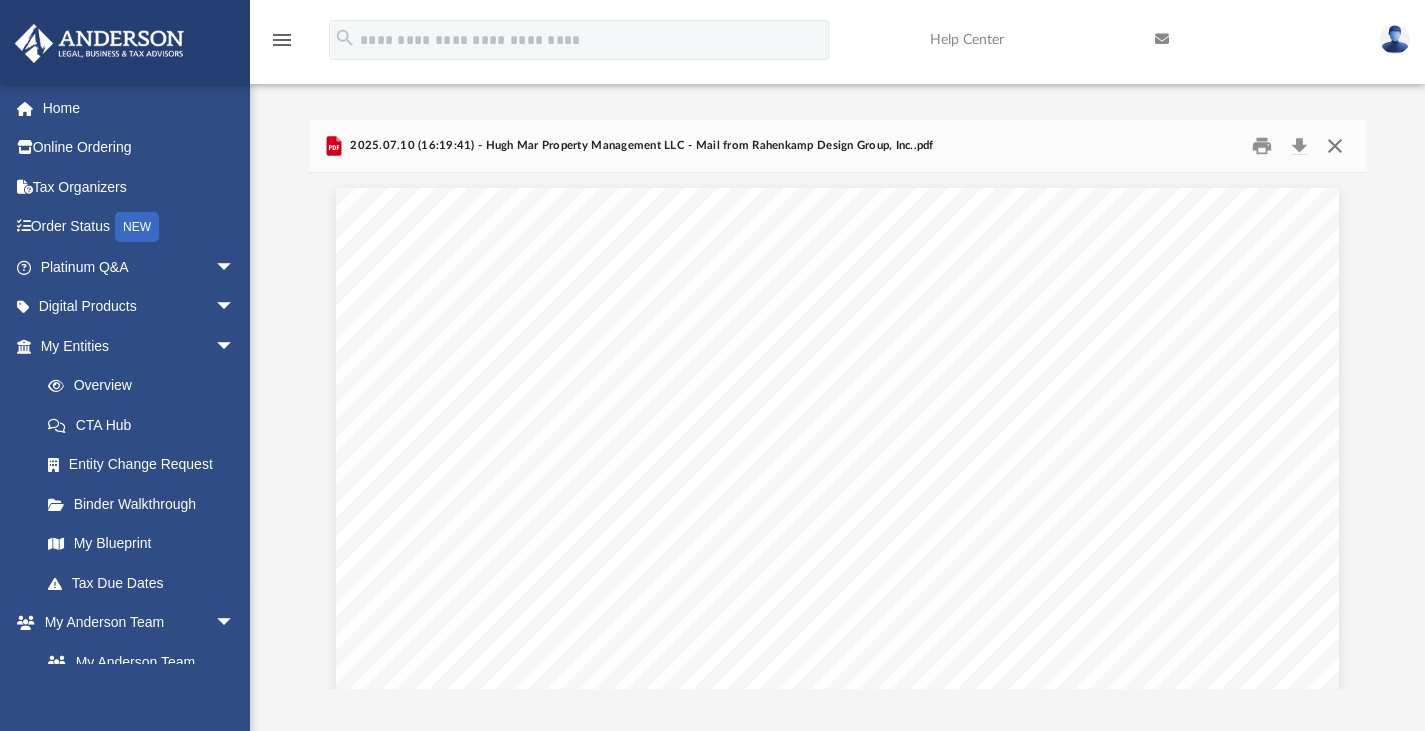 click at bounding box center [1335, 145] 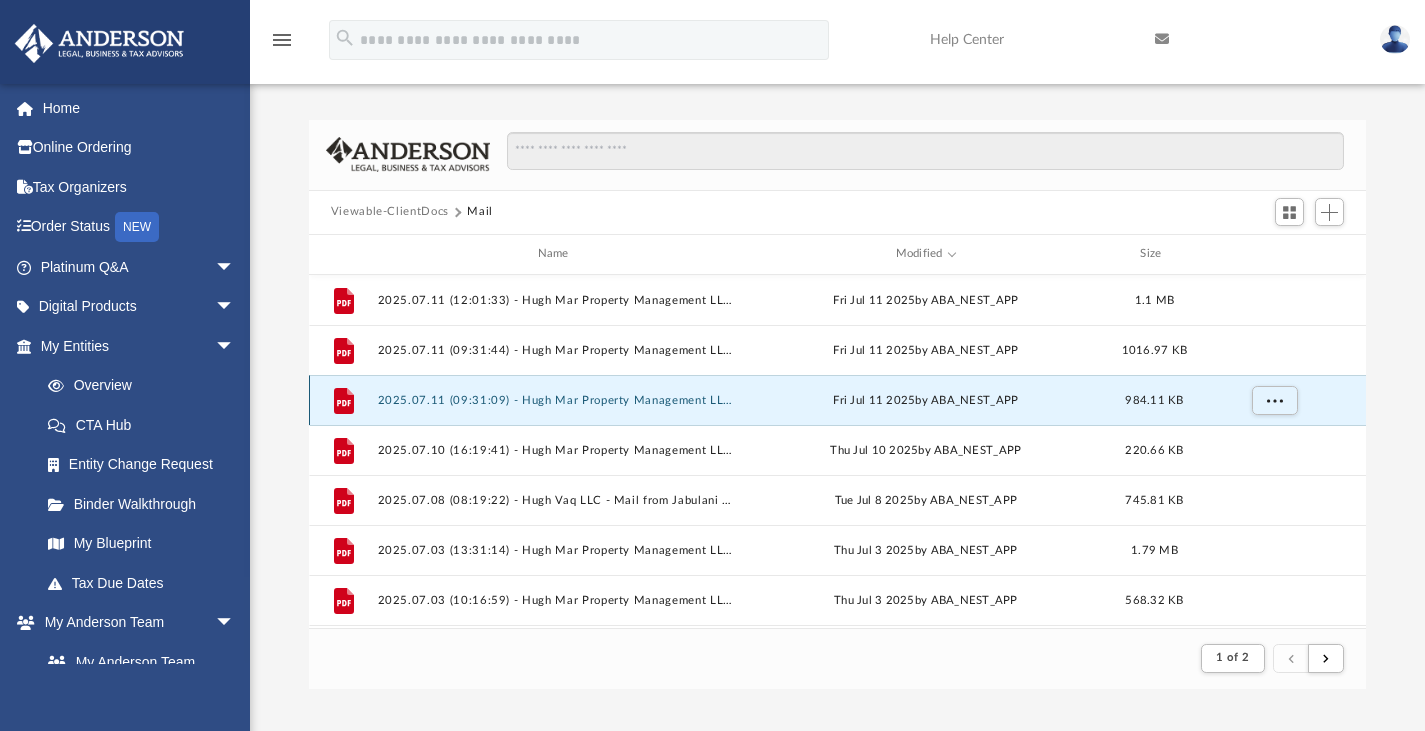 click on "2025.07.11 (09:31:09) - Hugh Mar Property Management LLC - Mail from HUGH MAR PROPERTY MANAGEMENT LLC.pdf" at bounding box center [557, 399] 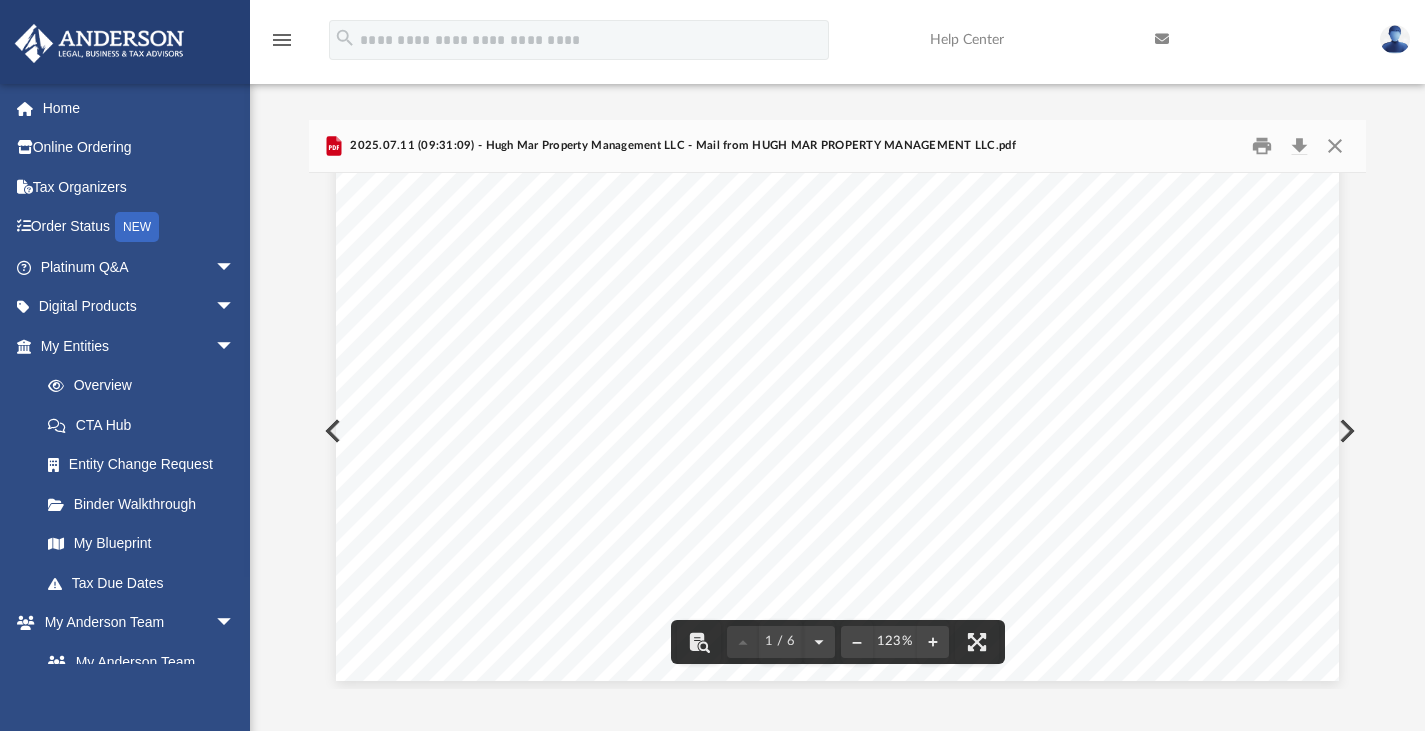 scroll, scrollTop: 816, scrollLeft: 0, axis: vertical 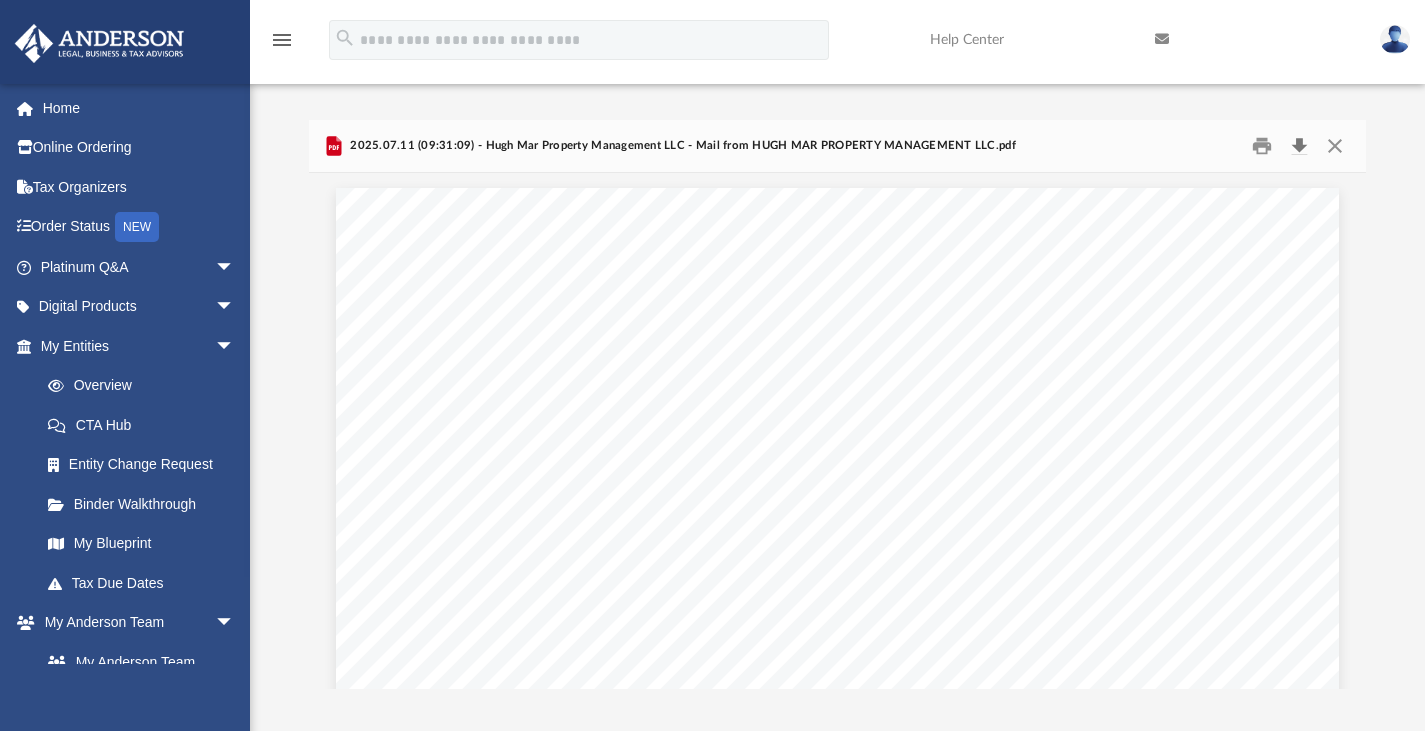 click at bounding box center [1299, 145] 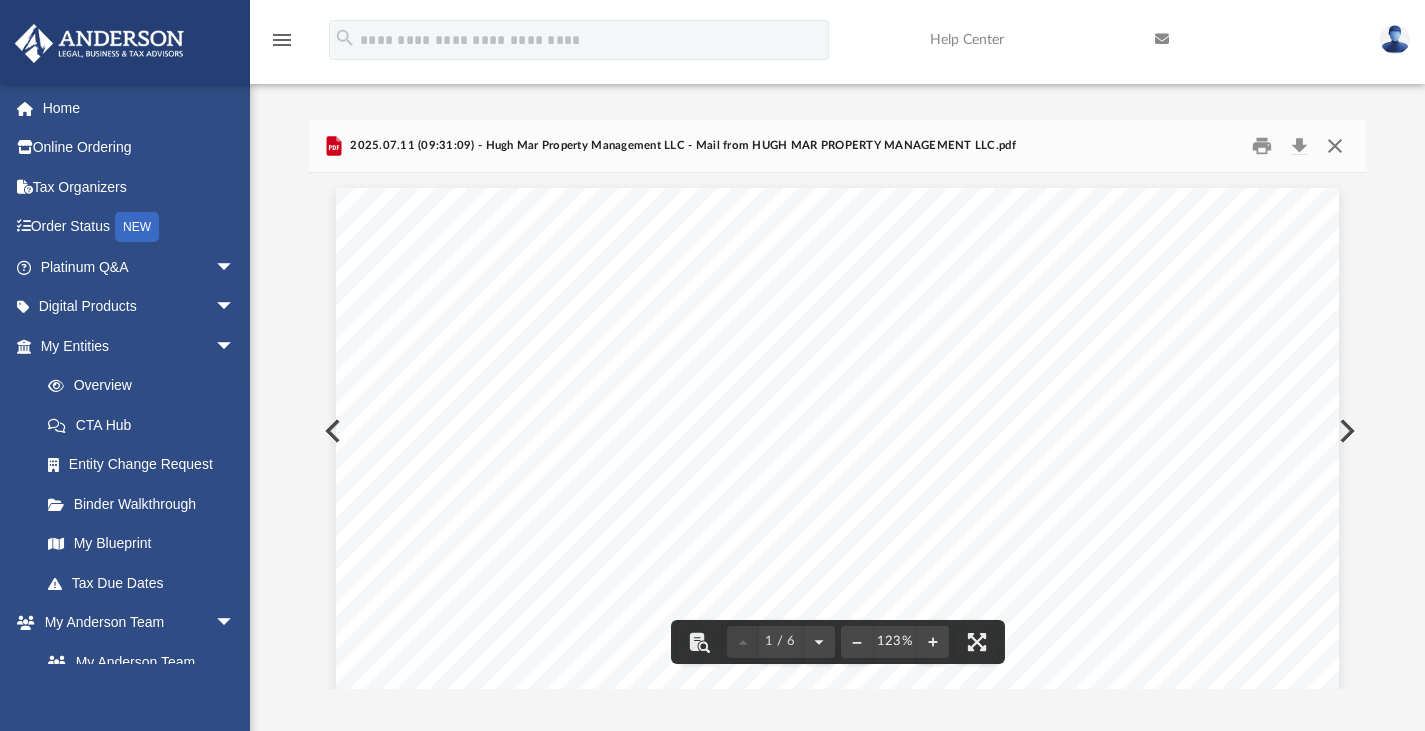 click at bounding box center (1335, 145) 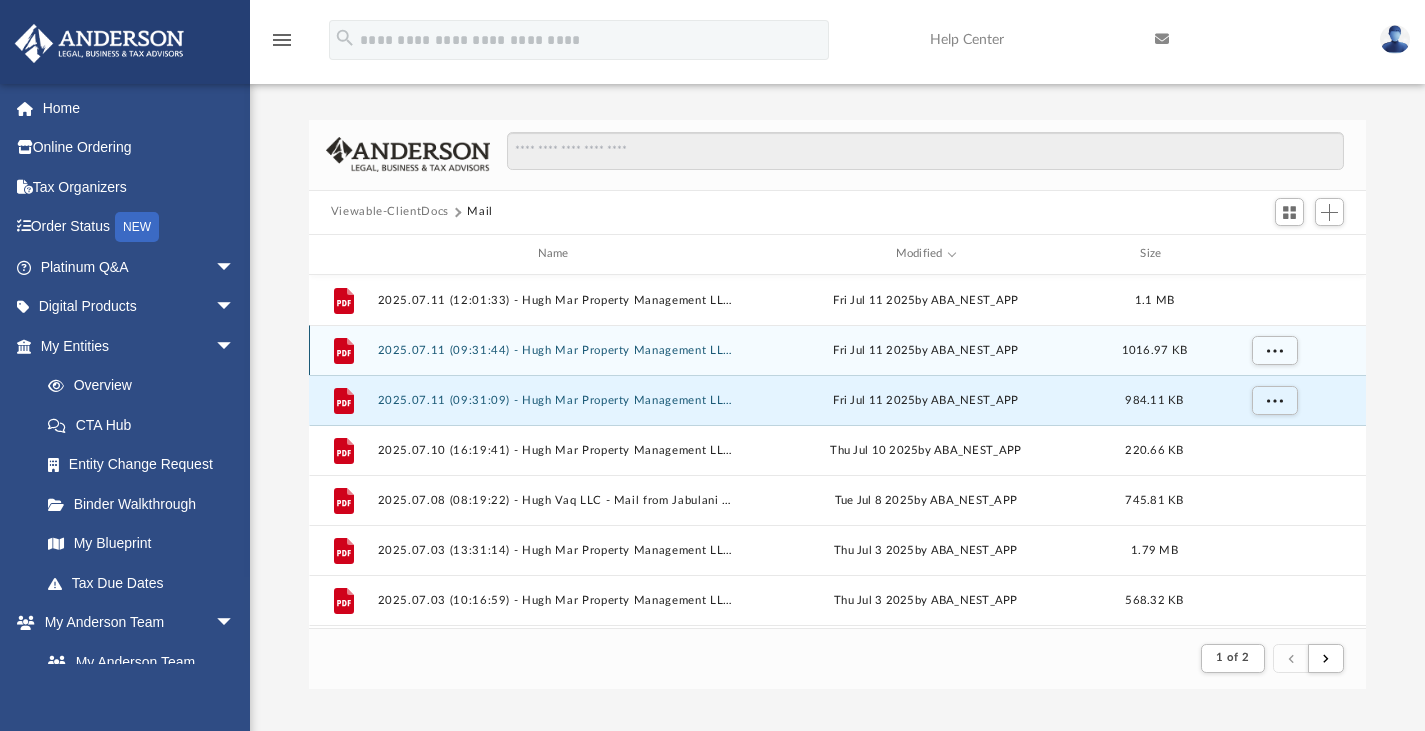 click on "2025.07.11 (09:31:44) - Hugh Mar Property Management LLC - Mail from HUGH MAR PROPERTY MANAGEMENT LLC.pdf" at bounding box center (557, 349) 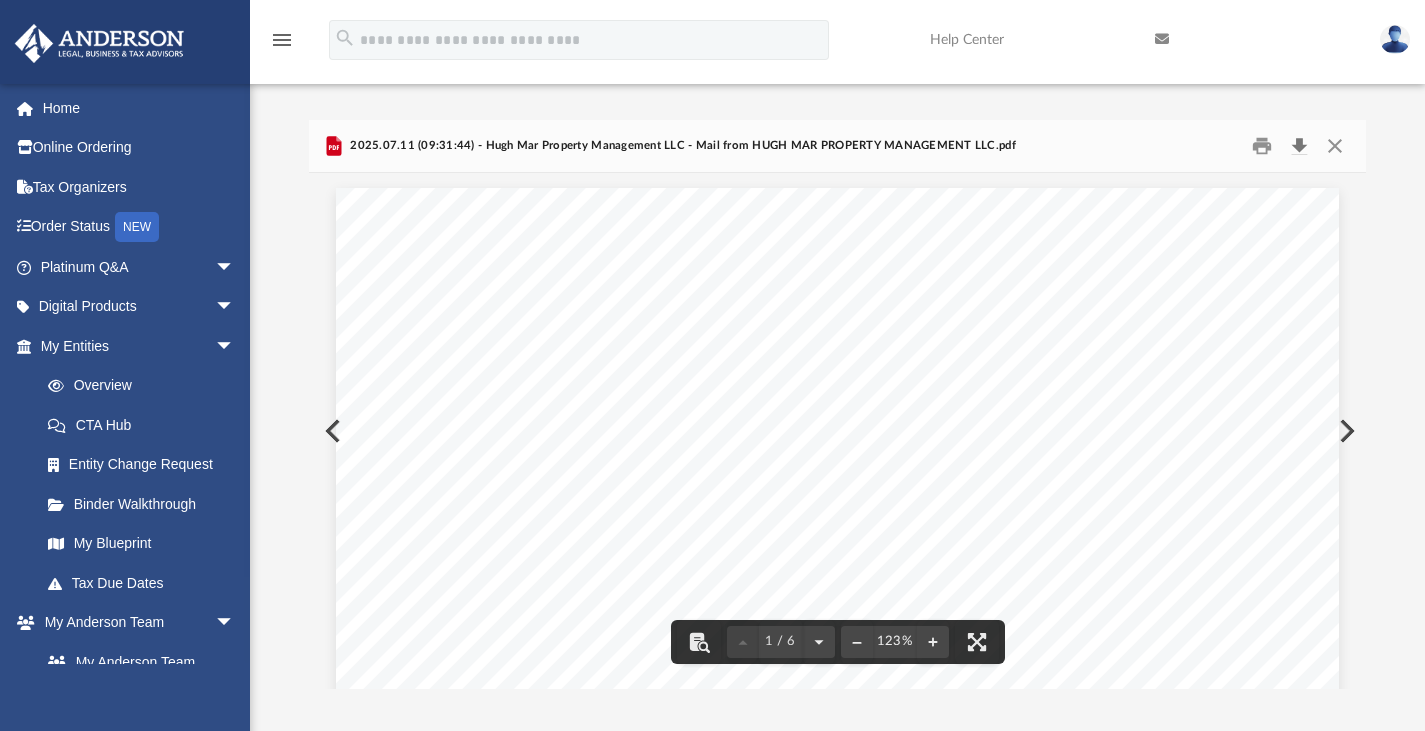 click at bounding box center [1299, 145] 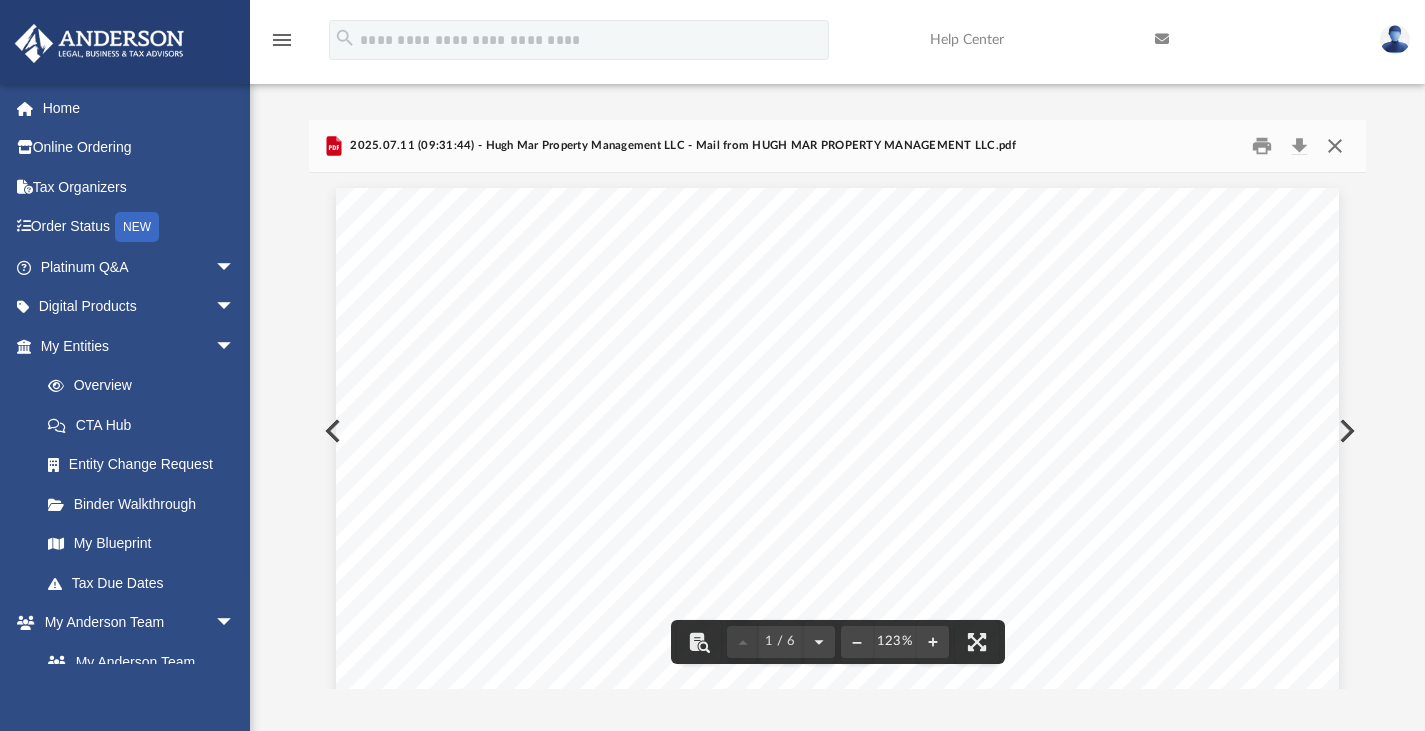 click at bounding box center [1335, 145] 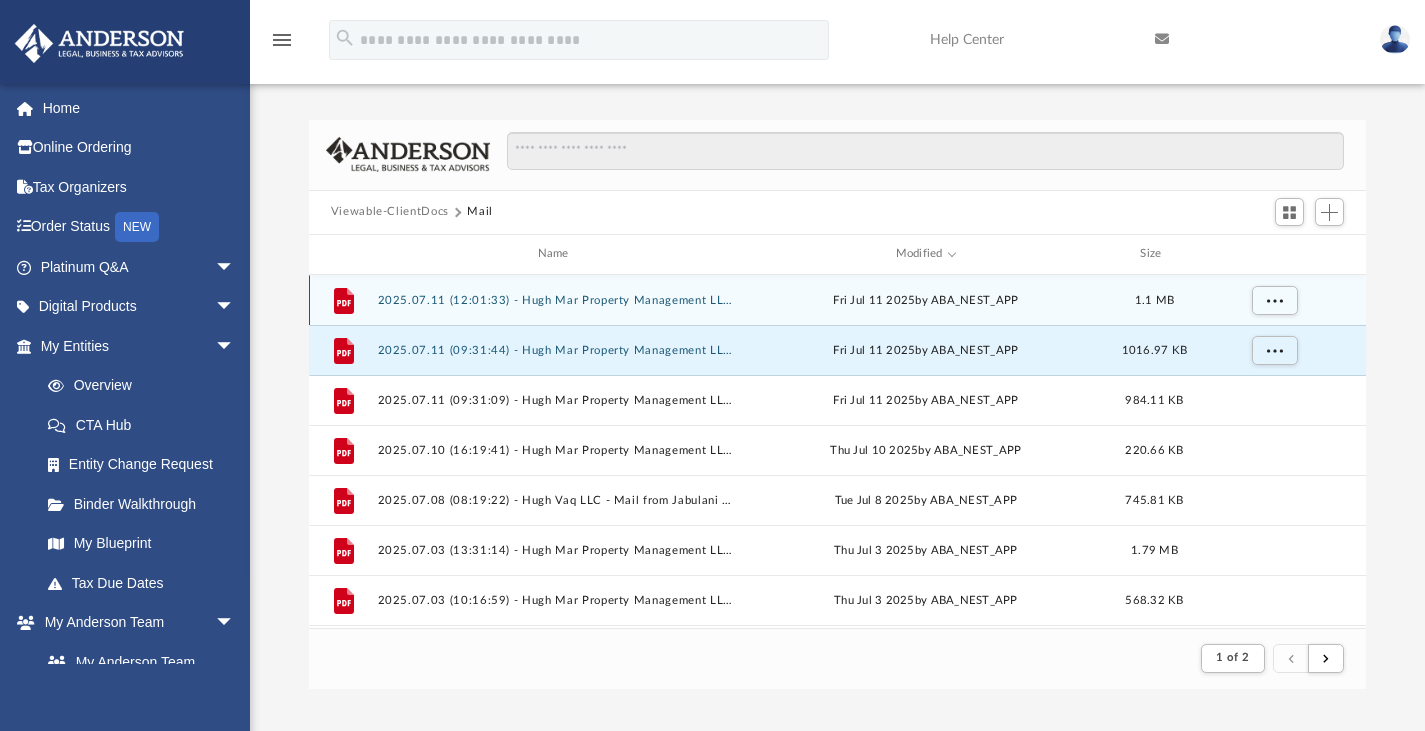 click on "2025.07.11 (12:01:33) - Hugh Mar Property Management LLC - Mail from TECO TAMPA ELECTRIC AN EMERA COMPANY.pdf" at bounding box center (557, 299) 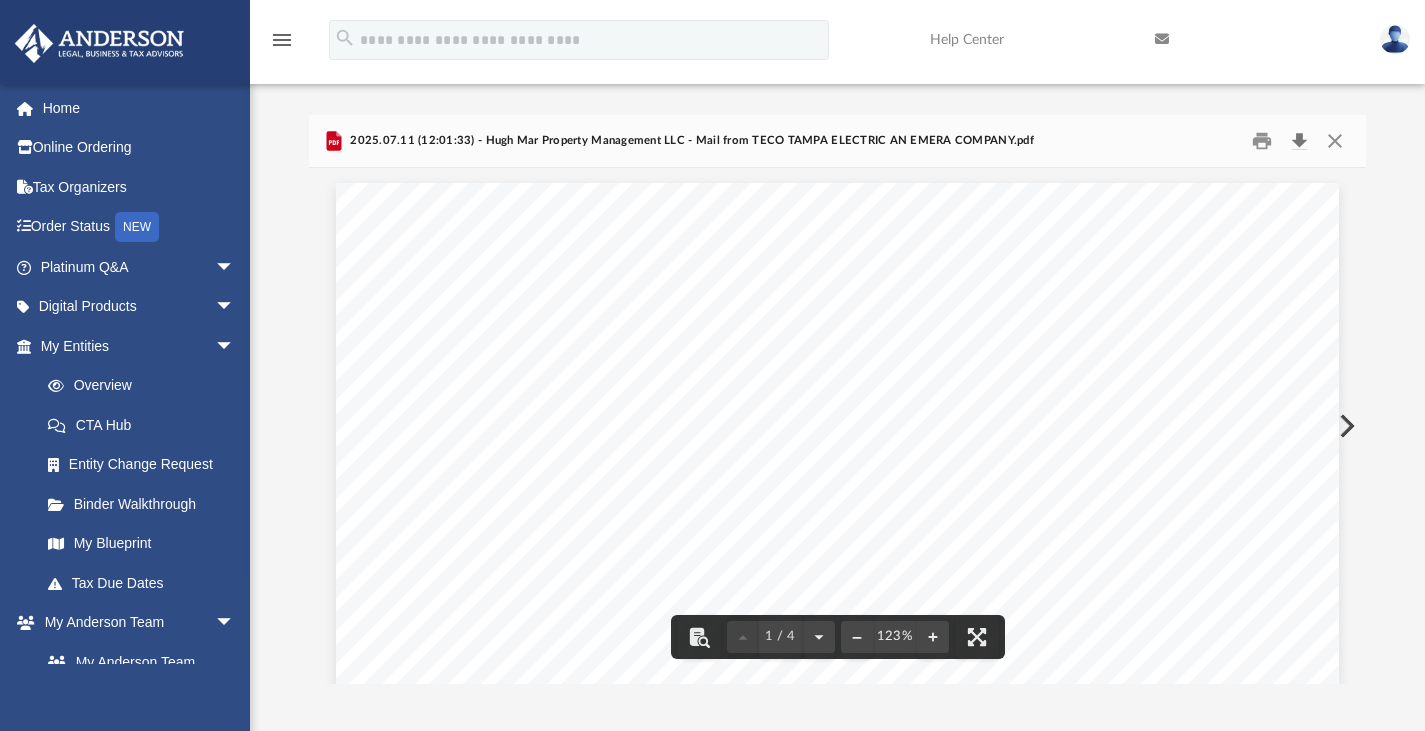 scroll, scrollTop: 10, scrollLeft: 0, axis: vertical 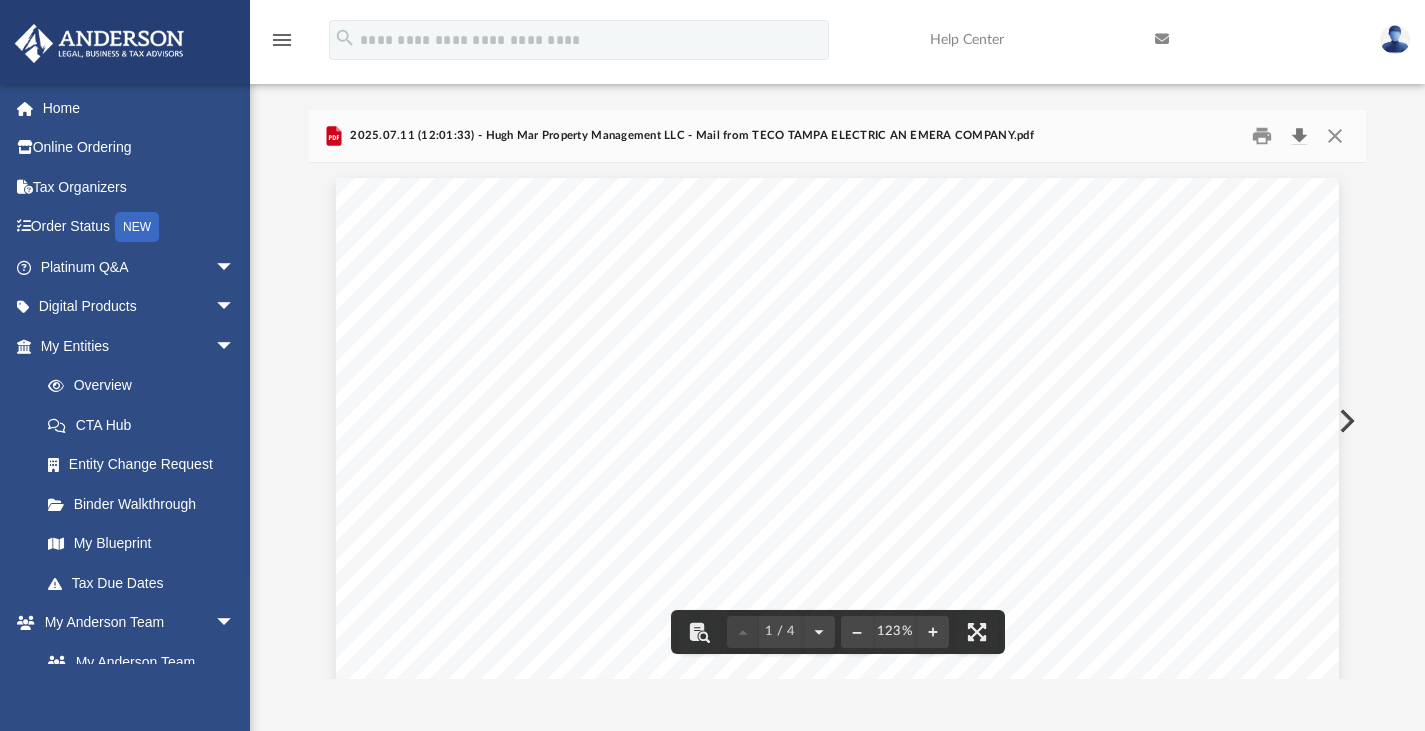 click at bounding box center (1299, 135) 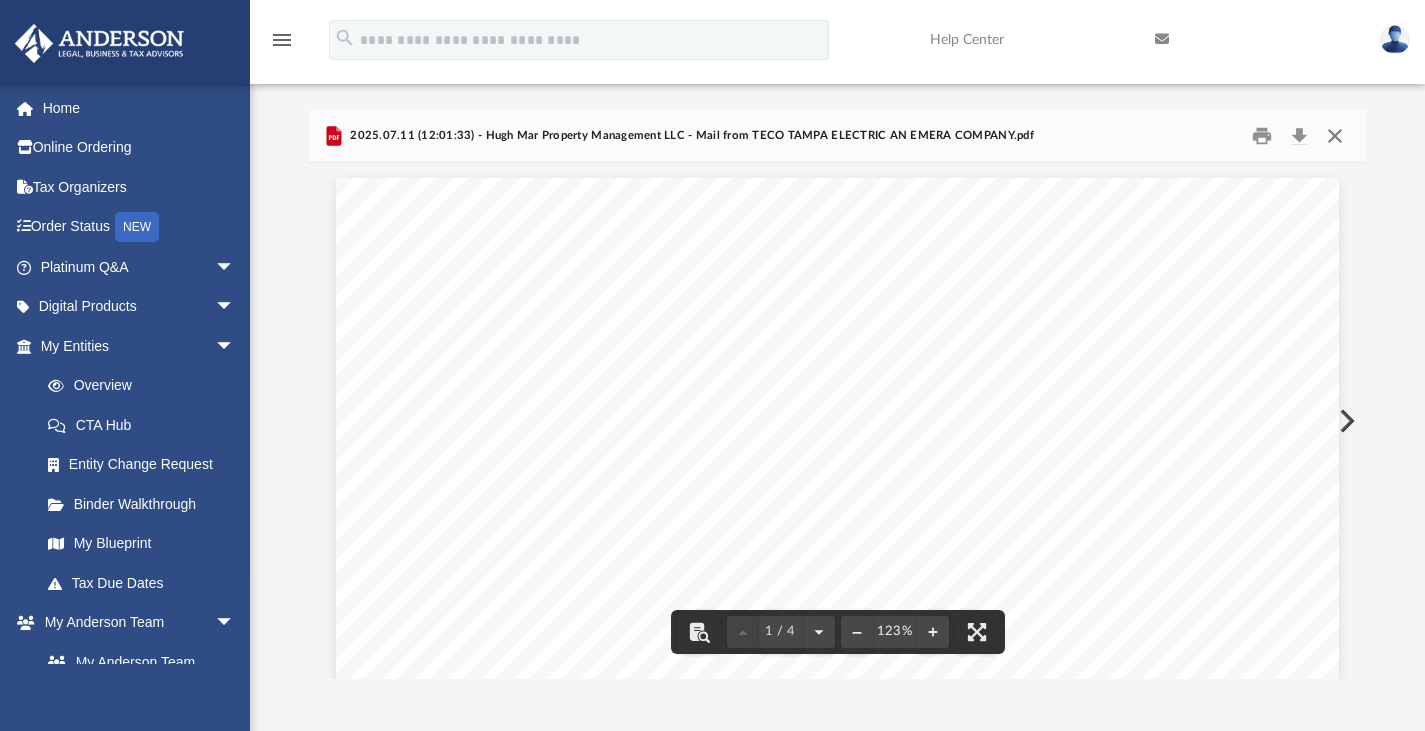 click at bounding box center [1335, 135] 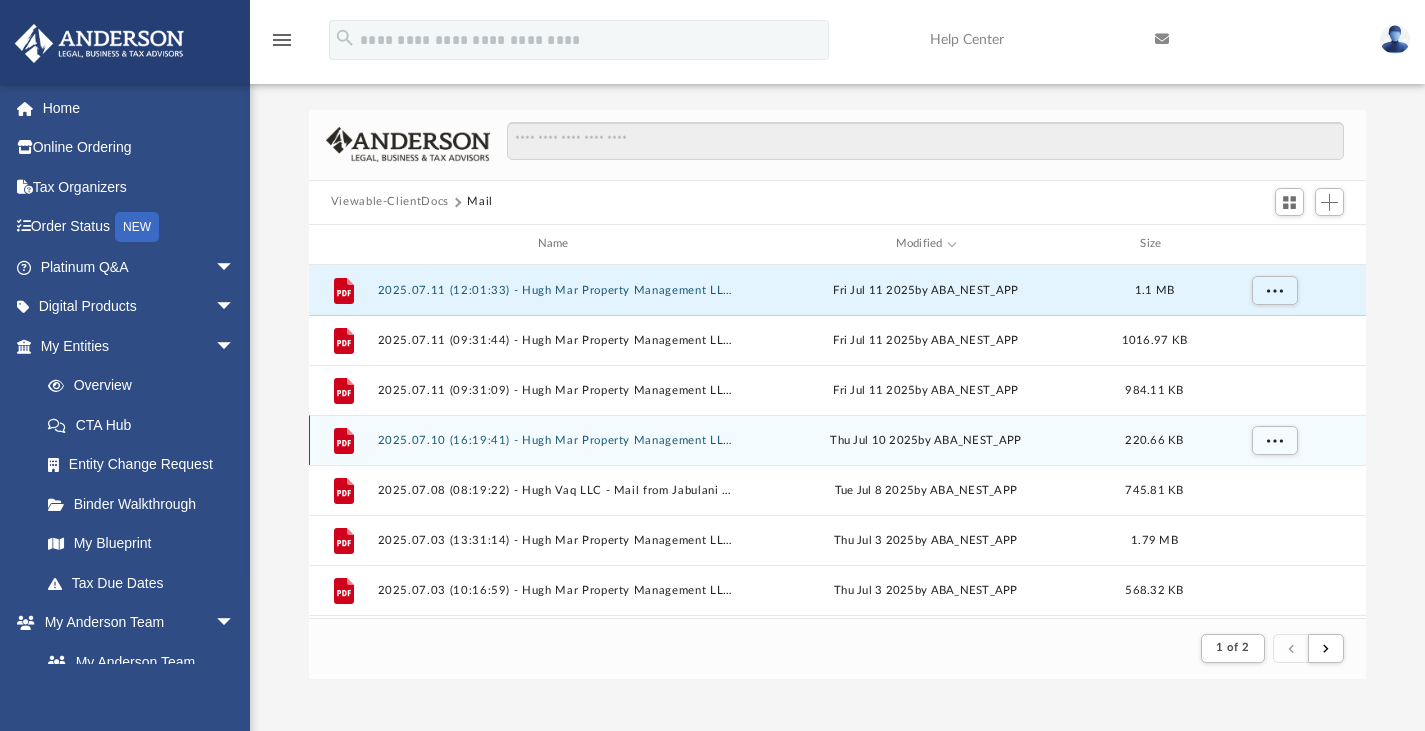 click on "2025.07.10 (16:19:41) - Hugh Mar Property Management LLC - Mail from Rahenkamp Design Group, Inc..pdf" at bounding box center [557, 439] 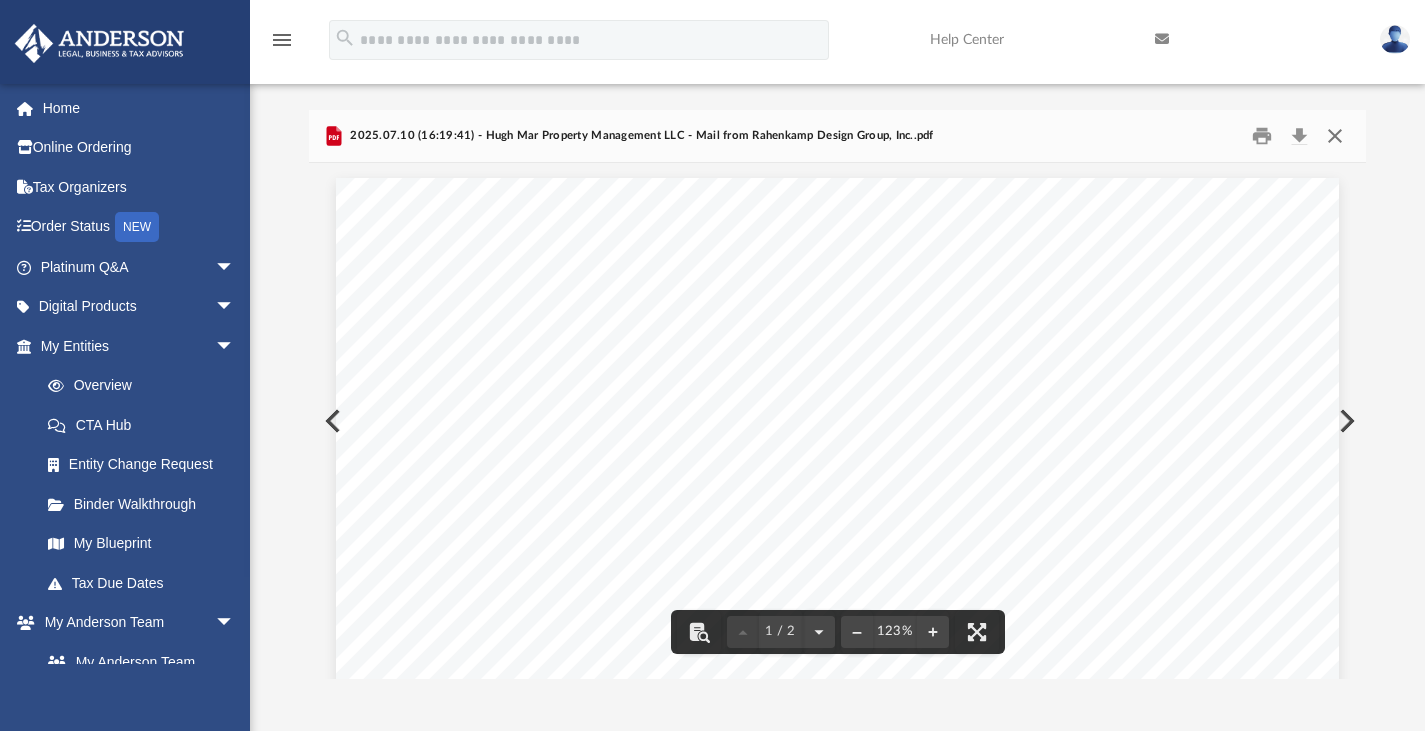 click at bounding box center [1335, 135] 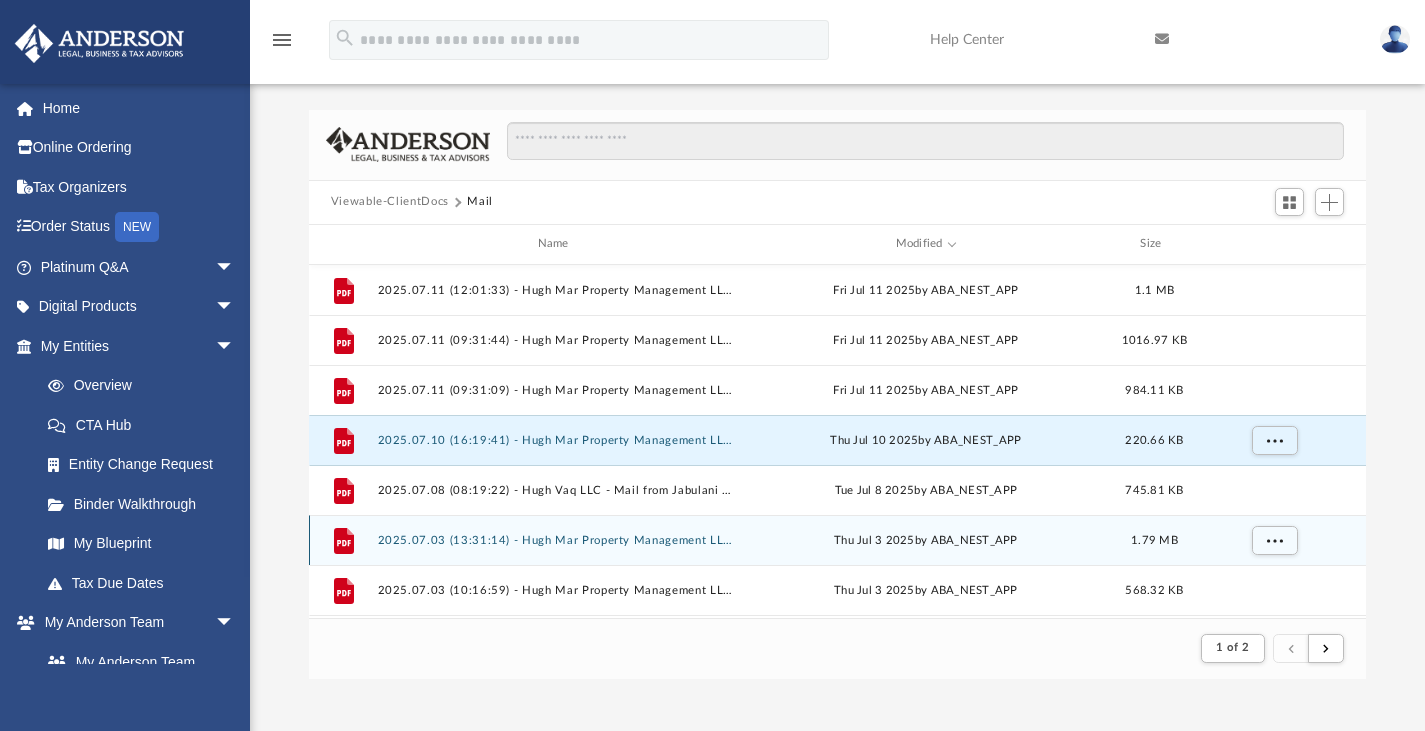 click on "2025.07.03 (13:31:14) - Hugh Mar Property Management LLC - Mail from HUGH MAR PROPERTY MANAGEMENT LLC.pdf" at bounding box center [557, 539] 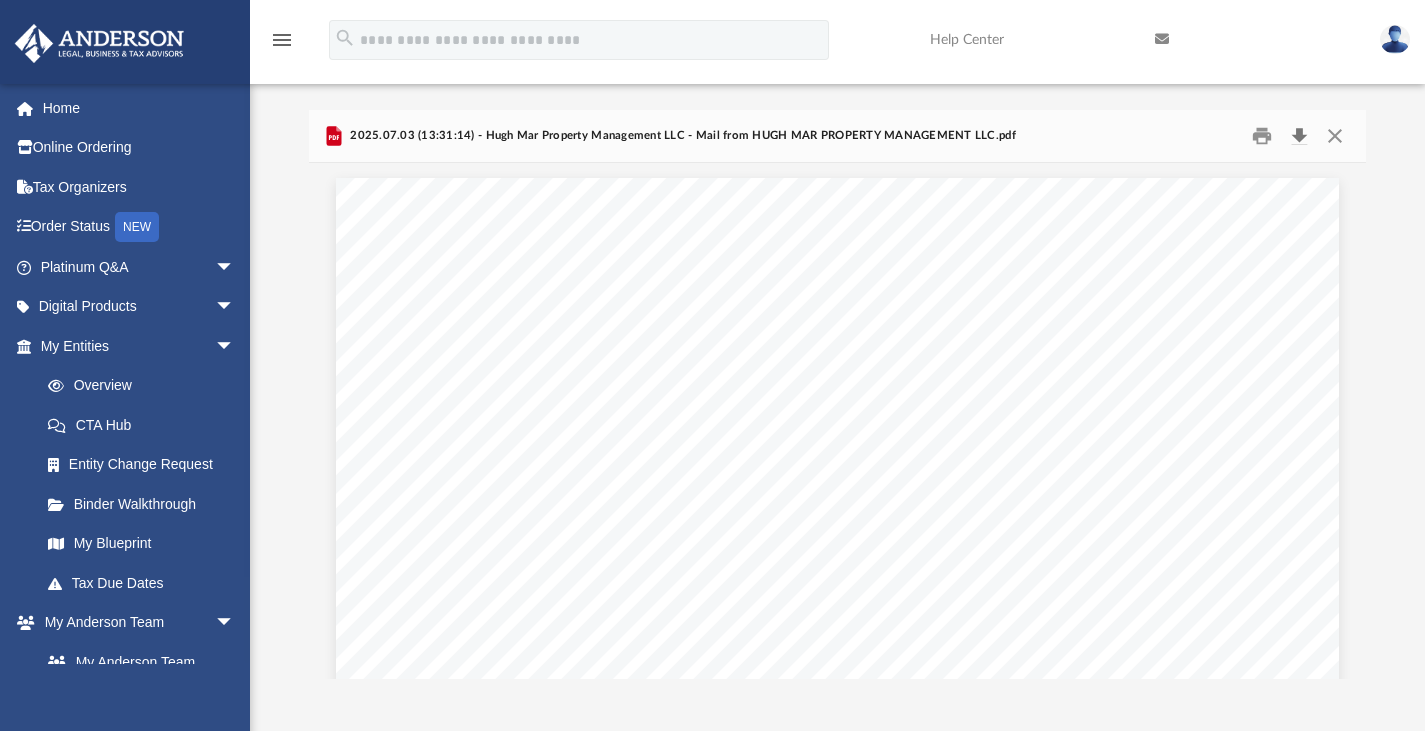 click at bounding box center [1299, 135] 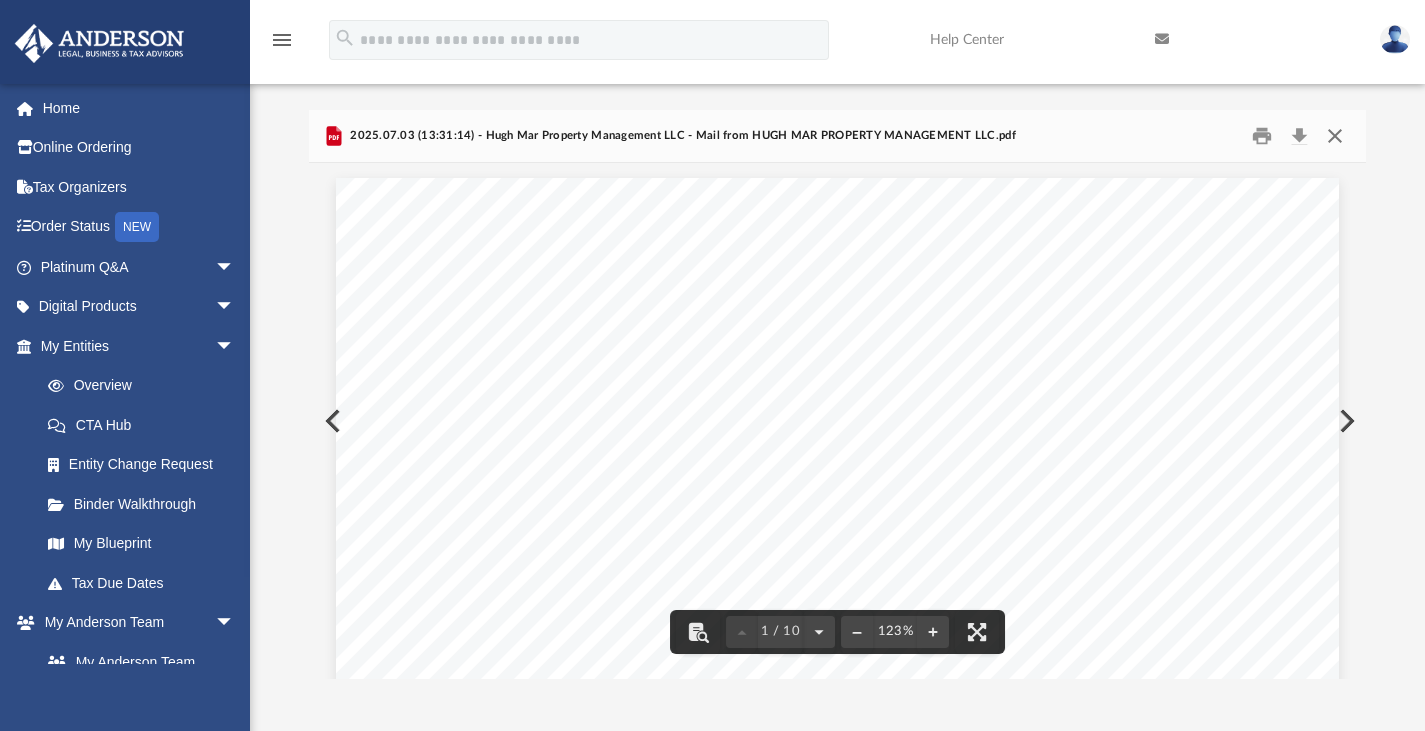 click at bounding box center [1335, 135] 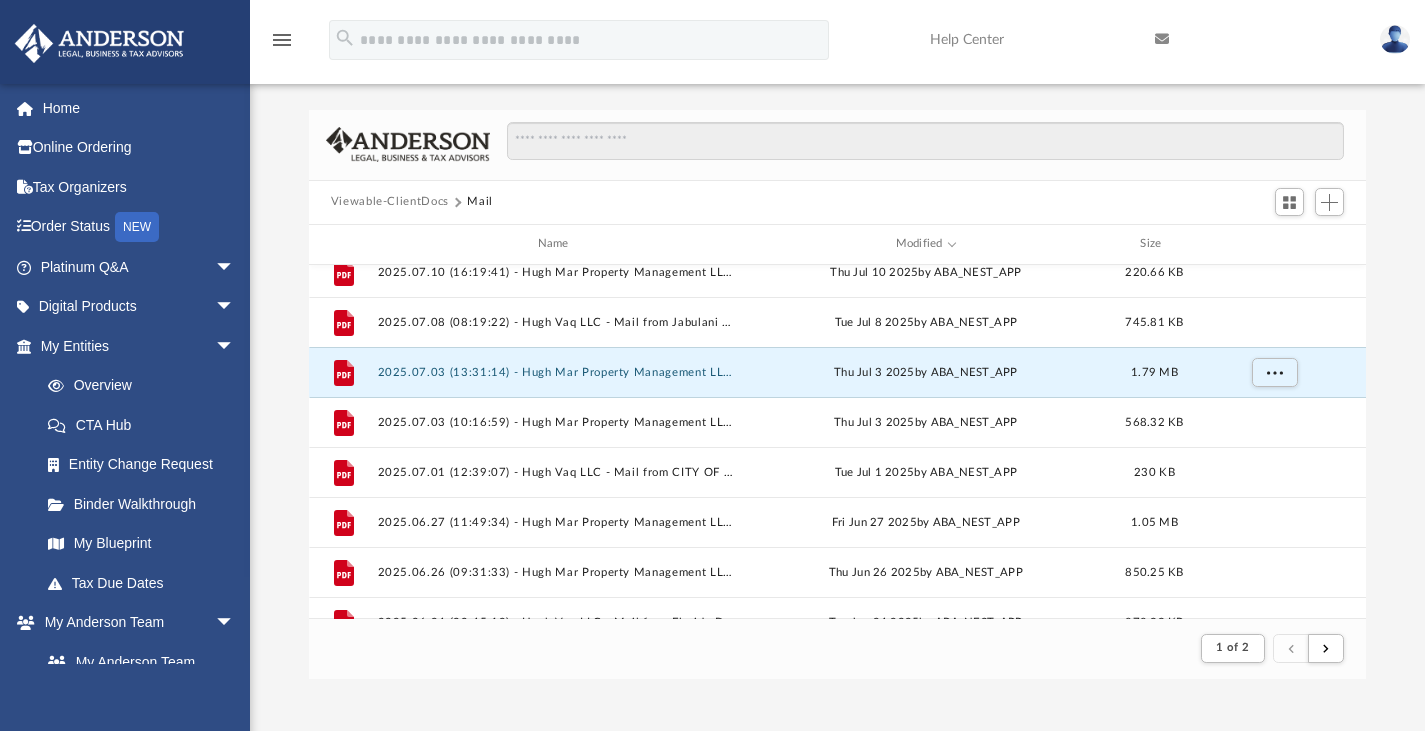 scroll, scrollTop: 172, scrollLeft: 0, axis: vertical 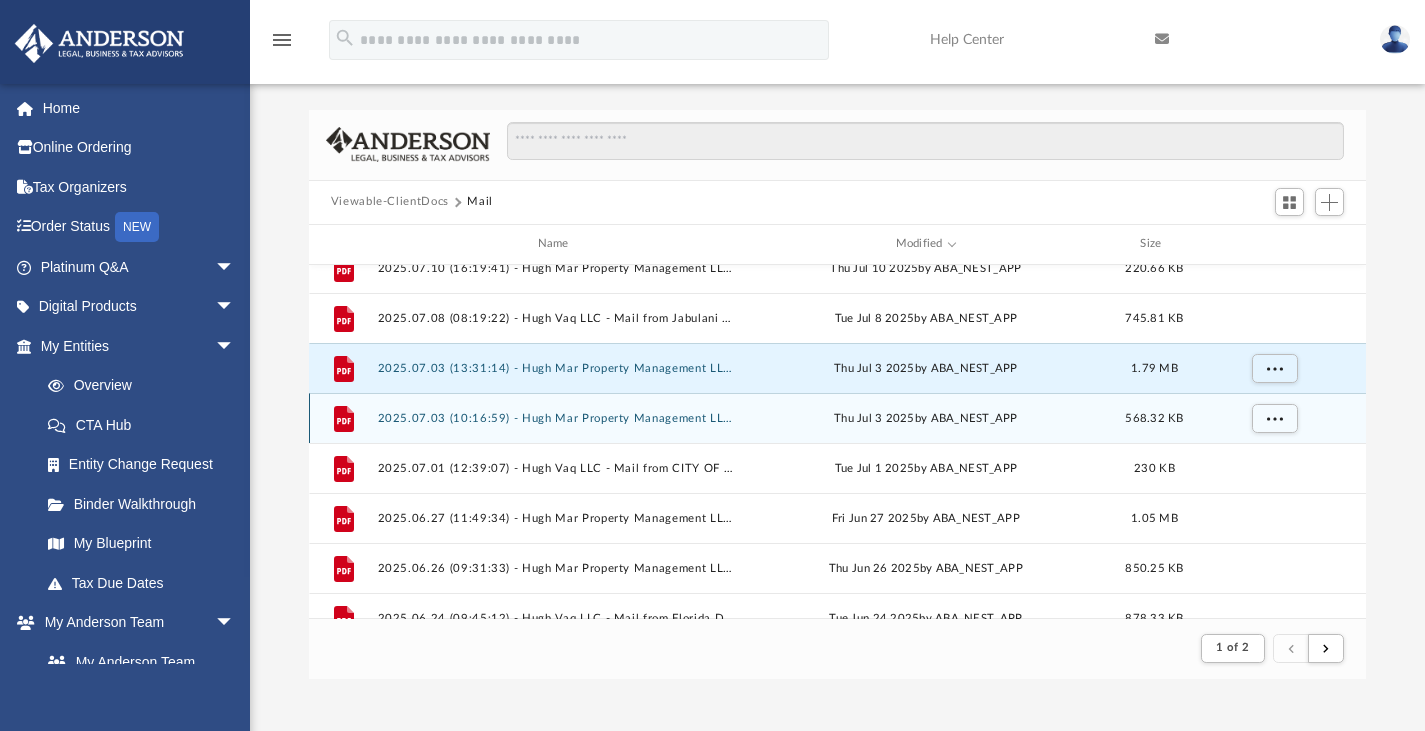 click on "File [DATE] ([TIME]) - [COMPANY] - Mail from [CITY] Utilities.pdf [DAY] [MONTH] [DAY] [YEAR]  by ABA_NEST_APP 568.32 KB" at bounding box center [838, 418] 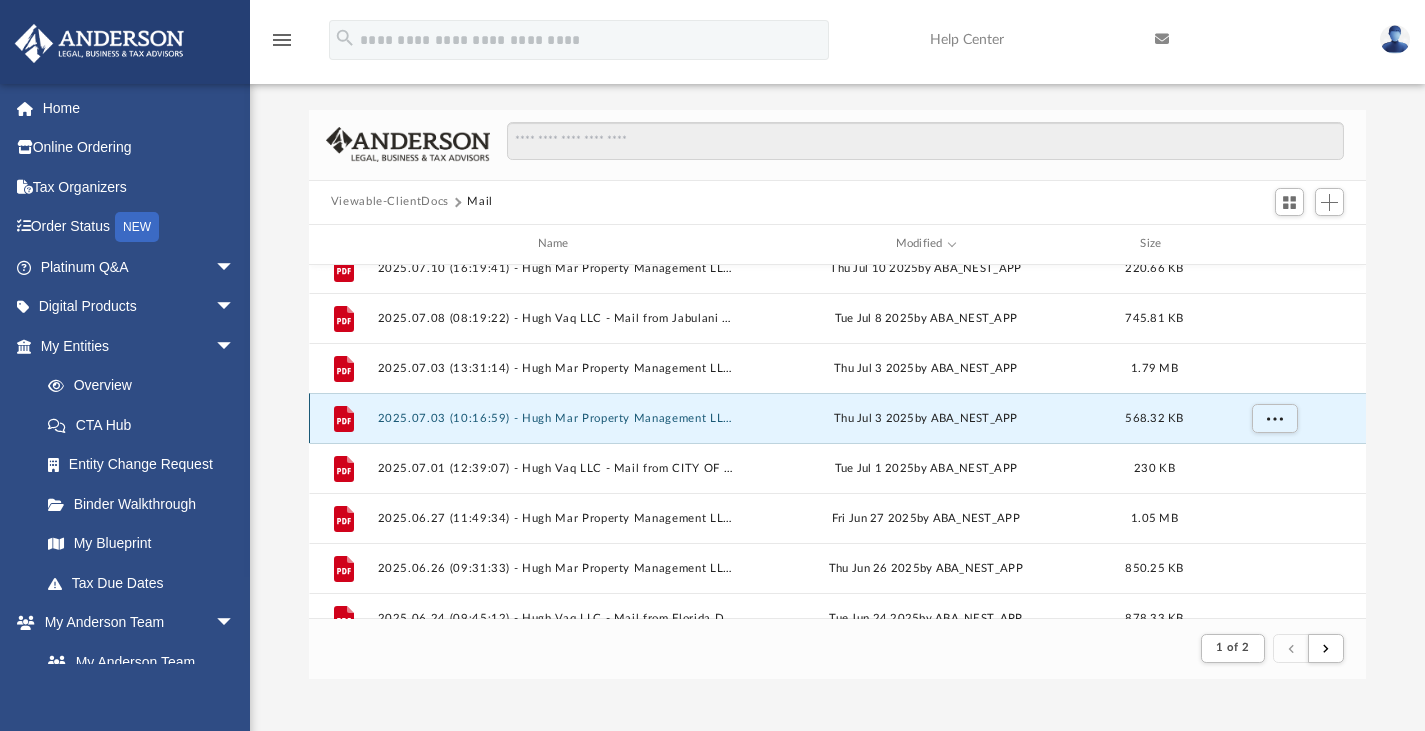click on "2025.07.03 (10:16:59) - Hugh Mar Property Management LLC - Mail from City of Tampa Utilities.pdf" at bounding box center [557, 417] 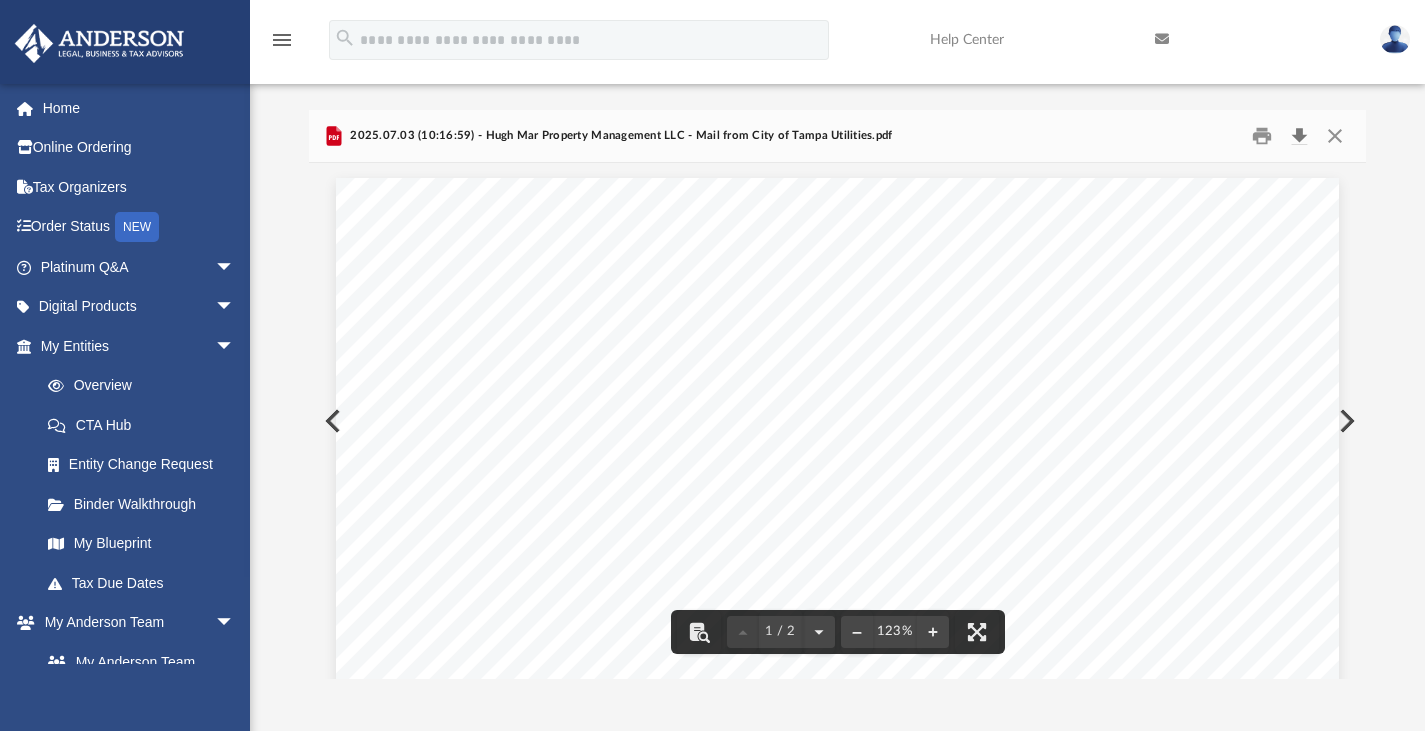 click at bounding box center [1299, 135] 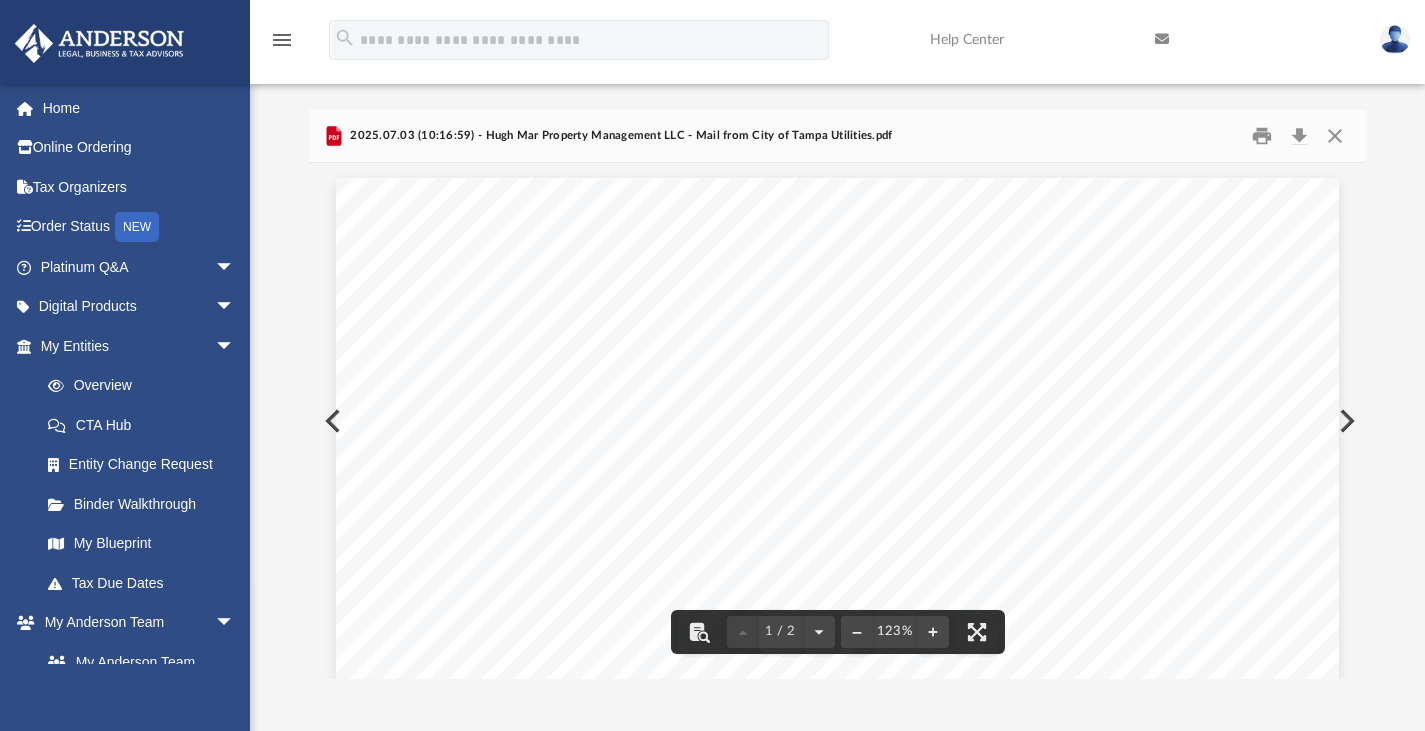 click on "Difficulty viewing your box folder? You can also access your account directly on  box.com  outside of the portal.  No Client Folder Found - Please contact   your team   for assistance.  Viewable-ClientDocs Mail Name    Modified    Size    File [DATE] ([TIME]) - [COMPANY] - Mail from [CITY] Utilities.pdf [DAY] [MONTH] [DAY] [YEAR]  by ABA_NEST_APP 568.32 KB File [DAY] [MONTH] [DAY] [YEAR]  by ABA_NEST_APP 230 KB File [DAY] [MONTH] [DAY] [YEAR]" at bounding box center [837, 394] 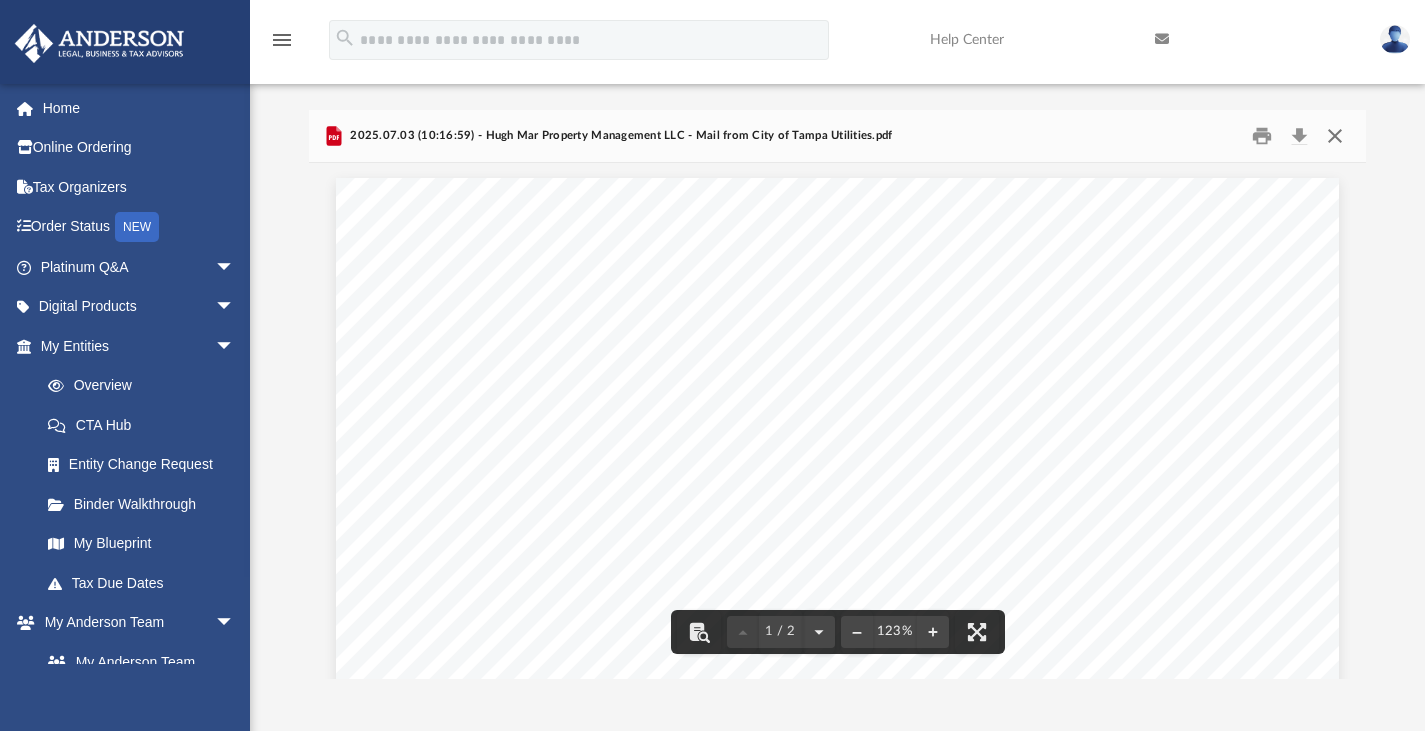 click at bounding box center (1335, 135) 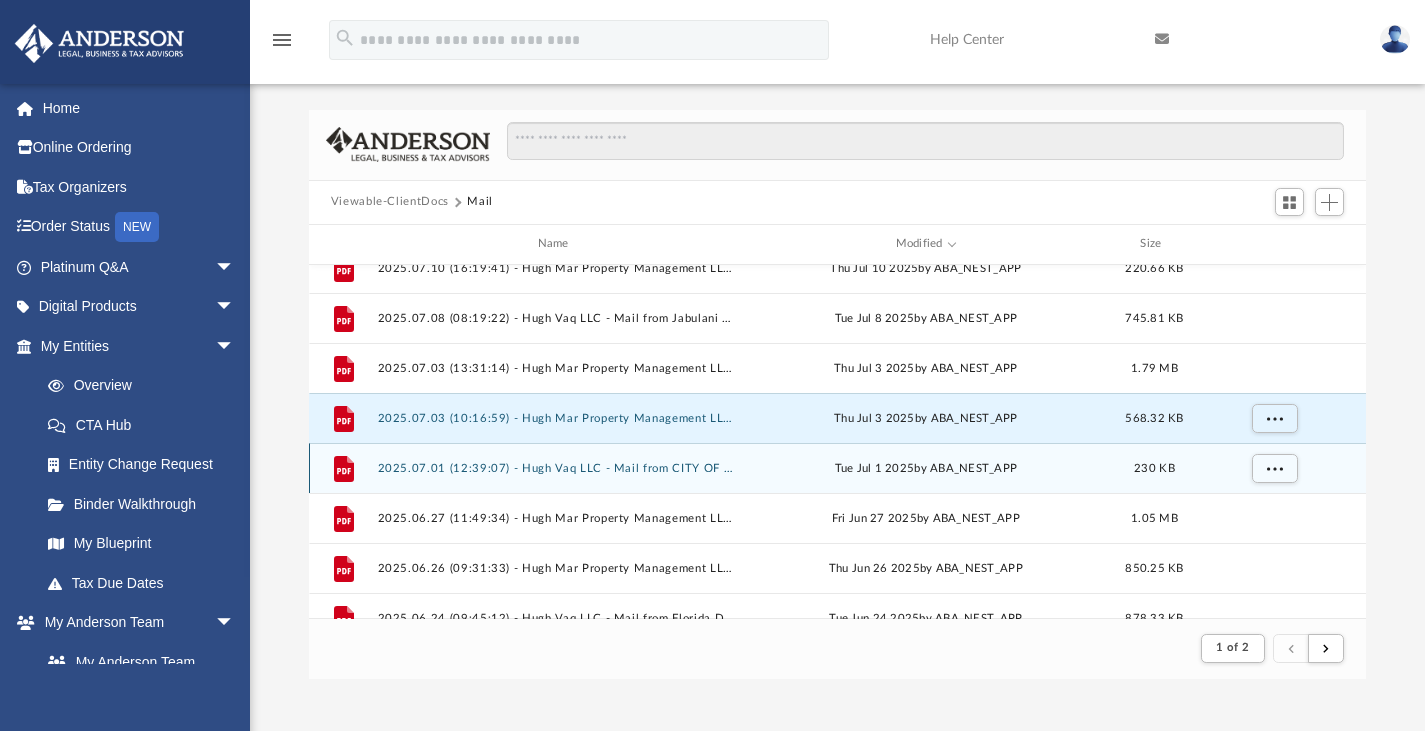 click on "File [DATE] ([TIME]) - [COMPANY] - Mail from [CITY] [COMPANY] DIVISION.pdf [DAY] [MONTH] [DAY] [YEAR]  by ABA_NEST_APP 230 KB" at bounding box center (838, 468) 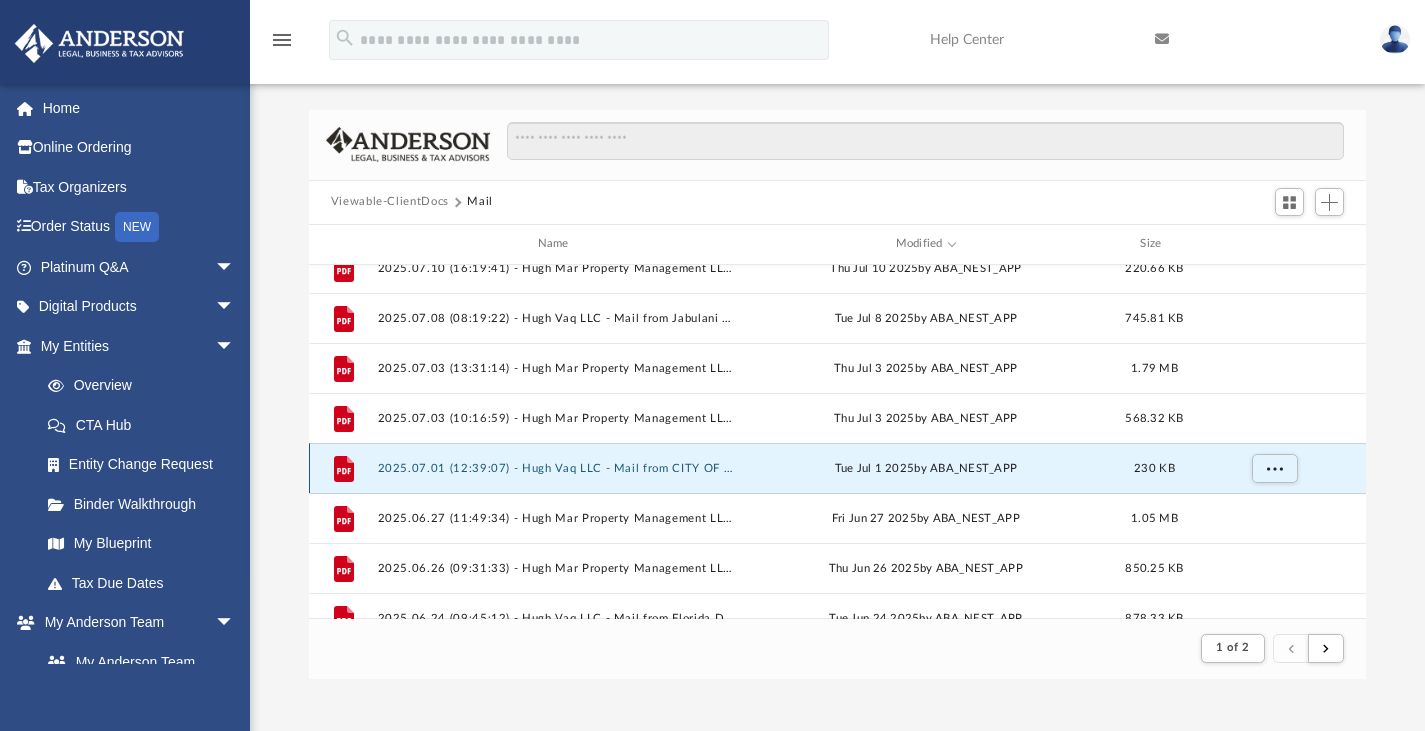 click on "2025.07.01 (12:39:07) - Hugh Vaq LLC - Mail from CITY OF TAMPA BUSINESS TAX DIVISION.pdf" at bounding box center [557, 467] 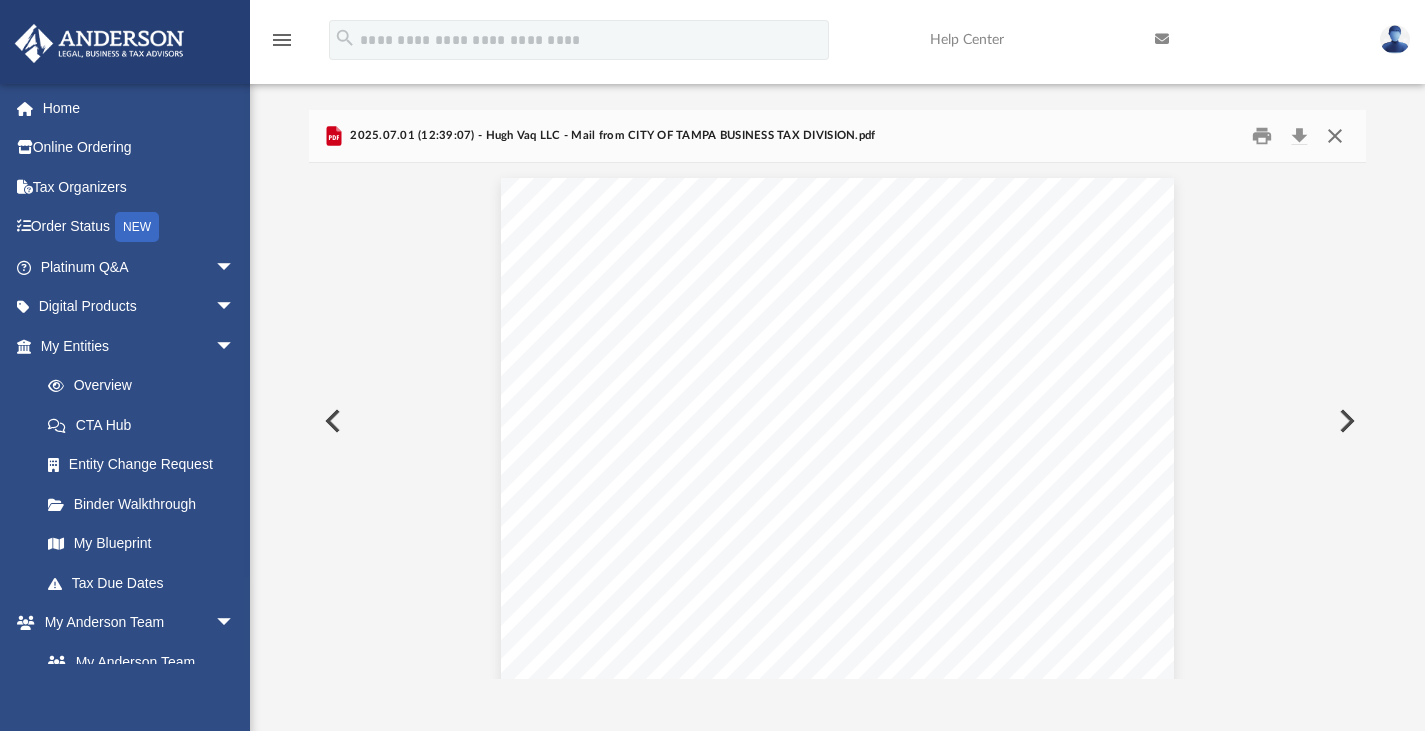 click at bounding box center [1335, 135] 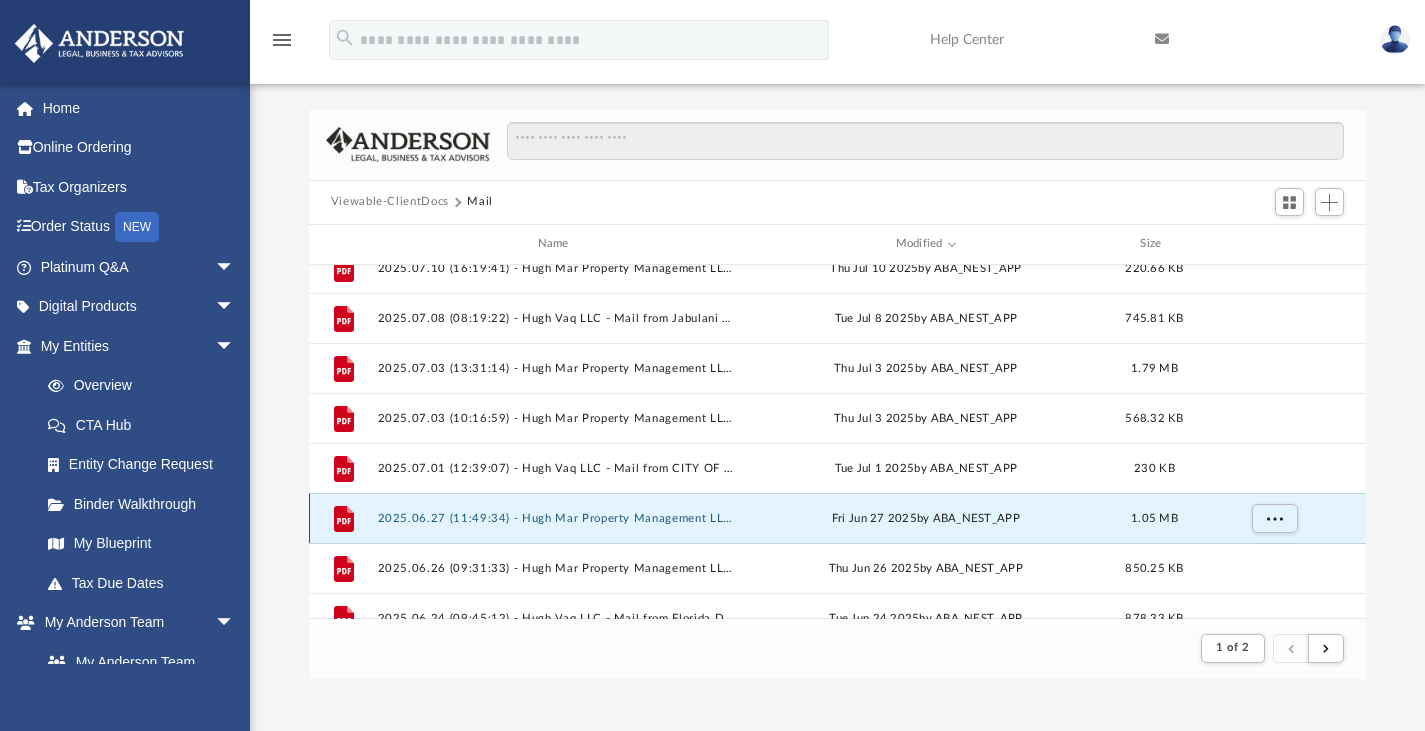 click on "2025.06.27 (11:49:34) - Hugh Mar Property Management LLC - Mail from City of Tampa Utilities.pdf" at bounding box center [557, 517] 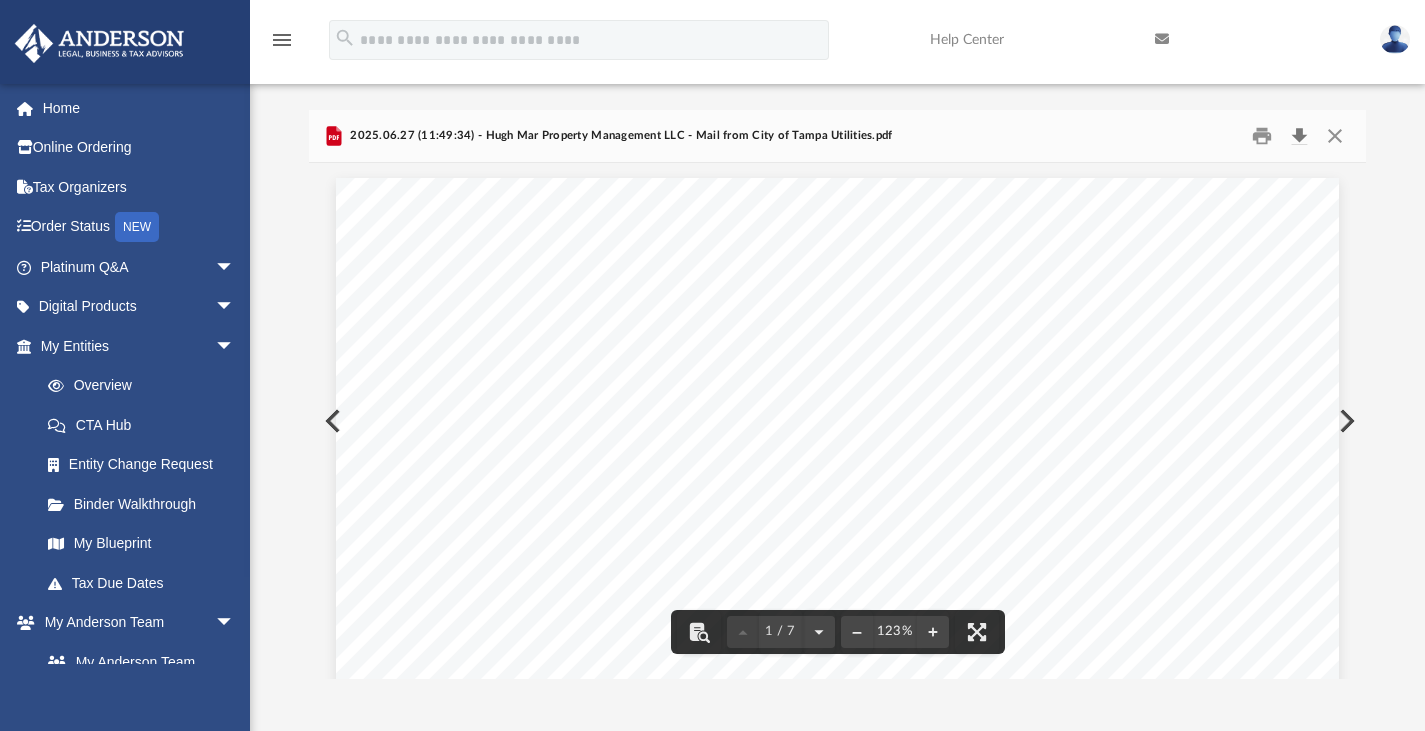 click at bounding box center (1299, 135) 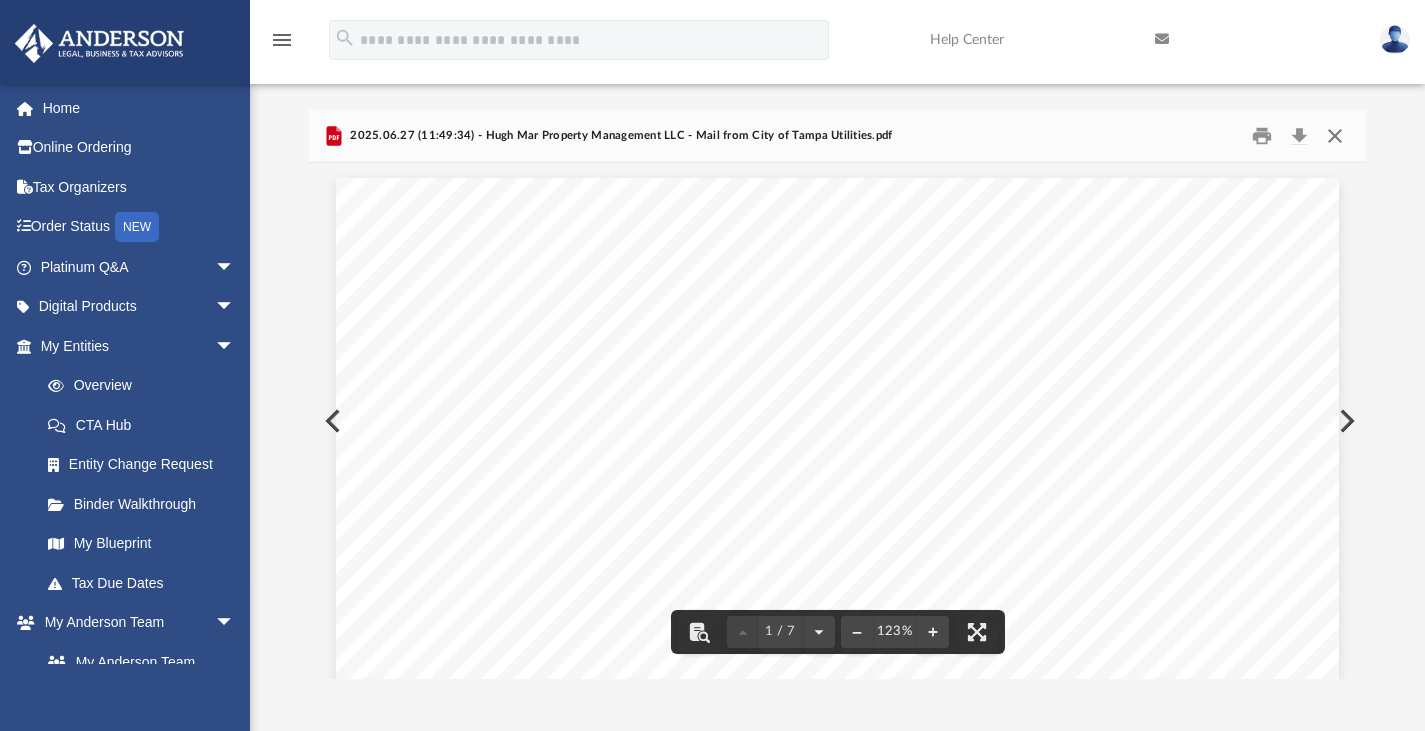 click at bounding box center [1335, 135] 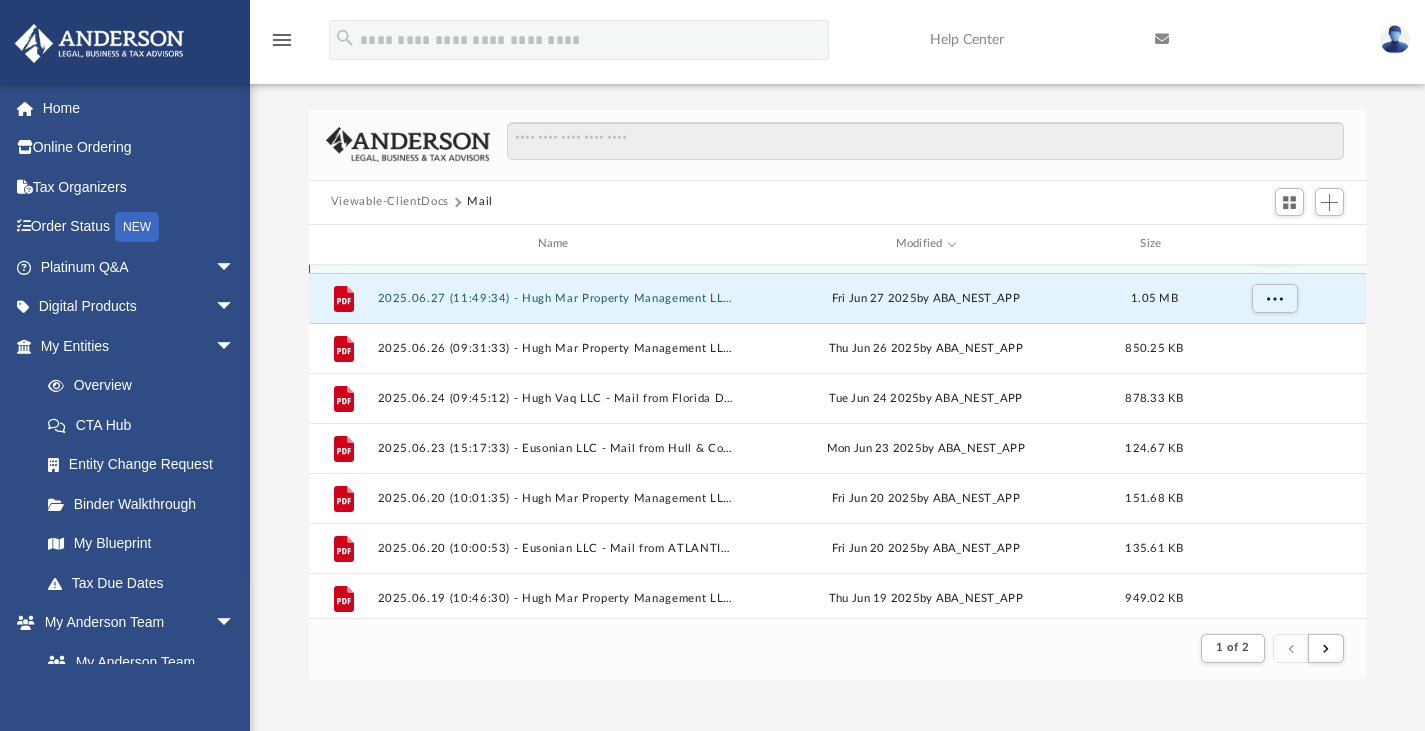 scroll, scrollTop: 396, scrollLeft: 0, axis: vertical 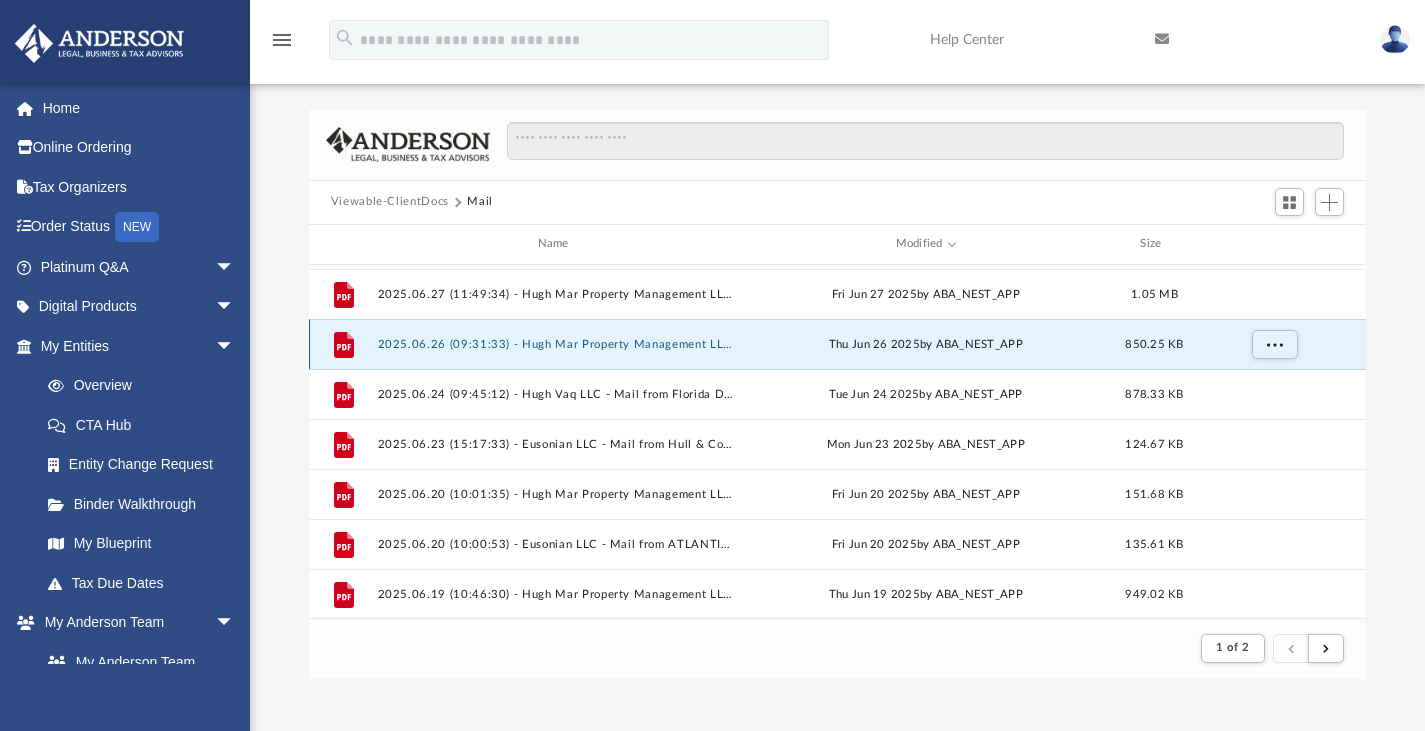 click on "2025.06.26 (09:31:33) - Hugh Mar Property Management LLC - Mail from HUGH MAR PROPERTY MANAGEMENT LLC.pdf" at bounding box center [557, 343] 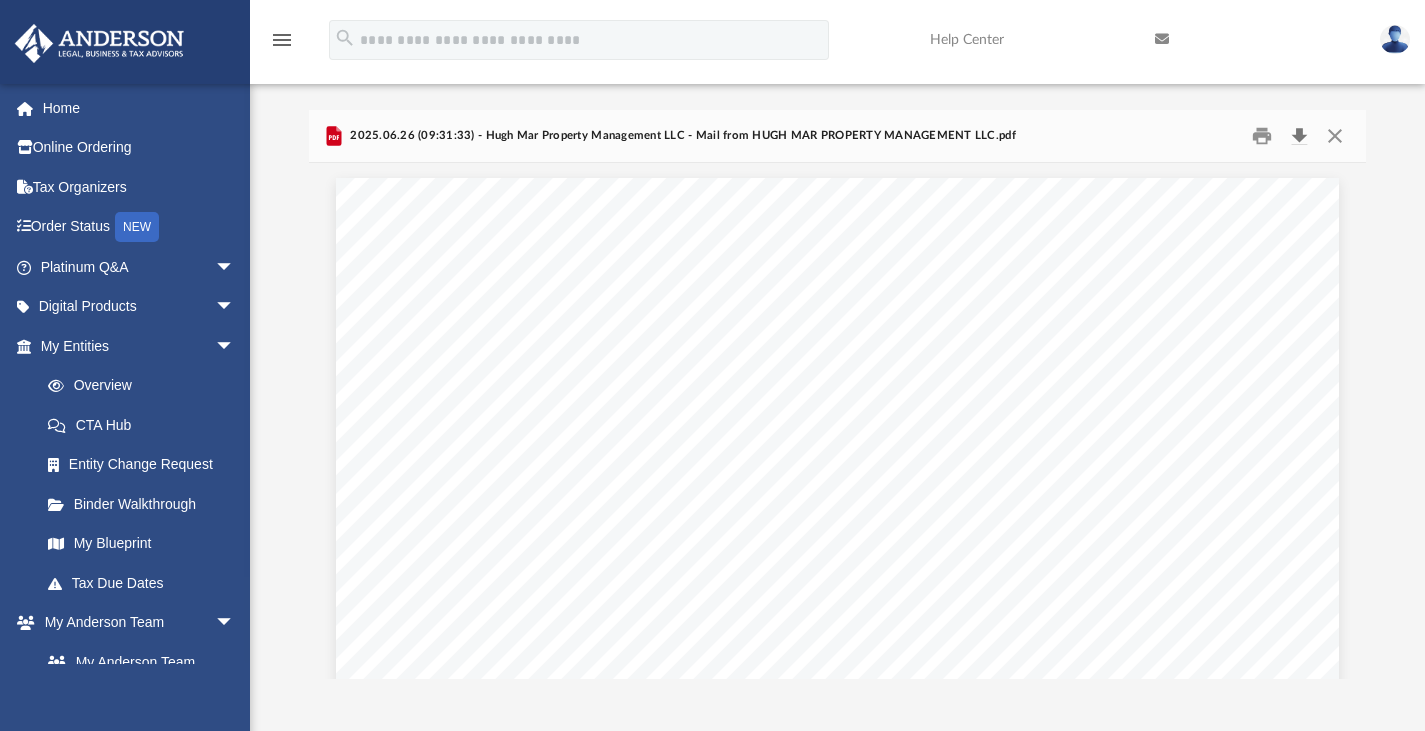 click at bounding box center (1299, 135) 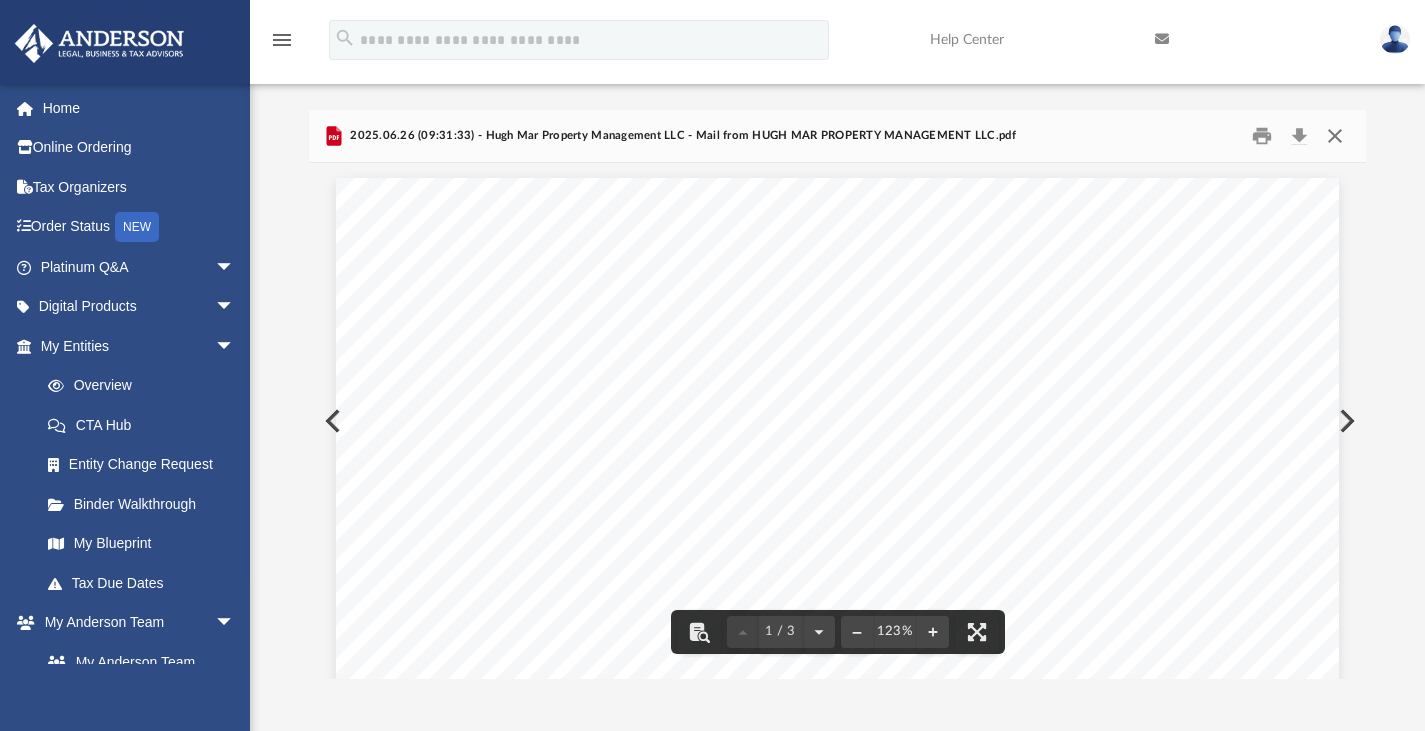 click at bounding box center (1335, 135) 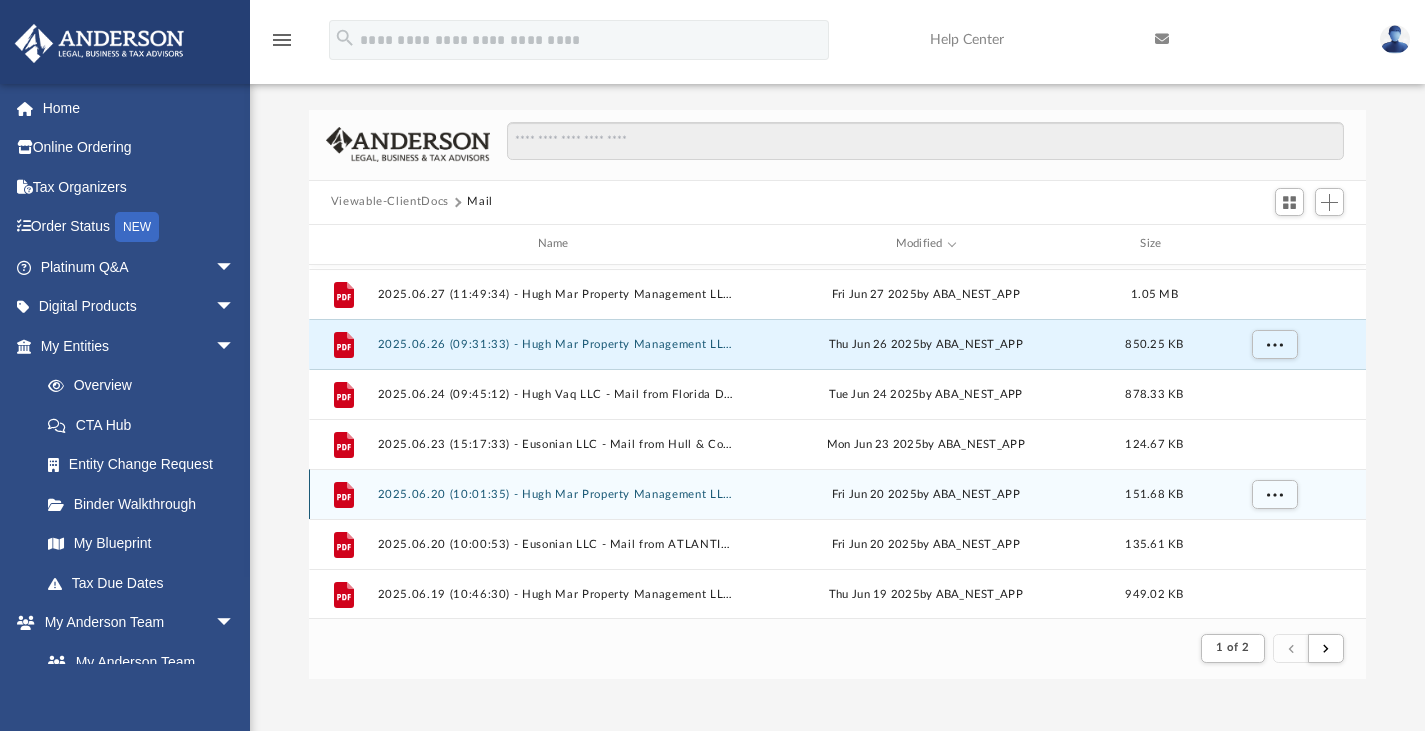 click on "2025.06.20 (10:01:35) - Hugh Mar Property Management LLC - Mail from ATLANTIC CASUALTY INSURANCE COMPANY.pdf" at bounding box center [557, 493] 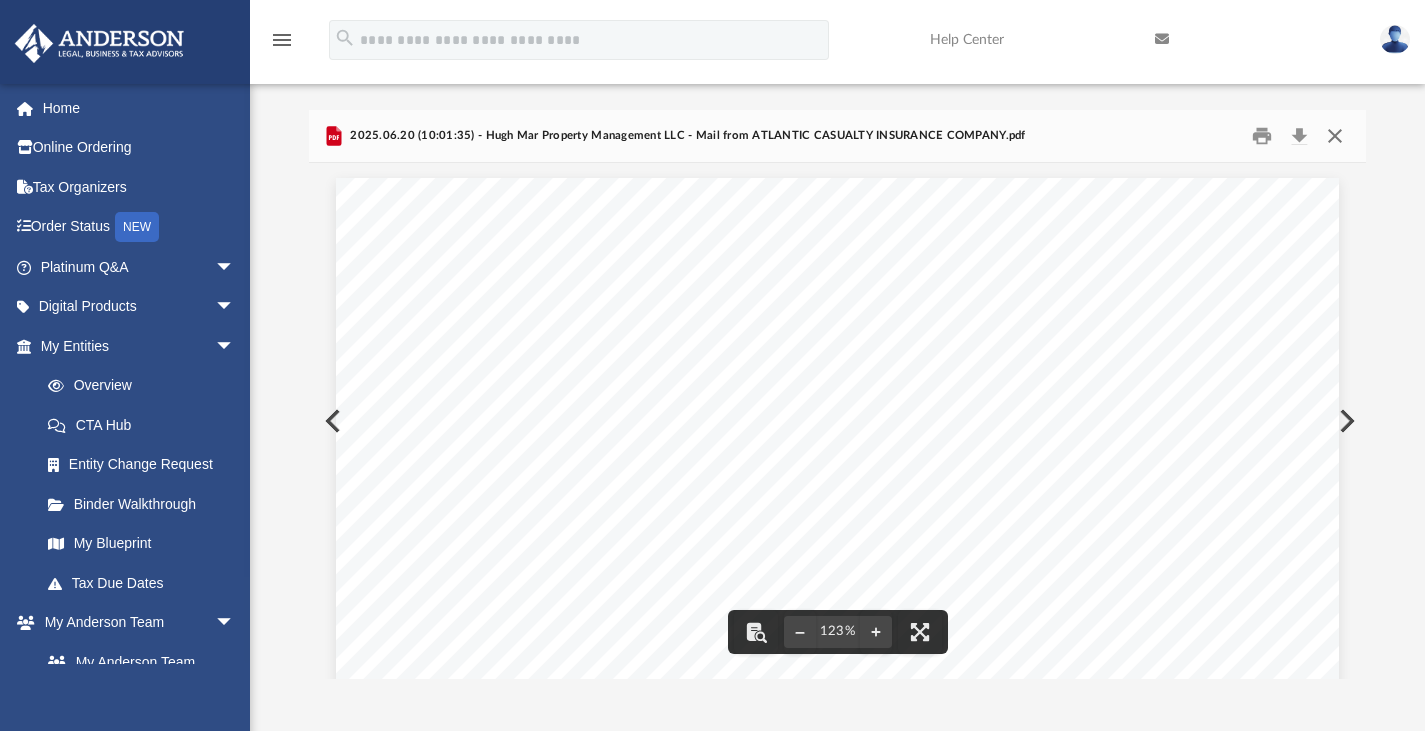 click at bounding box center (1335, 135) 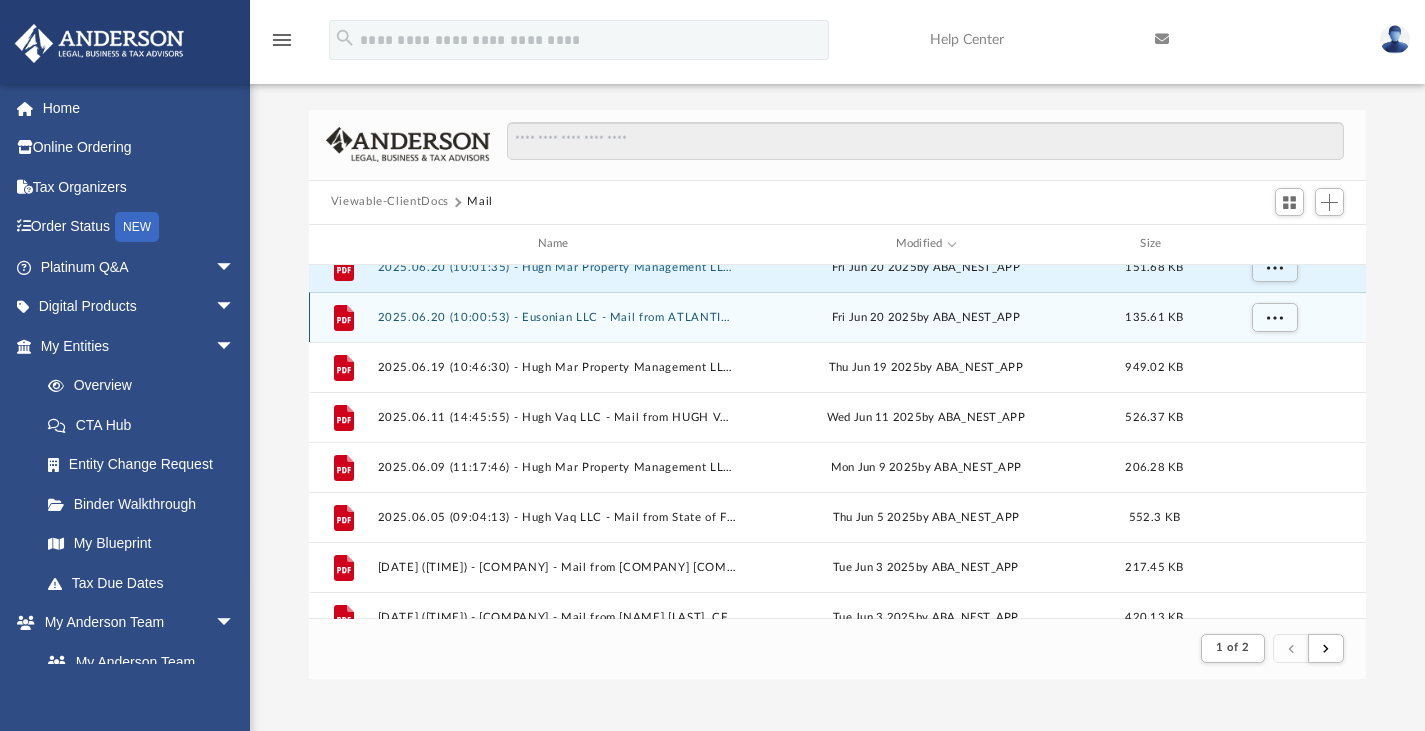 scroll, scrollTop: 623, scrollLeft: 0, axis: vertical 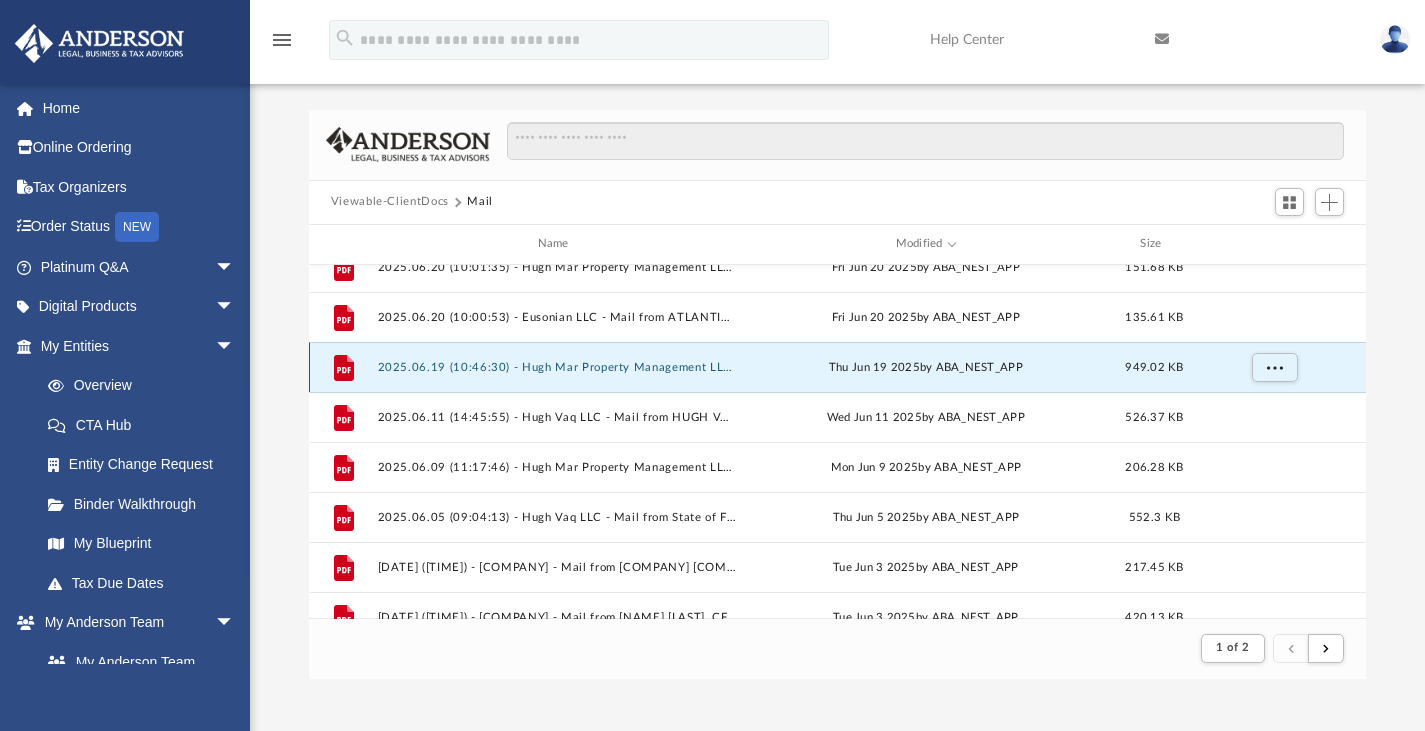 click on "2025.06.19 (10:46:30) - Hugh Mar Property Management LLC - Mail from BauStar Builders, Inc..pdf" at bounding box center (557, 366) 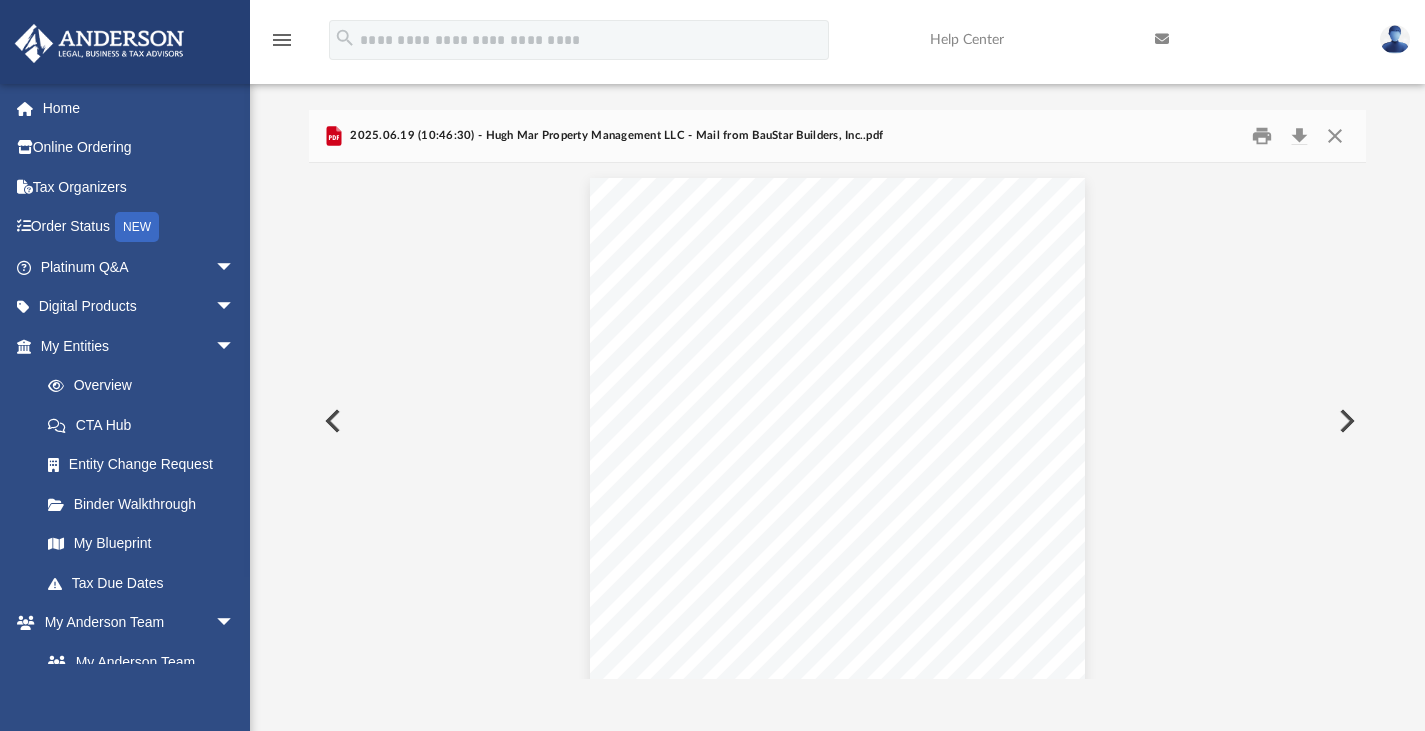 scroll, scrollTop: 2322, scrollLeft: 0, axis: vertical 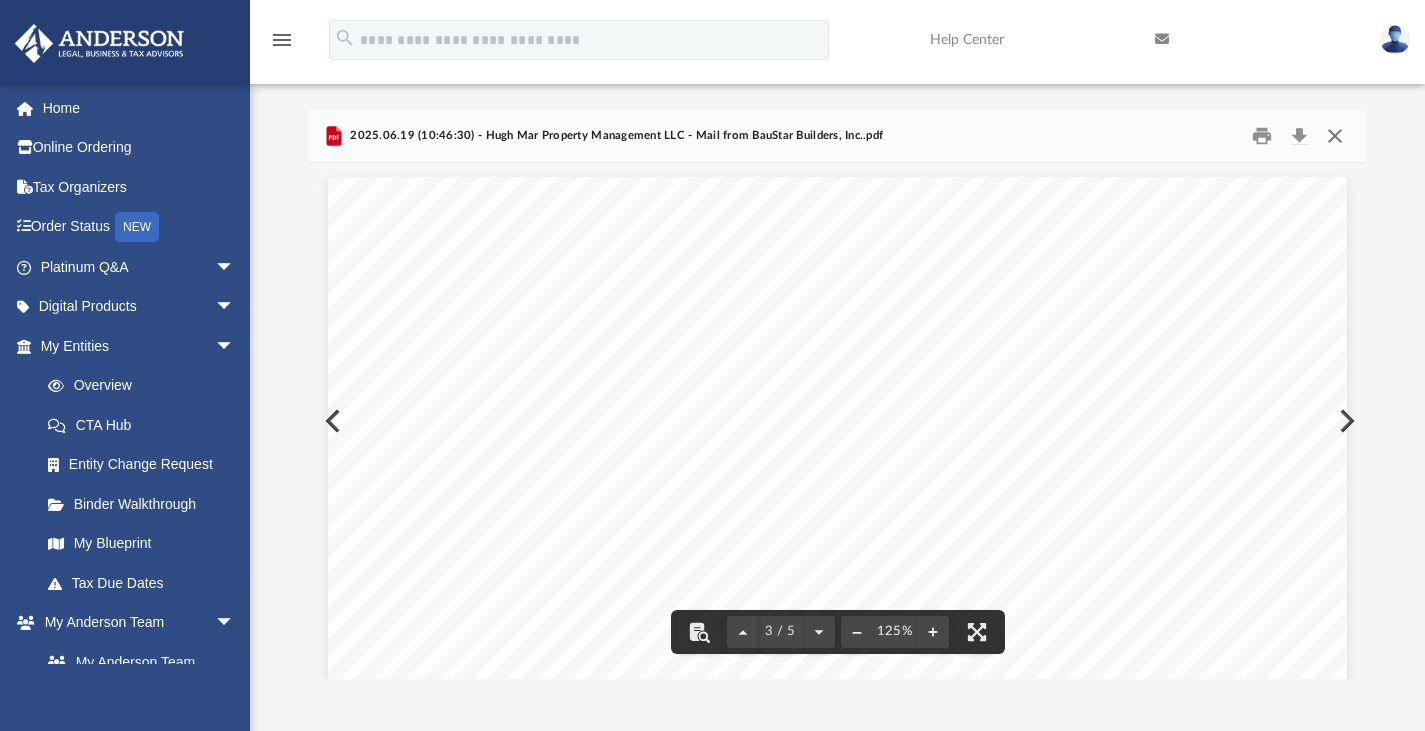 click at bounding box center [1335, 135] 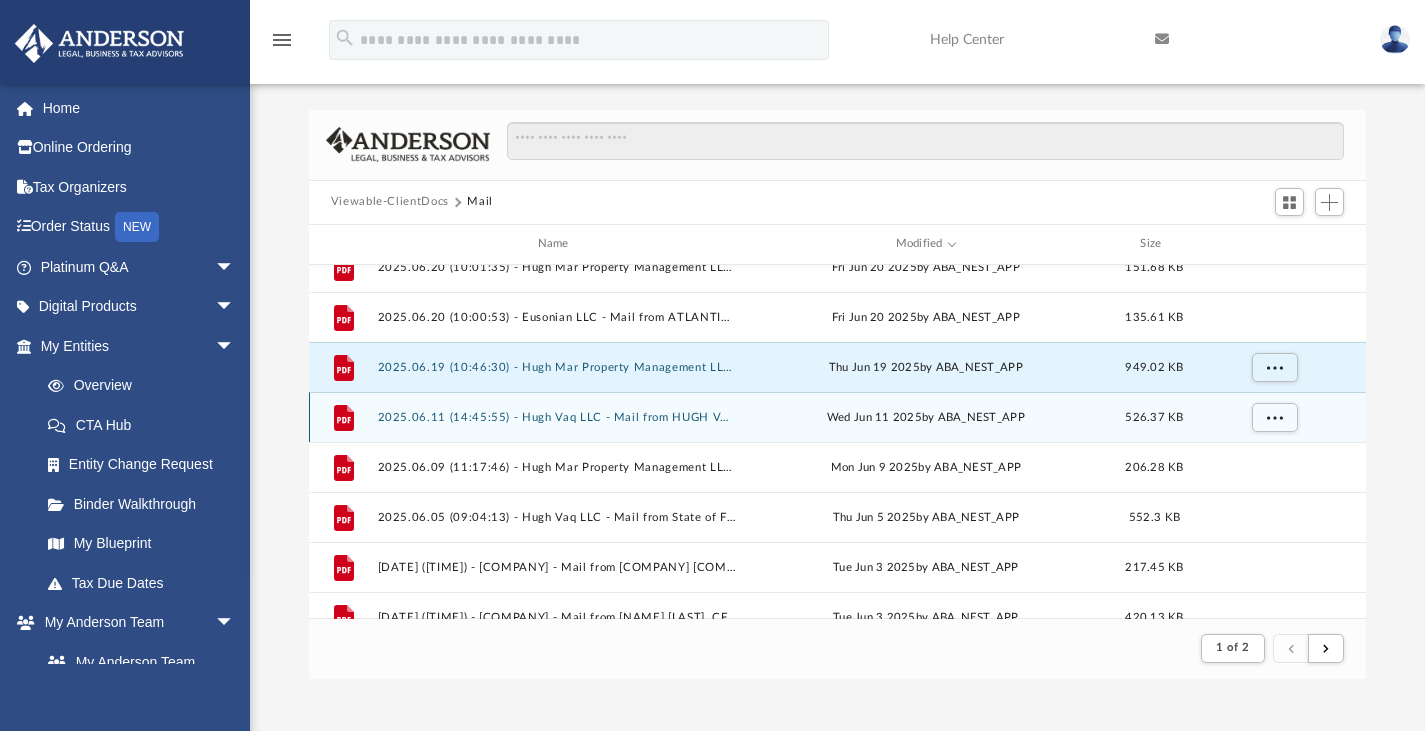 click on "2025.06.11 (14:45:55) - Hugh Vaq LLC - Mail from HUGH VAQ LLC TRUSTEE.pdf" at bounding box center (557, 416) 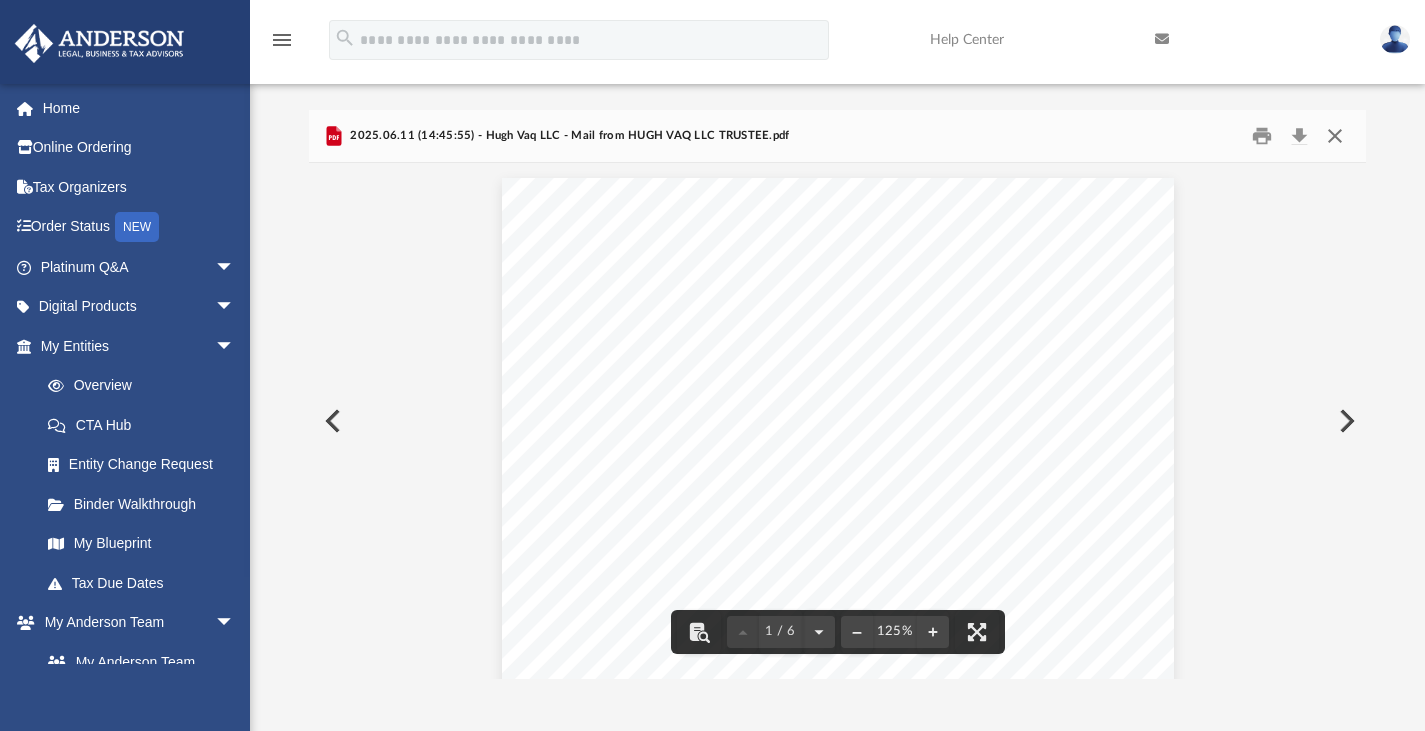 click at bounding box center [1335, 135] 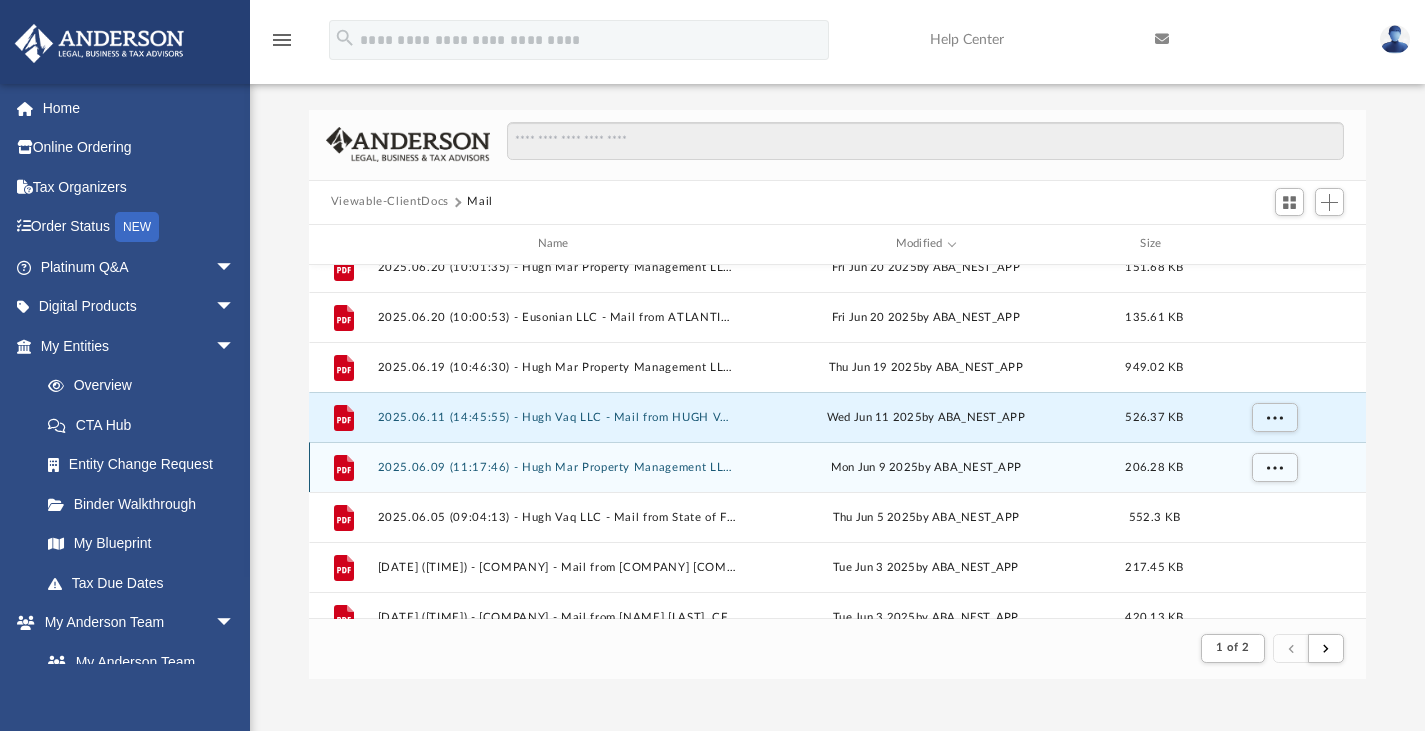 click on "2025.06.09 (11:17:46) - Hugh Mar Property Management LLC - Mail from Rahenkamp Design Group, Inc..pdf" at bounding box center [557, 466] 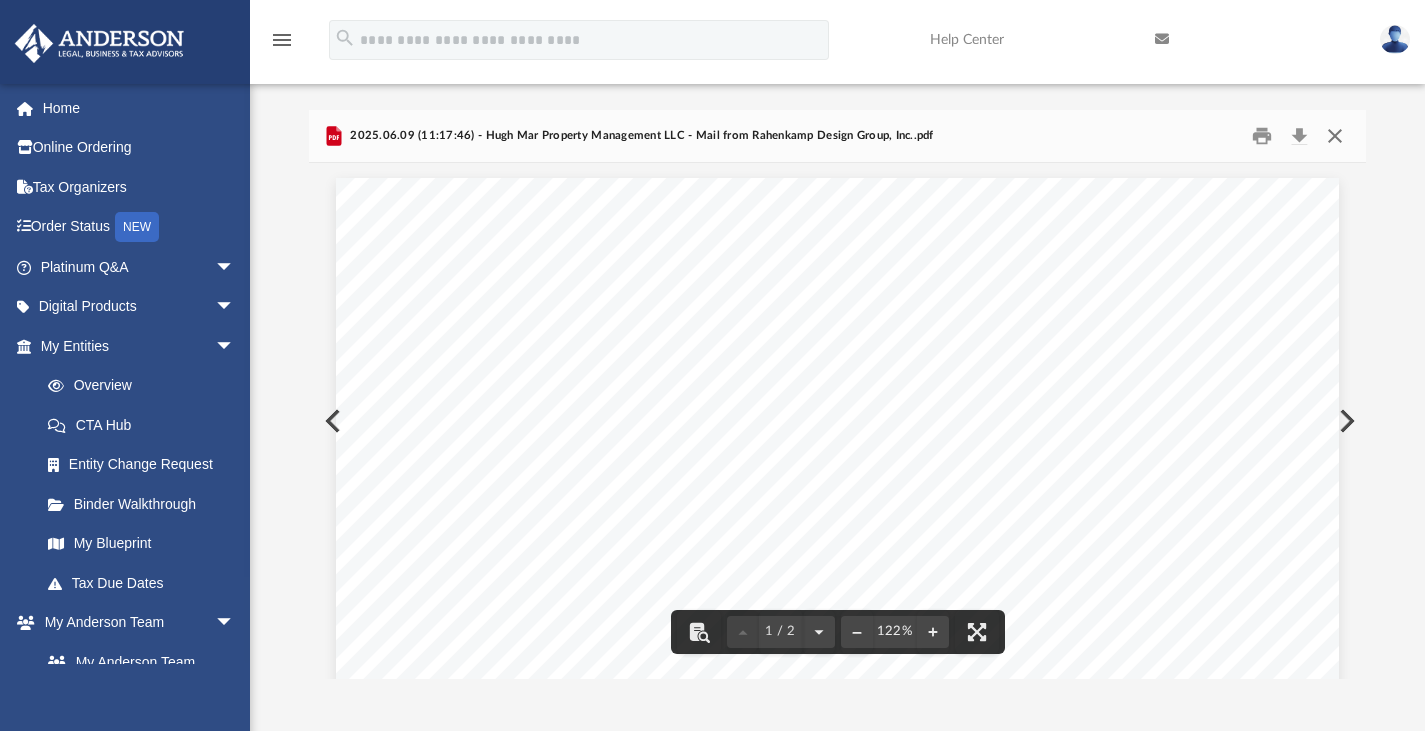 click at bounding box center [1335, 135] 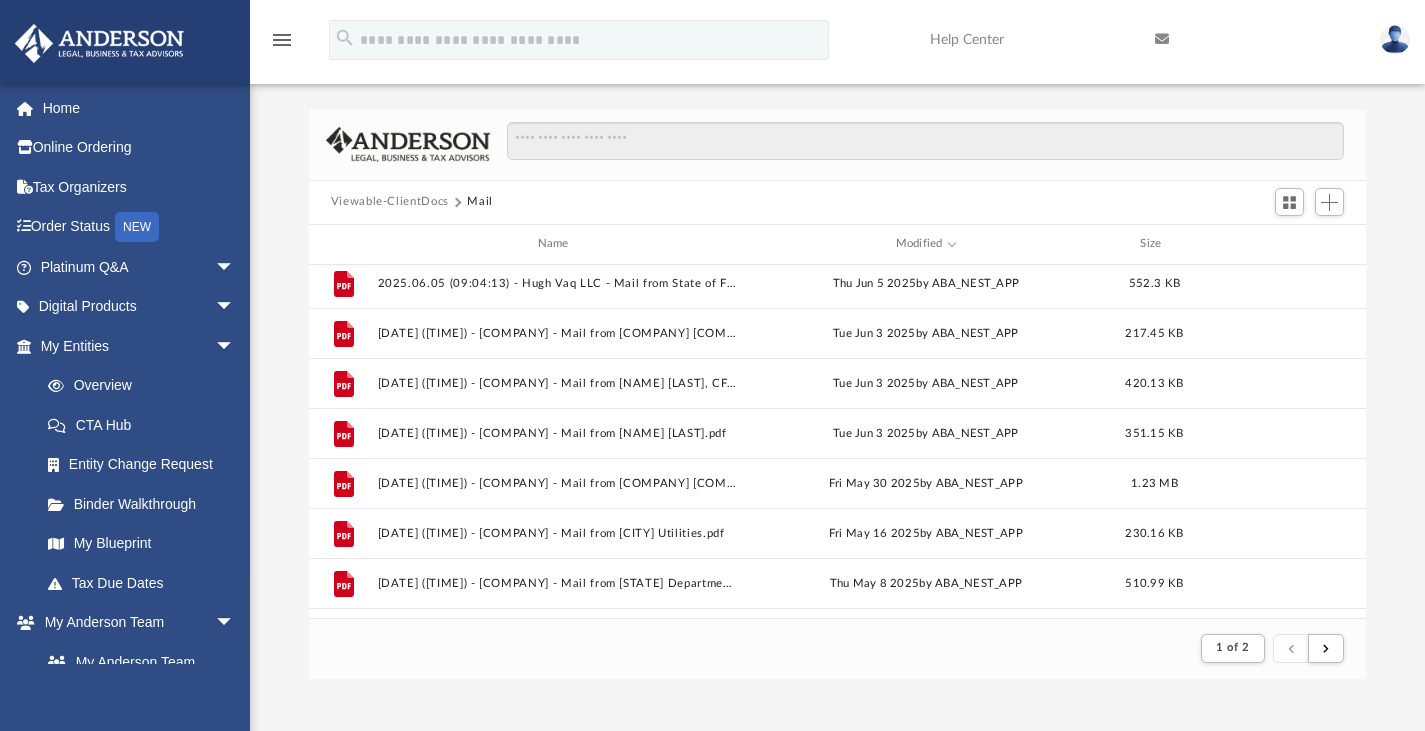 scroll, scrollTop: 858, scrollLeft: 0, axis: vertical 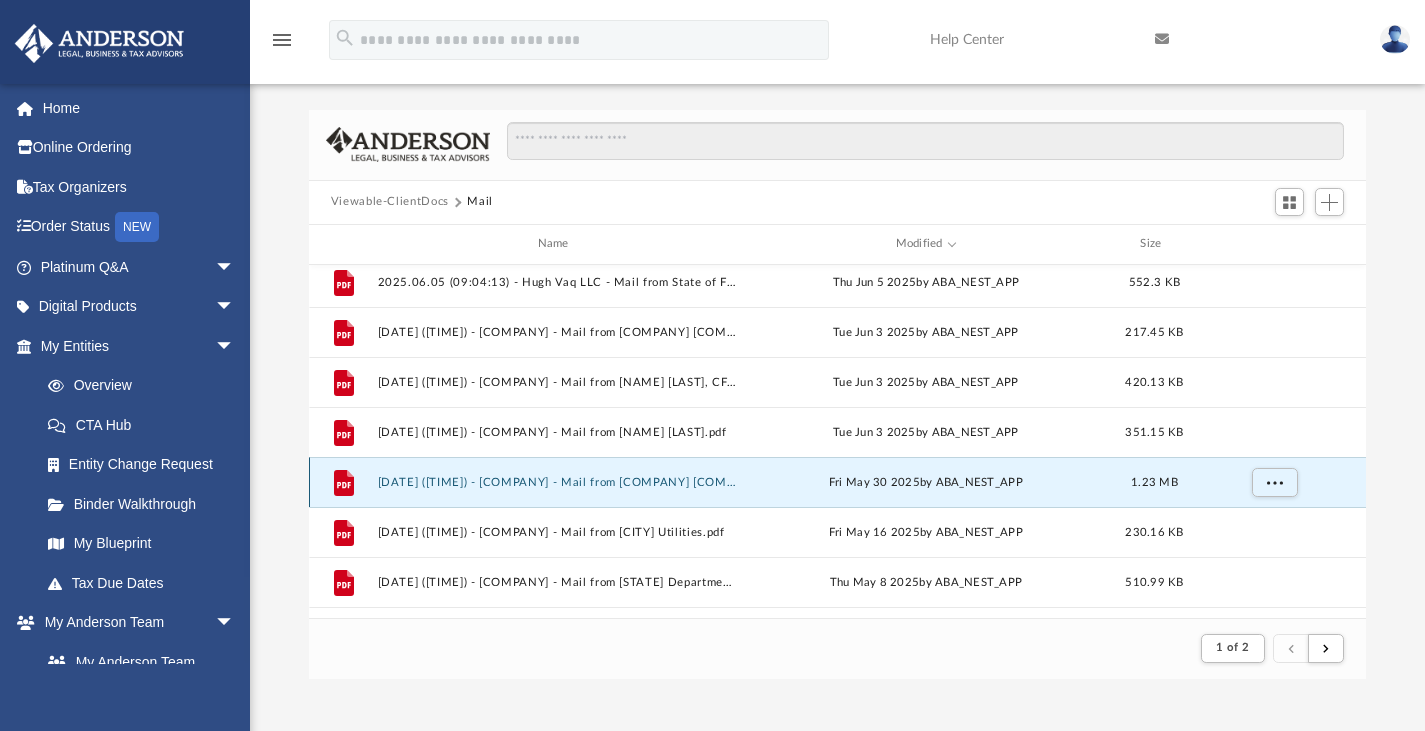 click on "[DATE] ([TIME]) - [COMPANY] - Mail from [COMPANY] [COMPANY].pdf" at bounding box center (557, 481) 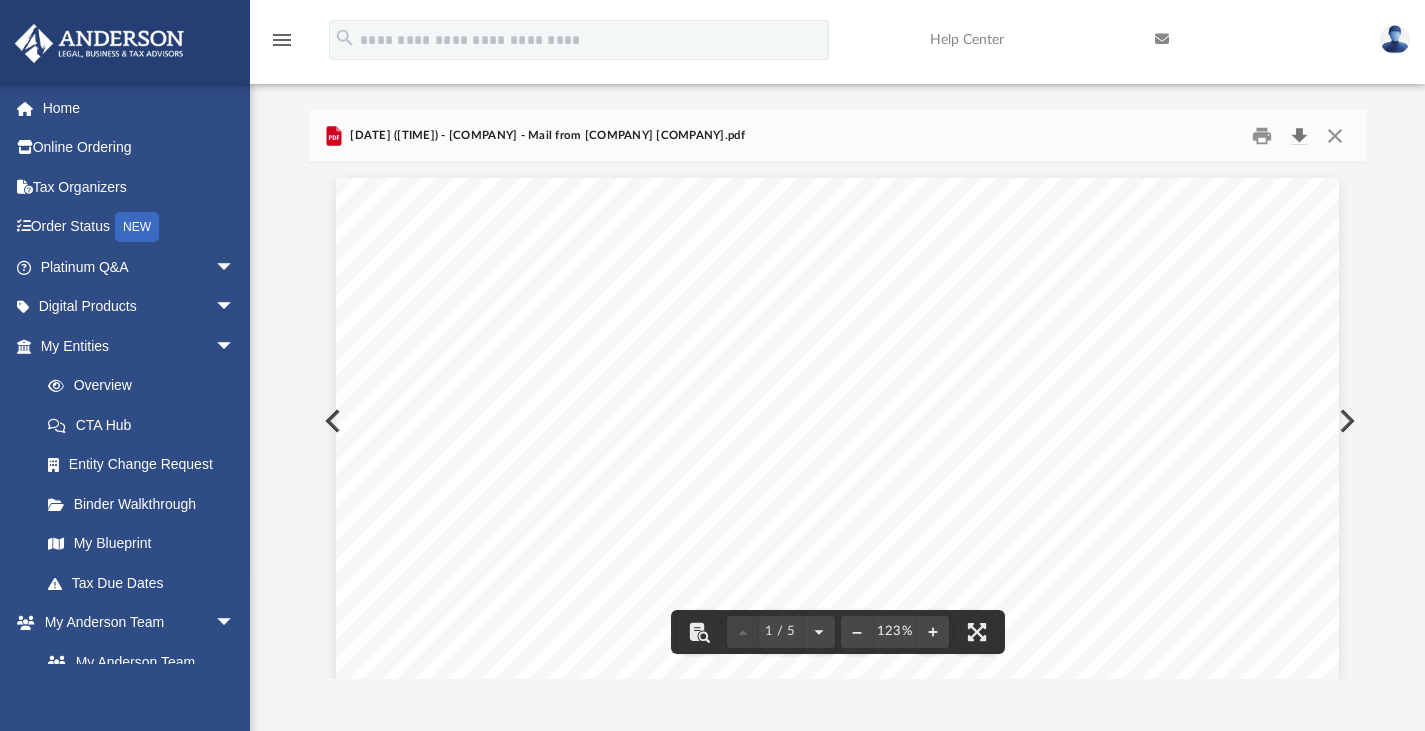 click at bounding box center [1299, 135] 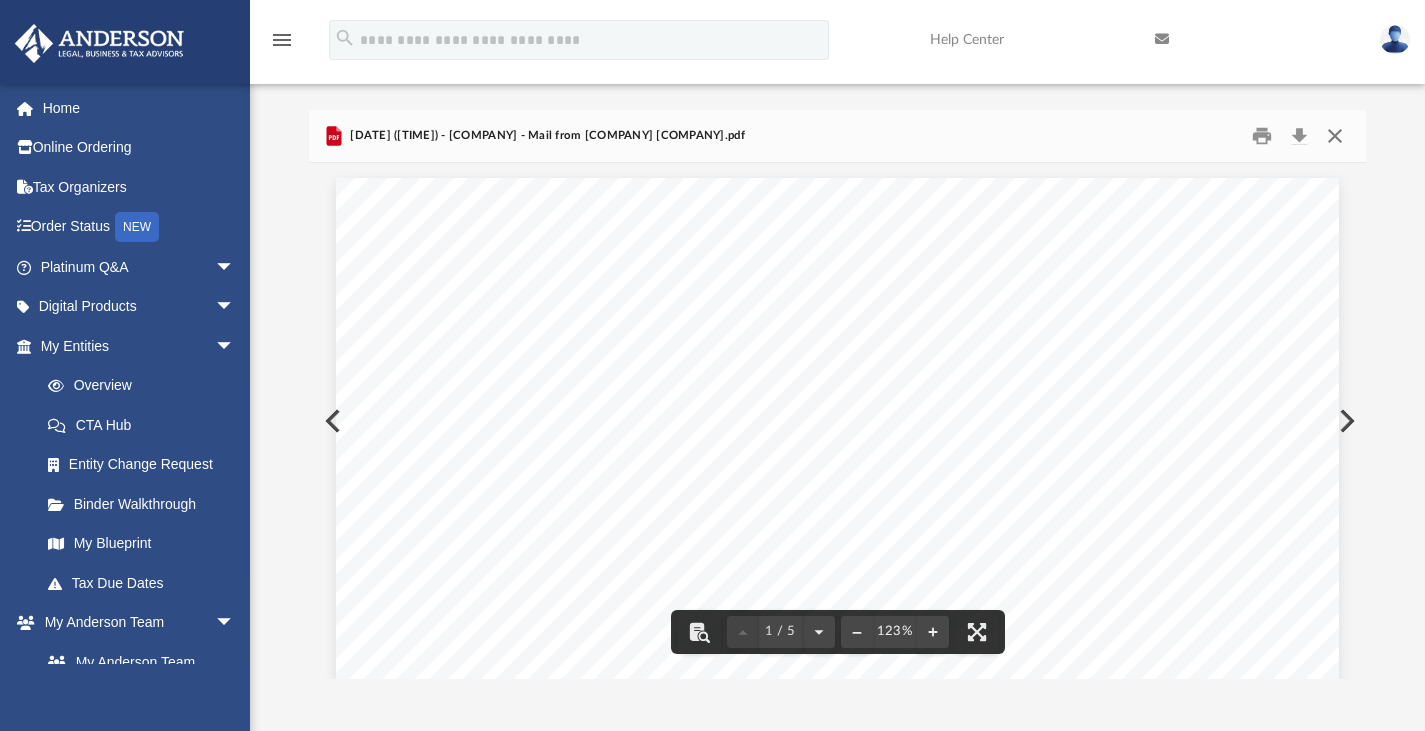 click at bounding box center (1335, 135) 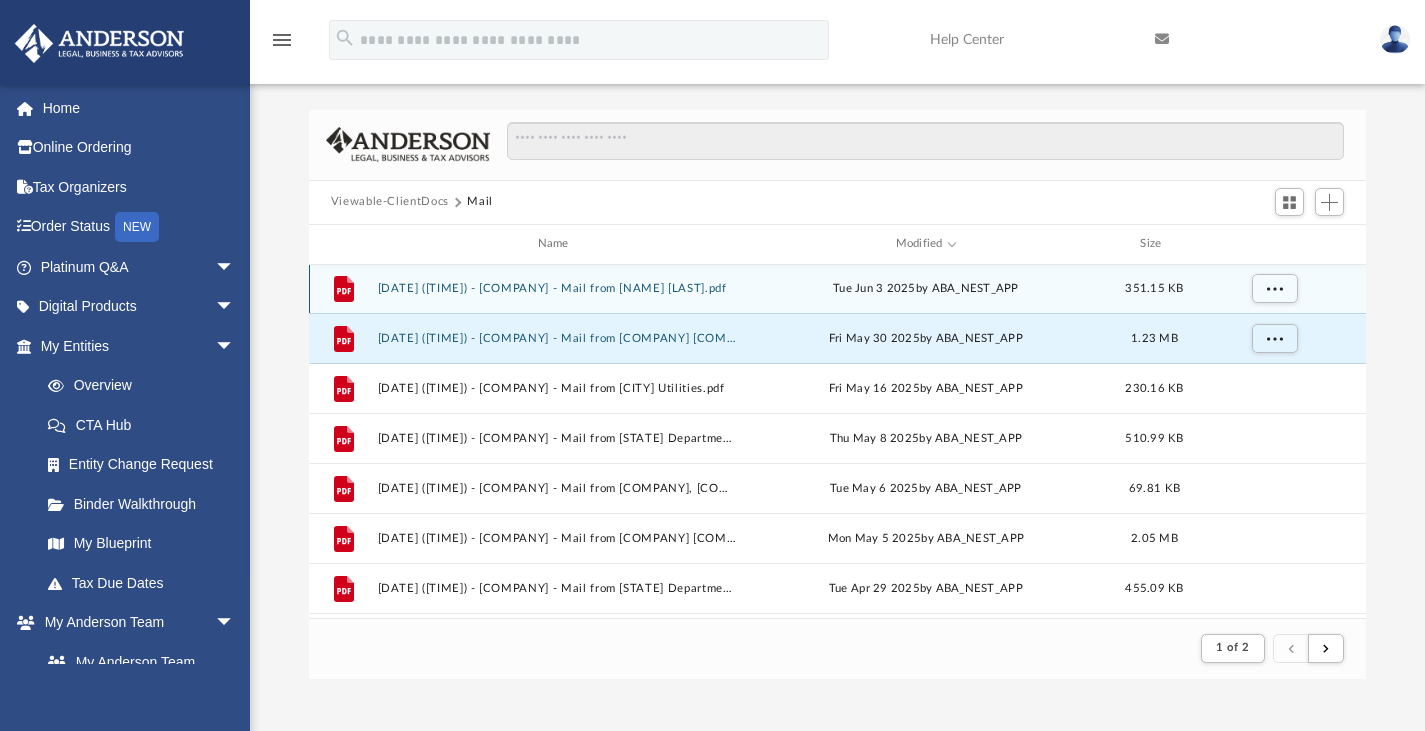 scroll, scrollTop: 1018, scrollLeft: 0, axis: vertical 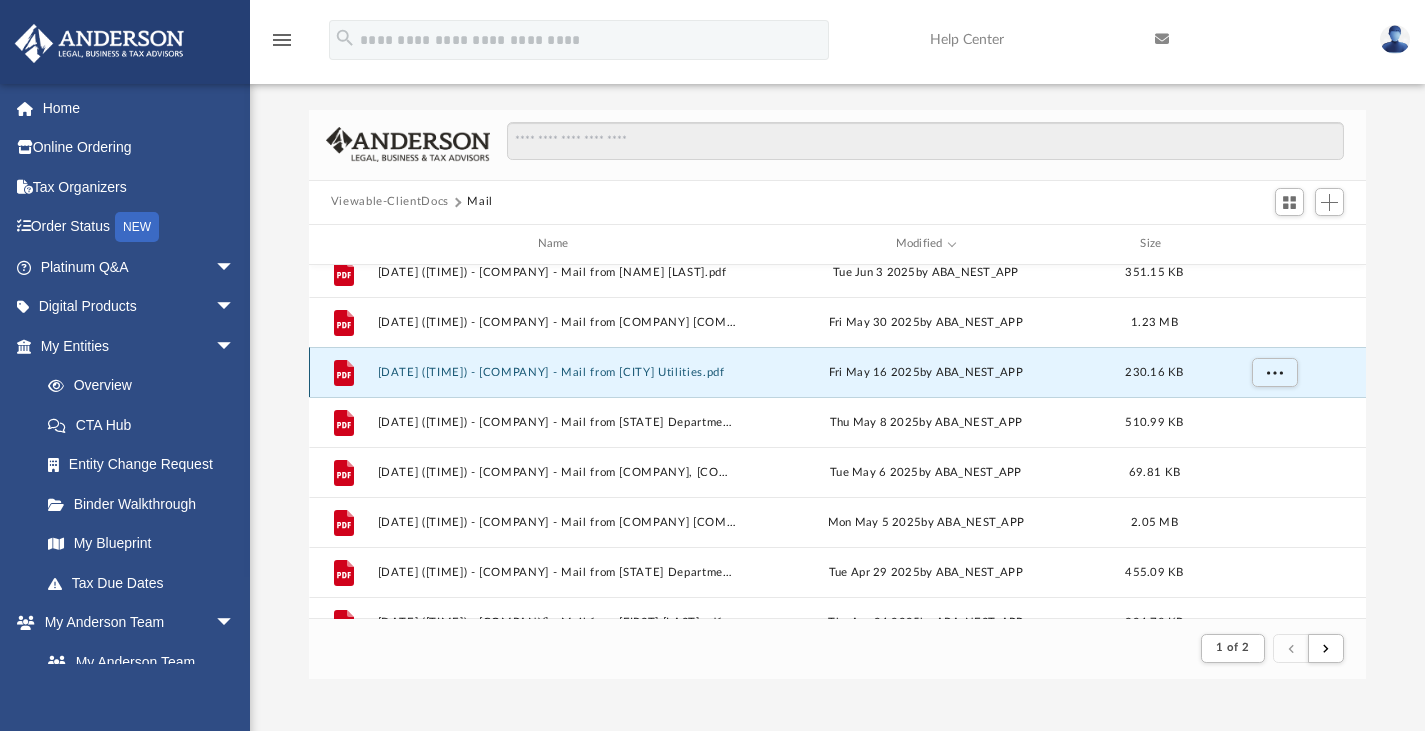 click on "[DATE] ([TIME]) - [COMPANY] - Mail from [CITY] Utilities.pdf" at bounding box center [557, 371] 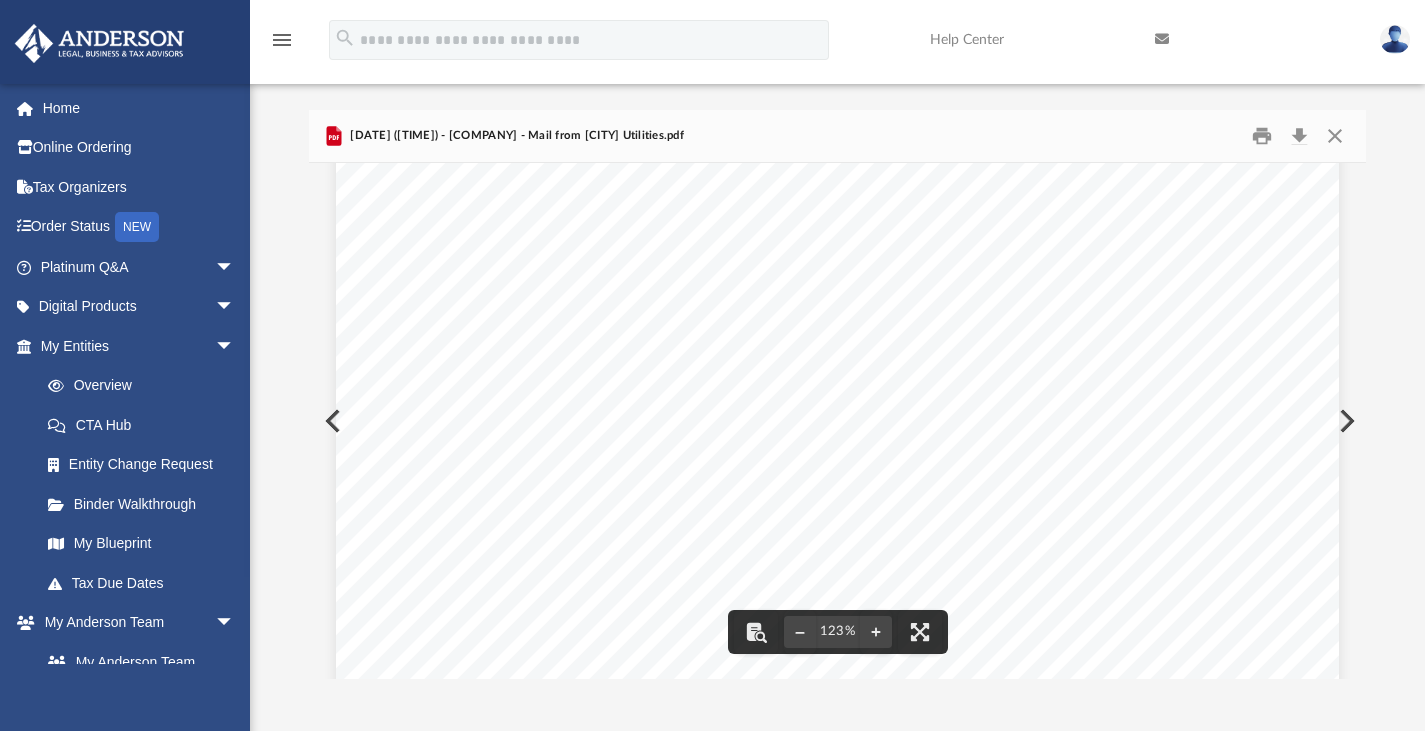 scroll, scrollTop: 0, scrollLeft: 0, axis: both 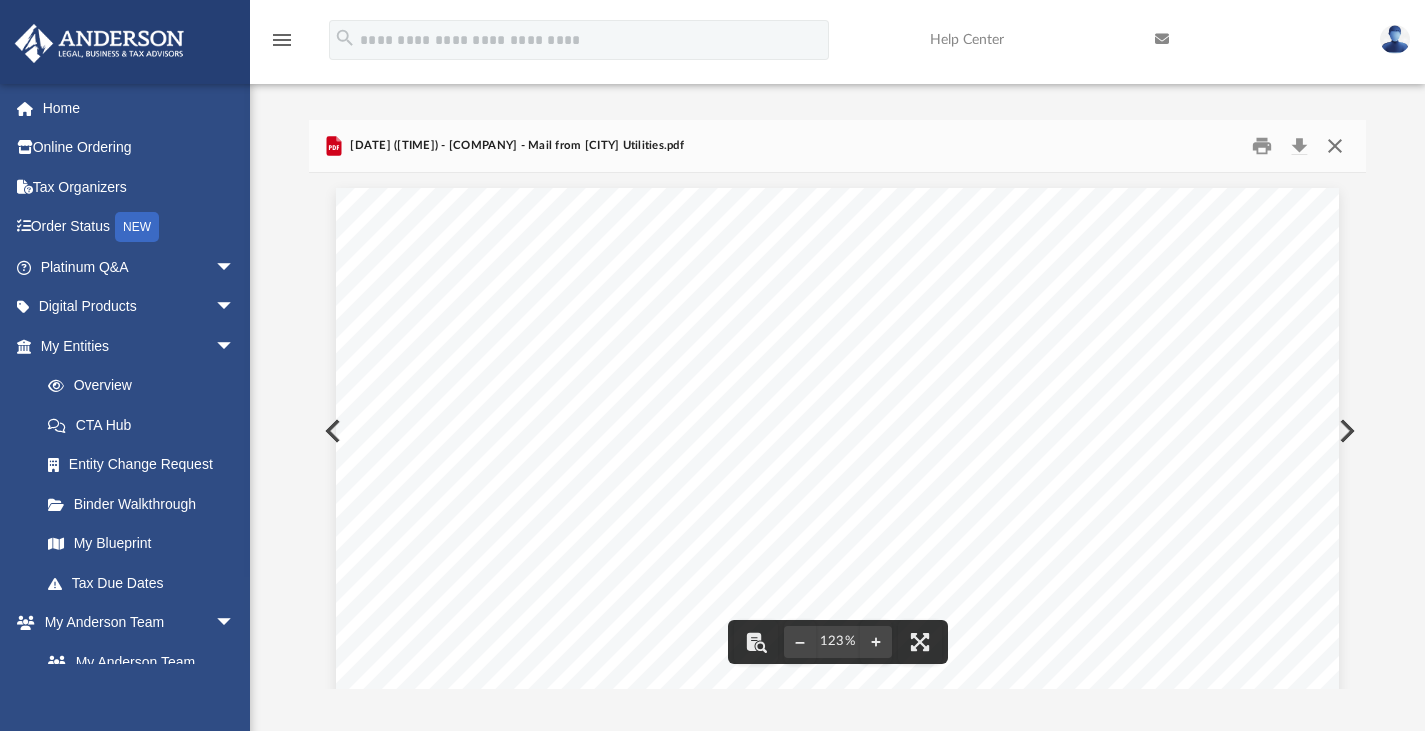 click at bounding box center (1335, 145) 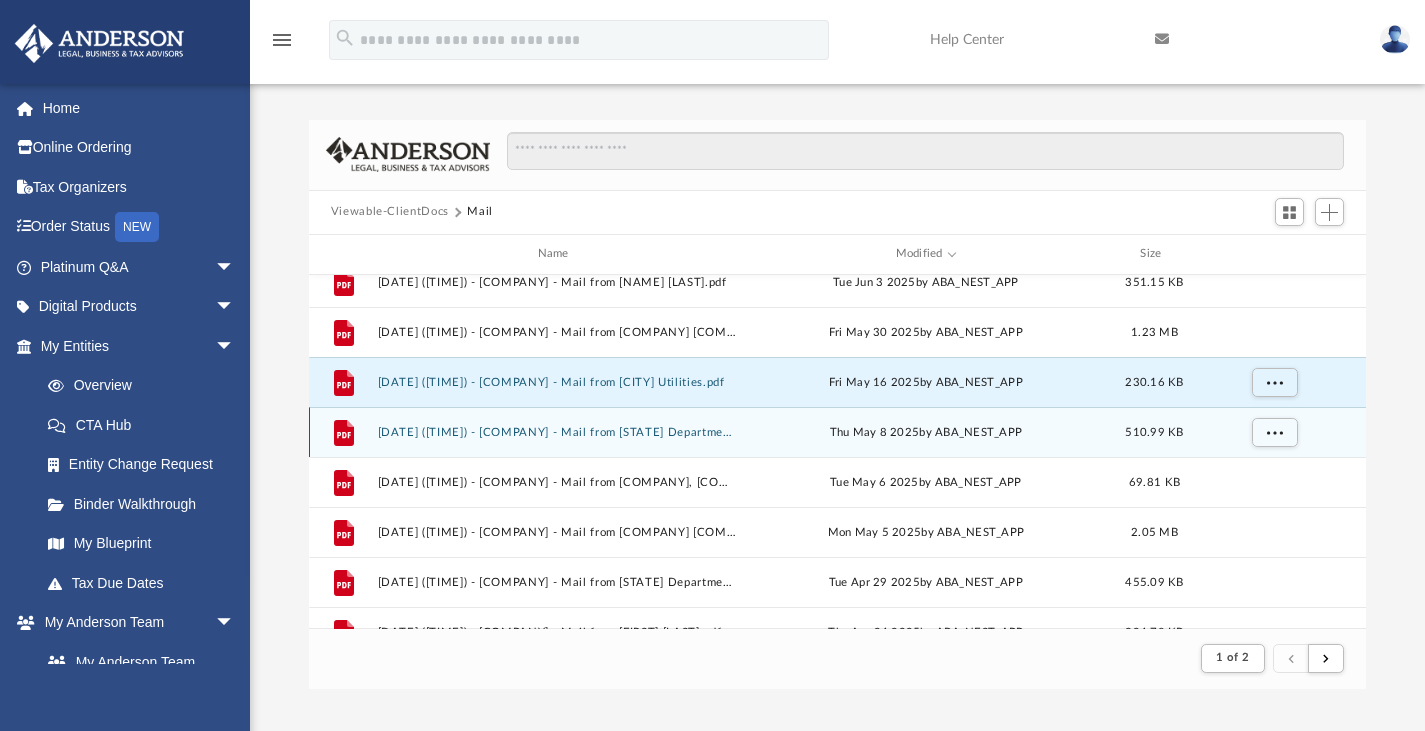 click on "[DATE] ([TIME]) - [COMPANY] - Mail from [STATE] Department of Revenue.pdf" at bounding box center [557, 431] 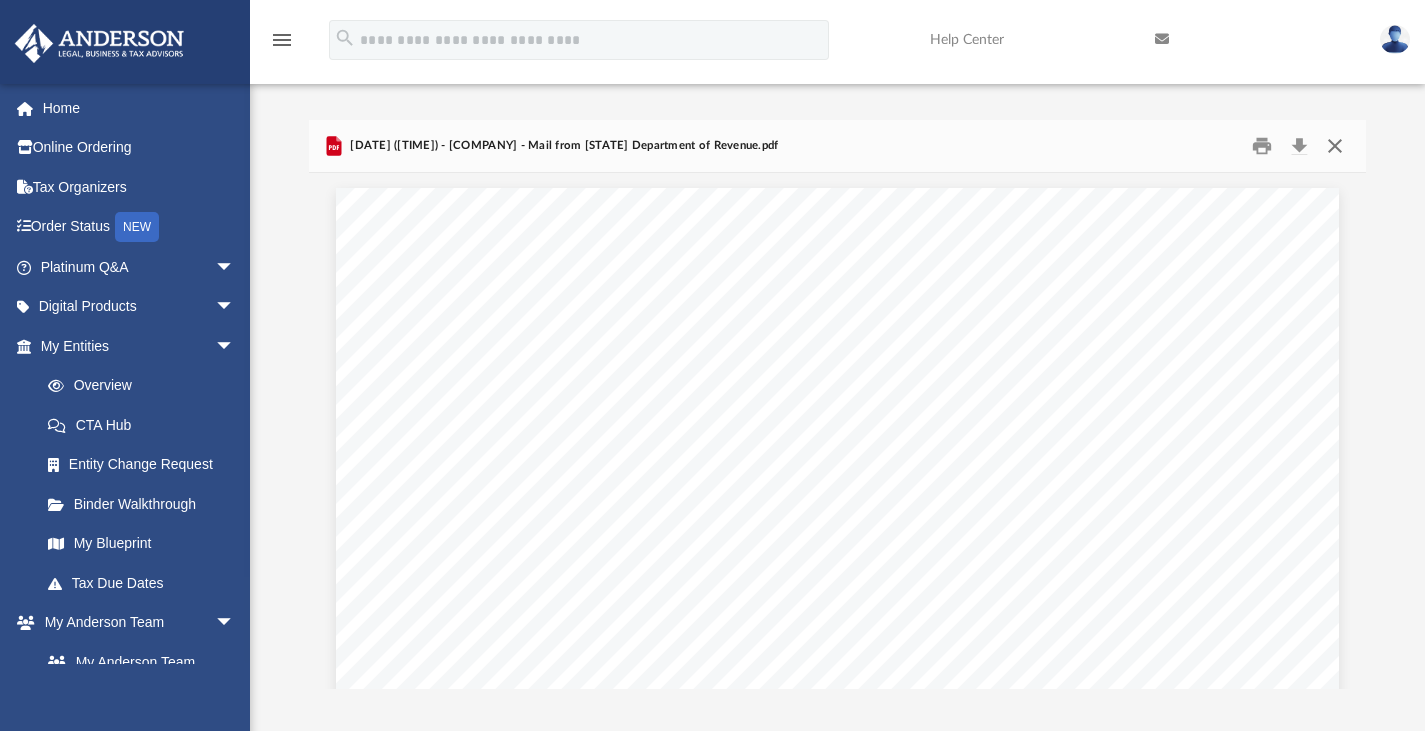 click at bounding box center [1335, 145] 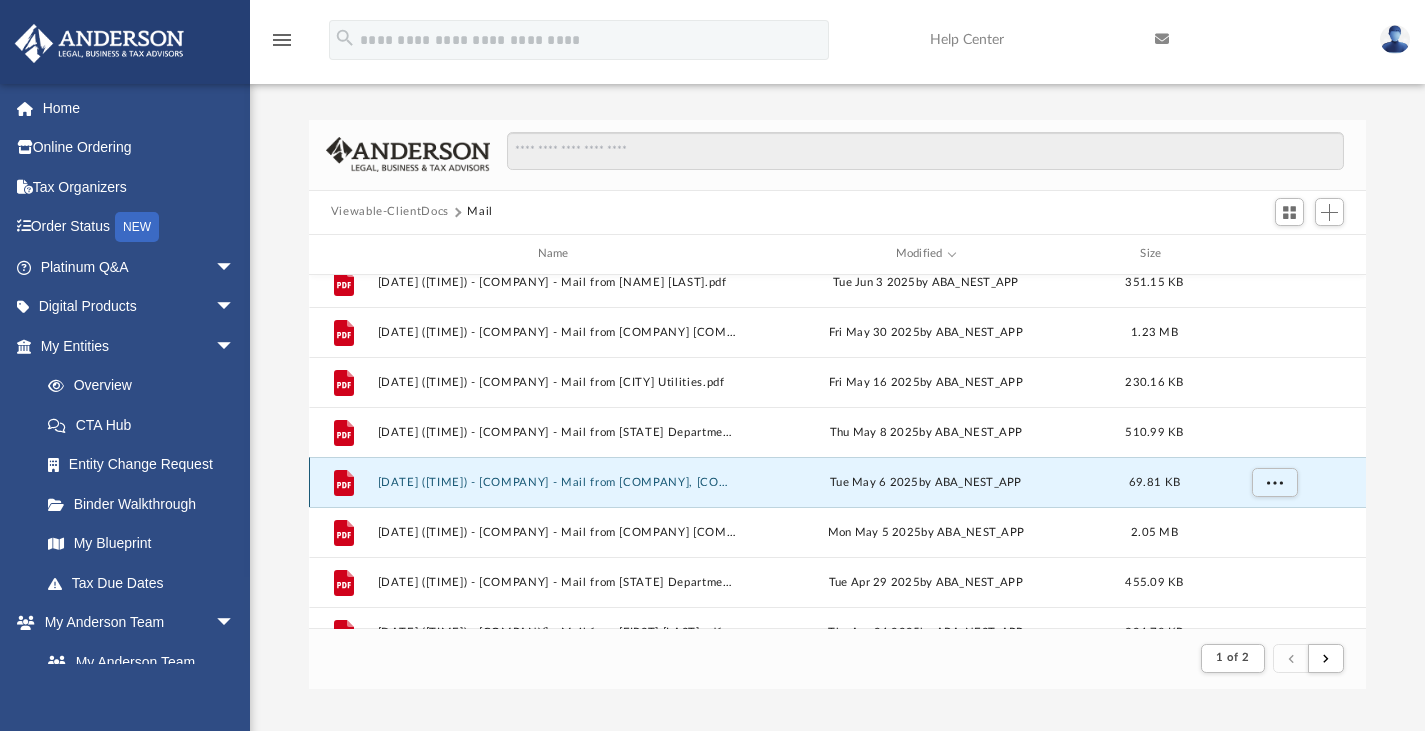 click on "[DATE] ([TIME]) - [COMPANY] - Mail from [COMPANY], [COMPANY] [COMPANY].pdf" at bounding box center [557, 481] 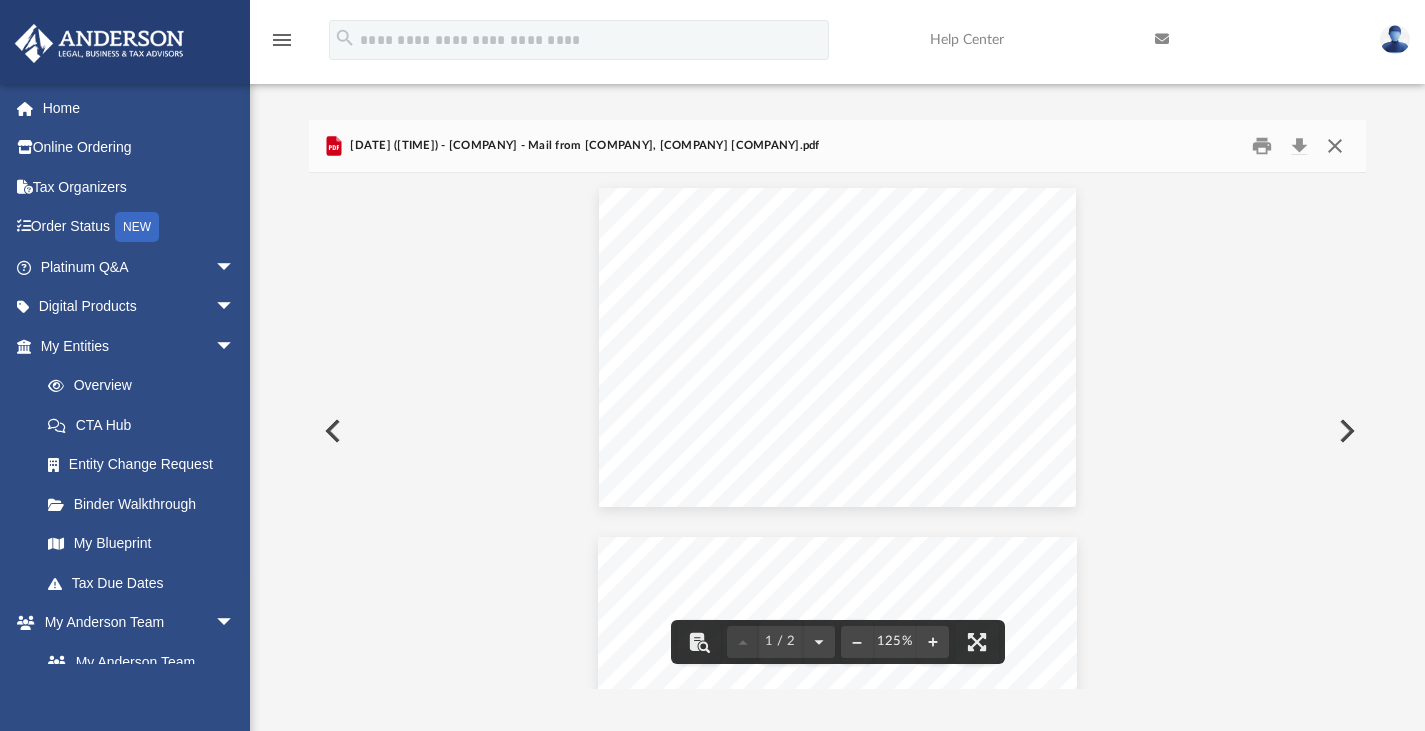click at bounding box center (1335, 145) 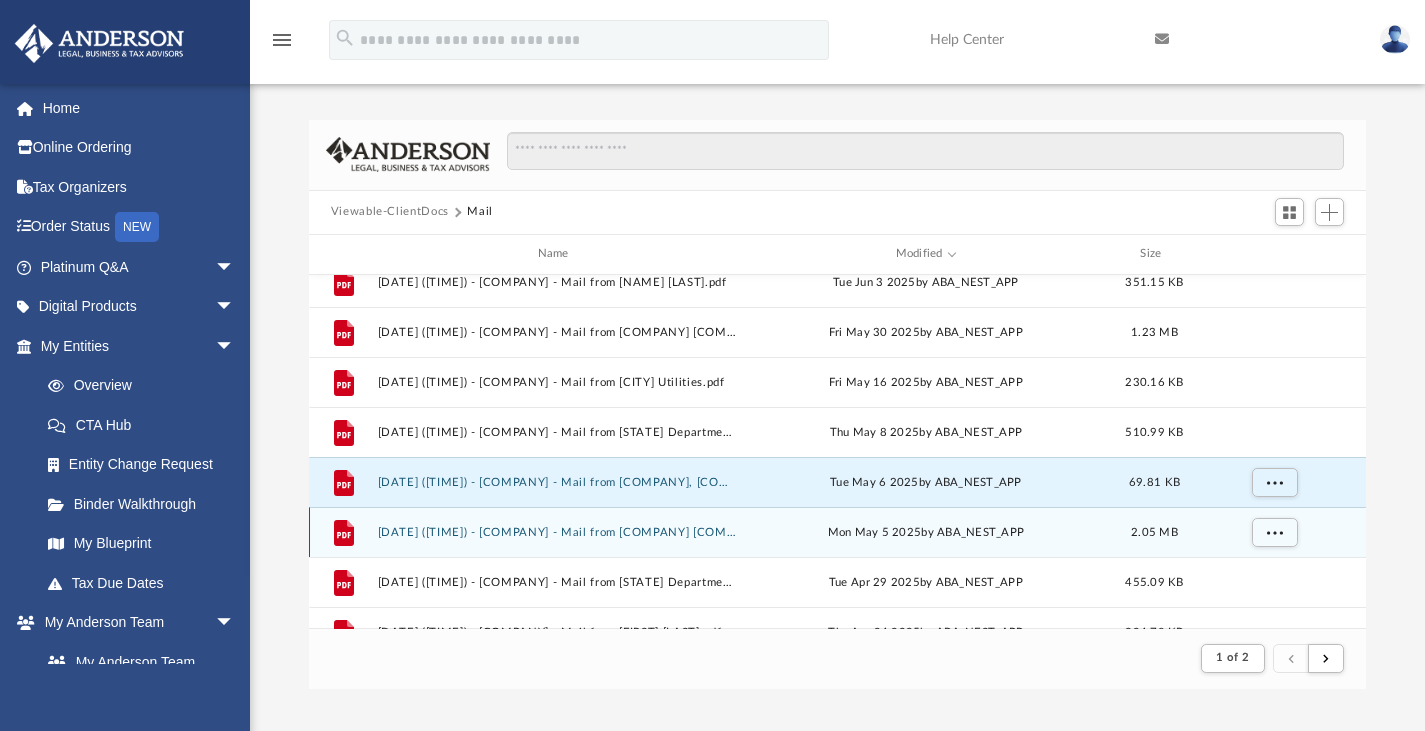 click on "[DATE] ([TIME]) - [COMPANY] - Mail from [COMPANY] [COMPANY].pdf" at bounding box center (557, 531) 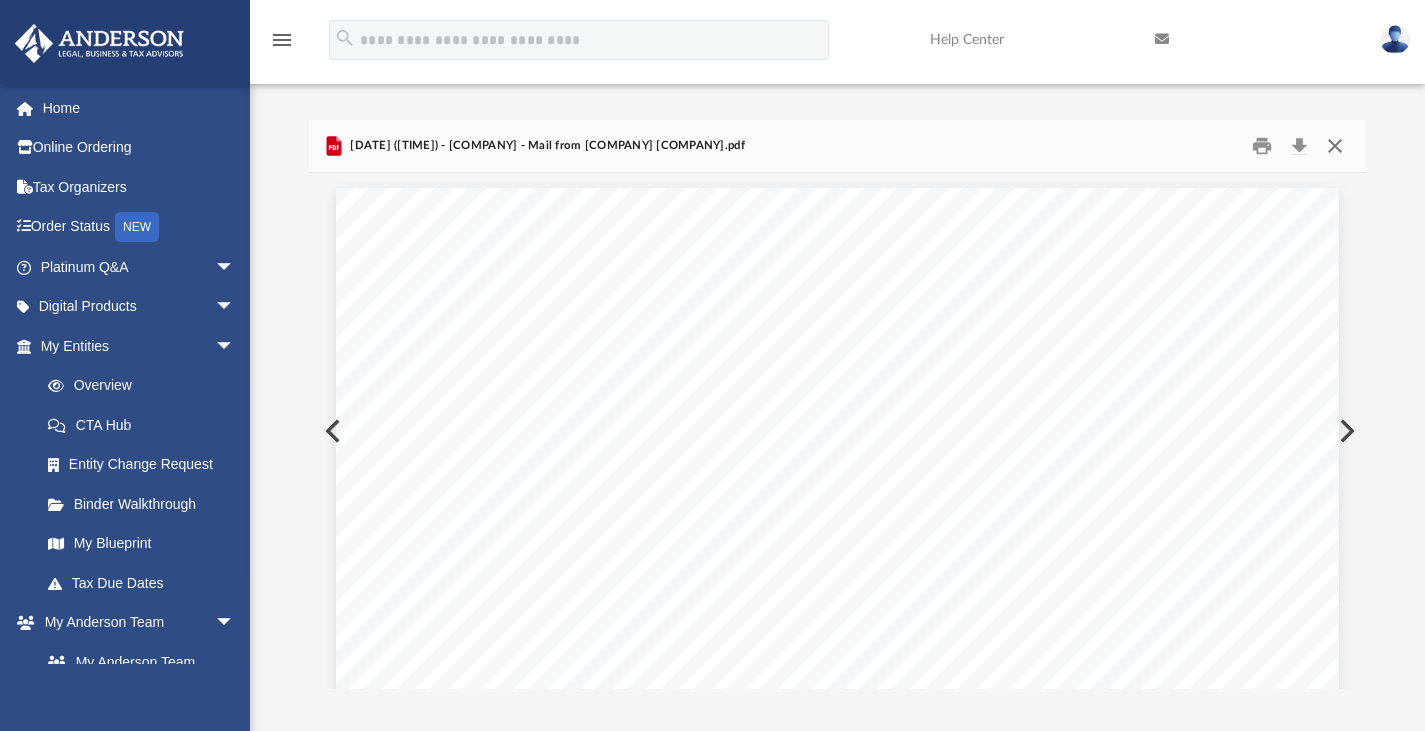 scroll, scrollTop: 920, scrollLeft: 0, axis: vertical 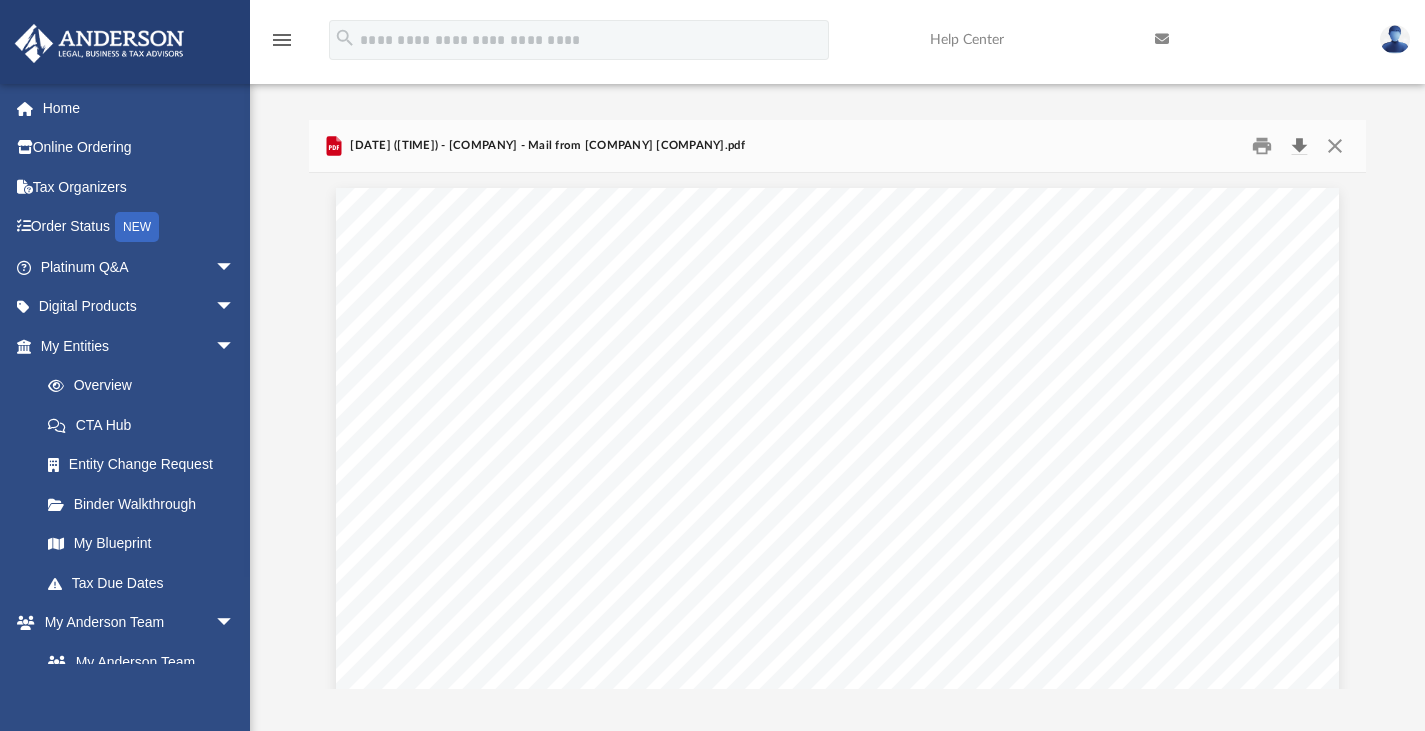 click at bounding box center (1299, 145) 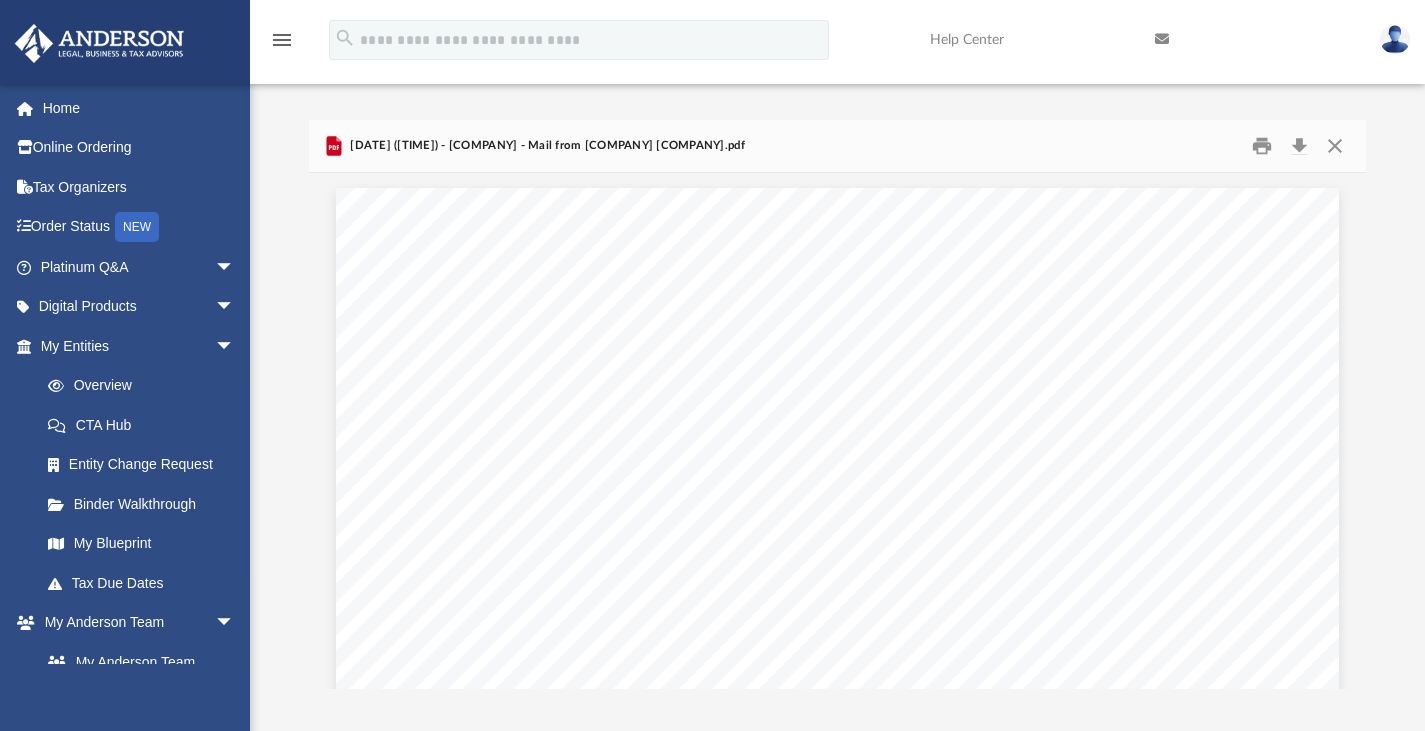 click on "Difficulty viewing your box folder? You can also access your account directly on  box.com  outside of the portal.  No Client Folder Found - Please contact   your team   for assistance.  Viewable-ClientDocs Mail Name    Modified    Size    File [DATE] ([TIME]) - [COMPANY] - Mail from [NAME] [LAST], CFA.pdf [DAY] [MONTH] [DAY] [YEAR]  by ABA_NEST_APP 420.13 KB File [DATE] ([TIME]) - [COMPANY] - Mail from [NAME] [LAST].pdf [DAY] [MONTH] [DAY] [YEAR]  by ABA_NEST_APP 351.15 KB File [DATE] ([TIME]) - [COMPANY] - Mail from [CITY] Utilities.pdf [DAY] [MONTH] [DAY] [YEAR]  by ABA_NEST_APP 230.16 KB File [DATE] ([TIME]) - [COMPANY] - Mail from [STATE] Department of Revenue.pdf [DAY] [MONTH] [DAY] [YEAR]  by ABA_NEST_APP 510.99 KB File [DATE] ([TIME]) - [COMPANY] - Mail from [COMPANY], [COMPANY] [COMPANY].pdf 69.81 KB" at bounding box center (837, 404) 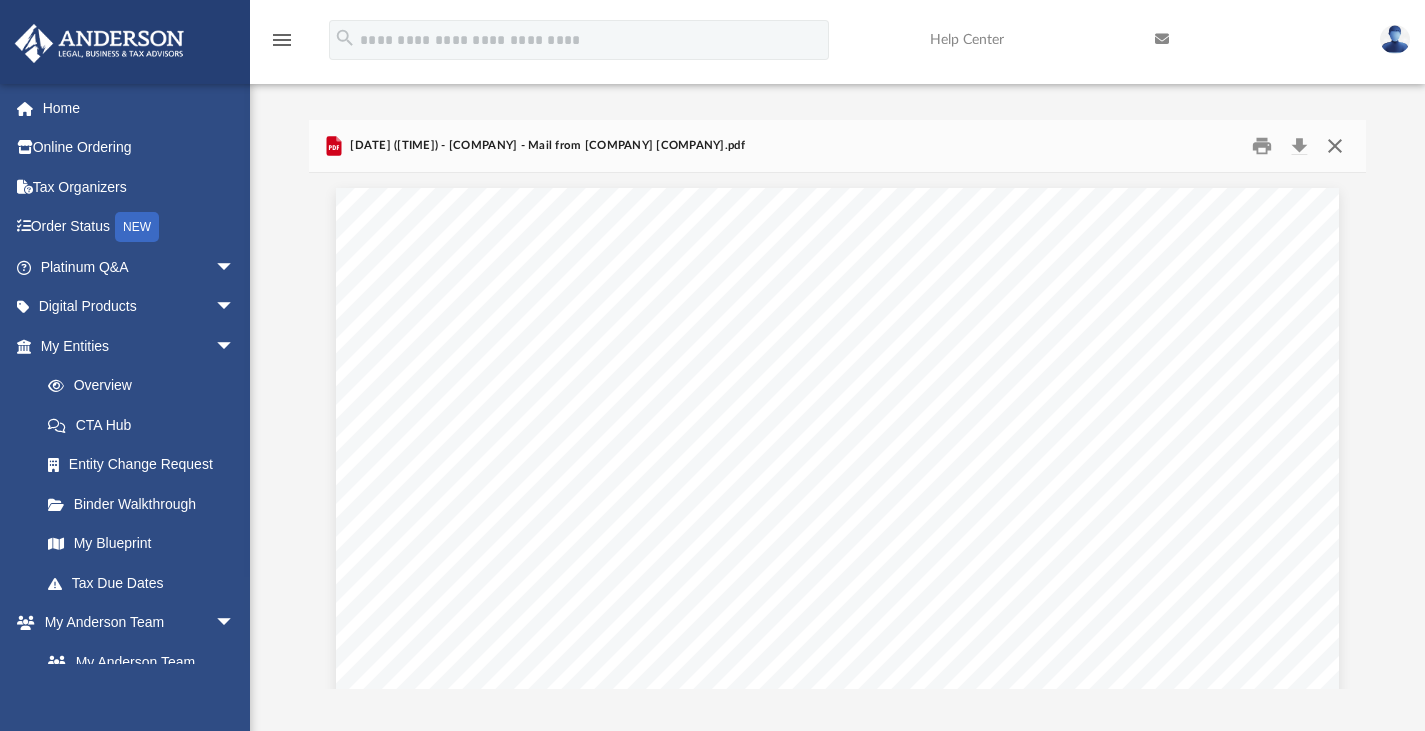 click at bounding box center [1335, 145] 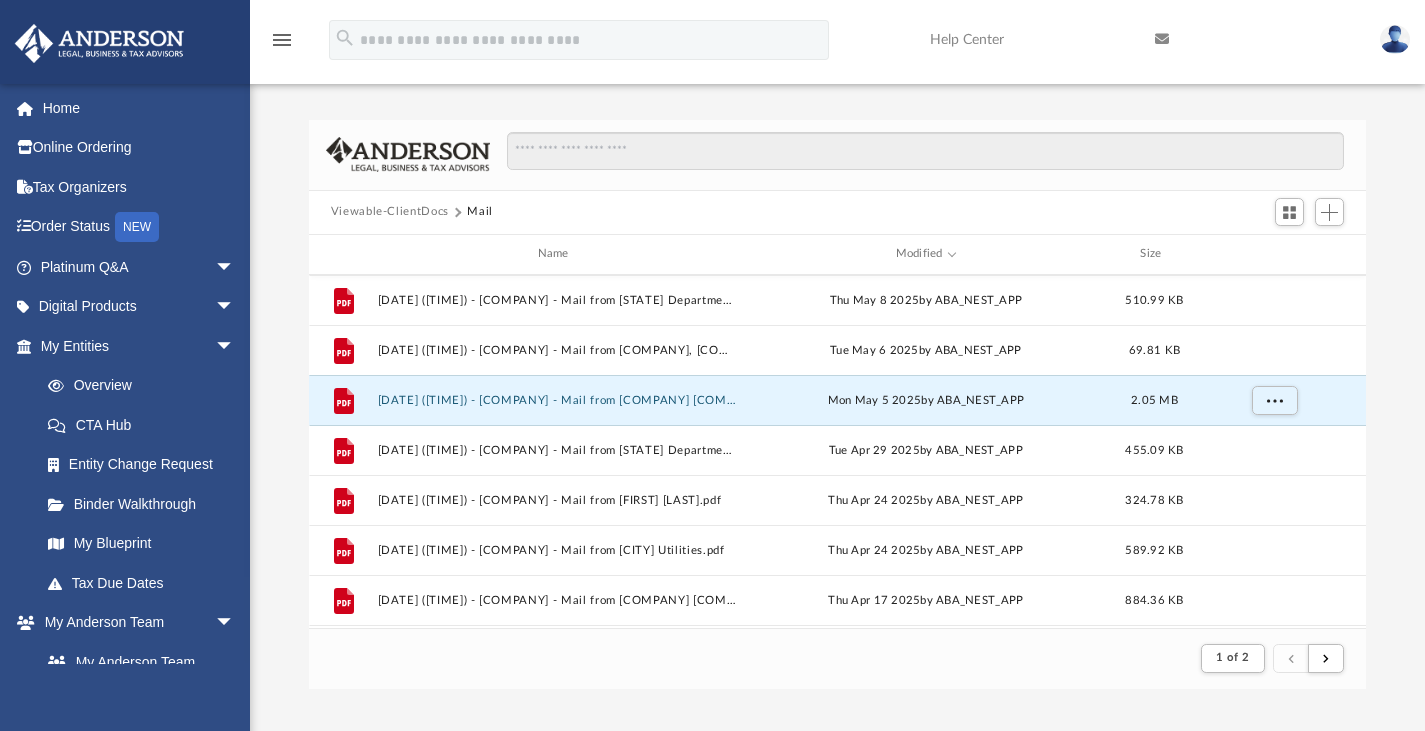 scroll, scrollTop: 1168, scrollLeft: 0, axis: vertical 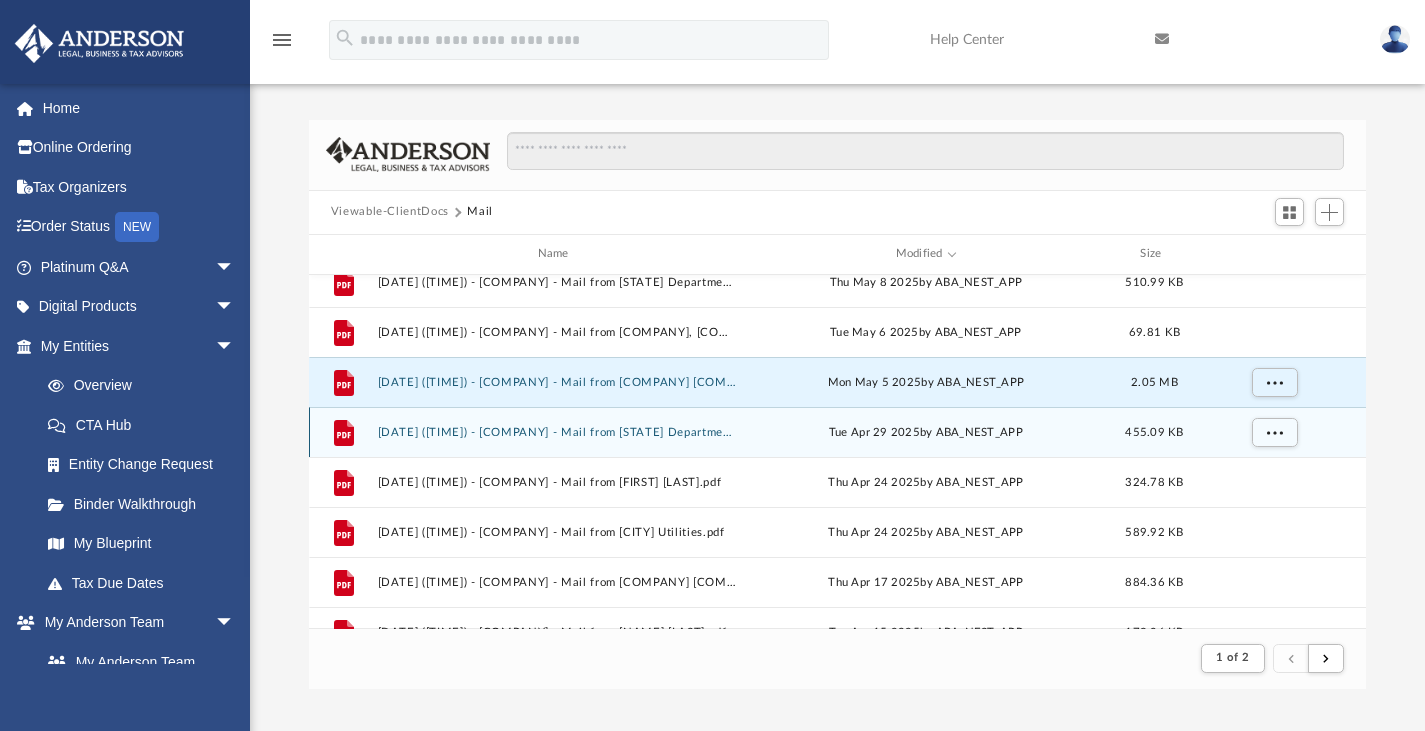 click on "[DATE] ([TIME]) - [COMPANY] - Mail from [STATE] Department of Revenue.pdf" at bounding box center (557, 431) 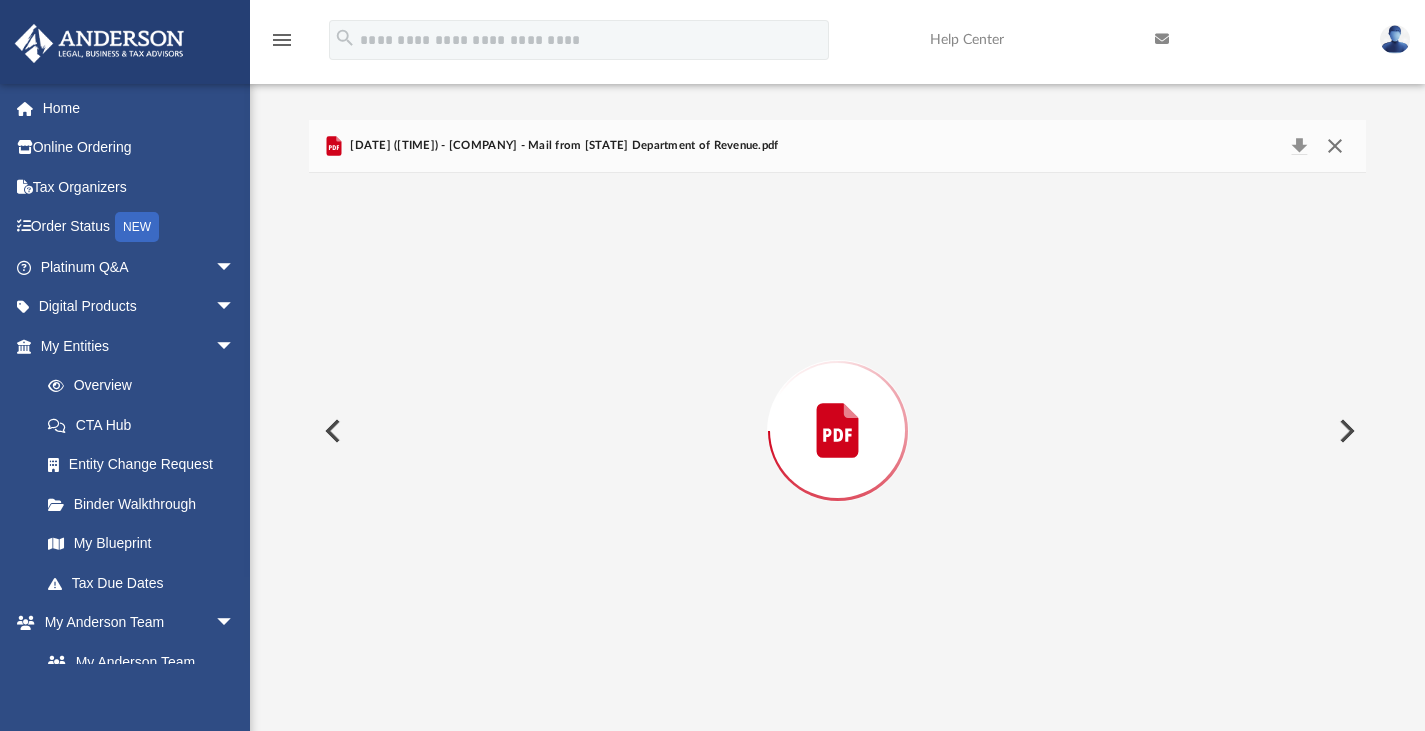 click at bounding box center (1335, 146) 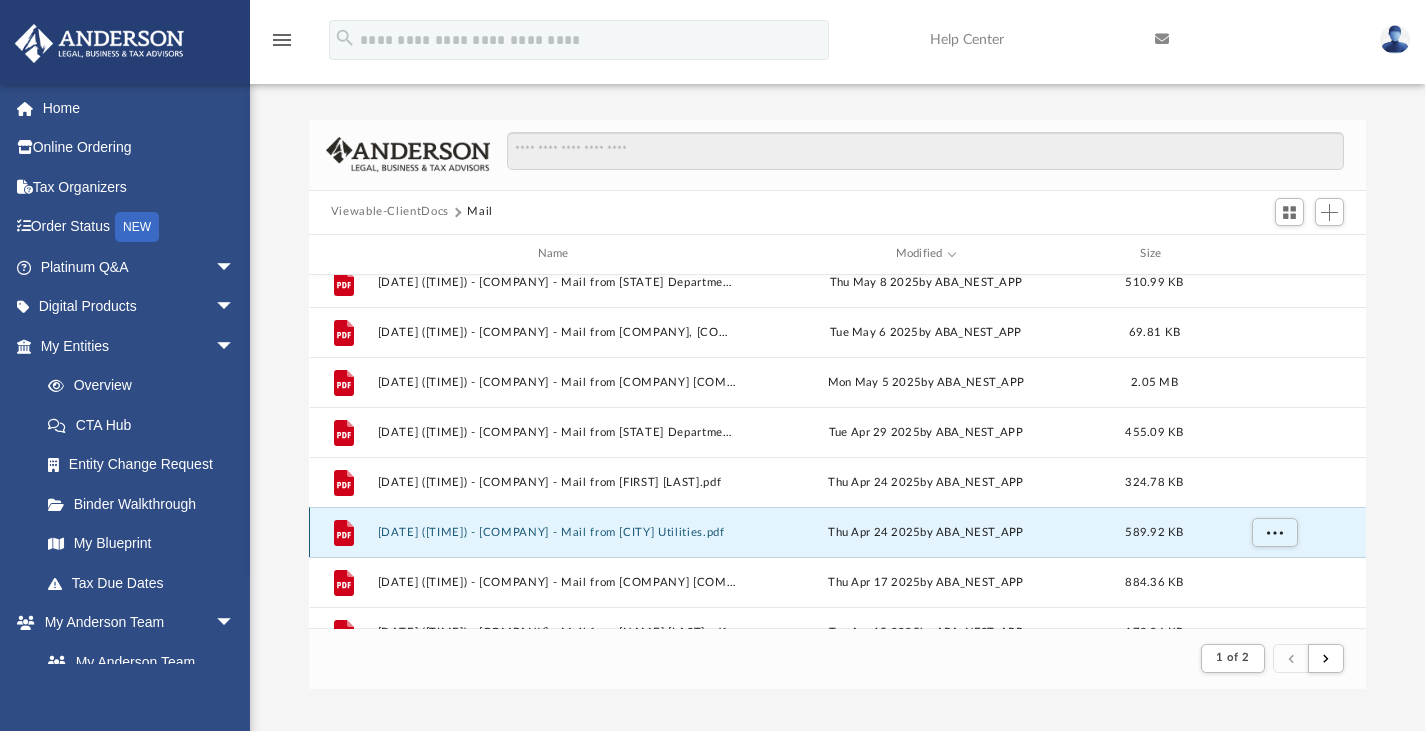 click on "[DATE] ([TIME]) - [COMPANY] - Mail from [CITY] Utilities.pdf" at bounding box center [557, 531] 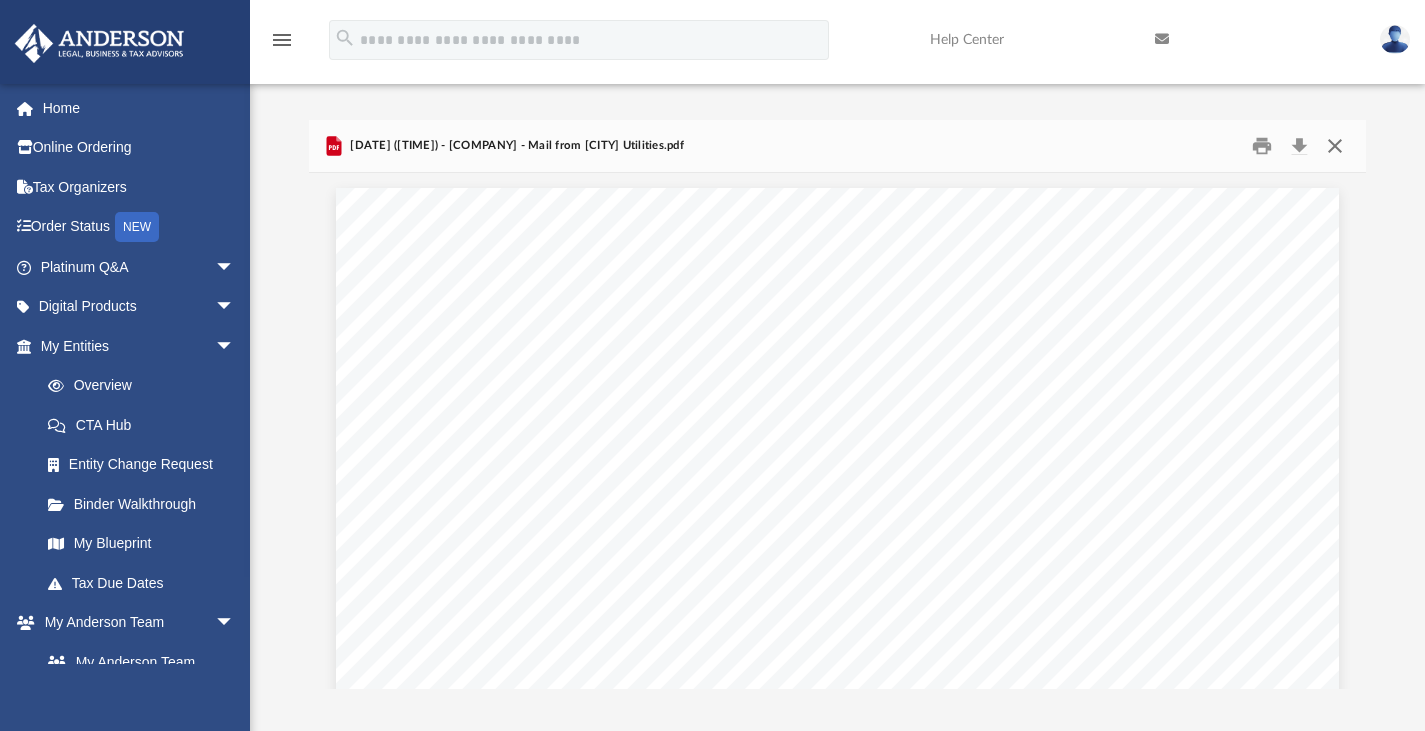 click at bounding box center (1335, 145) 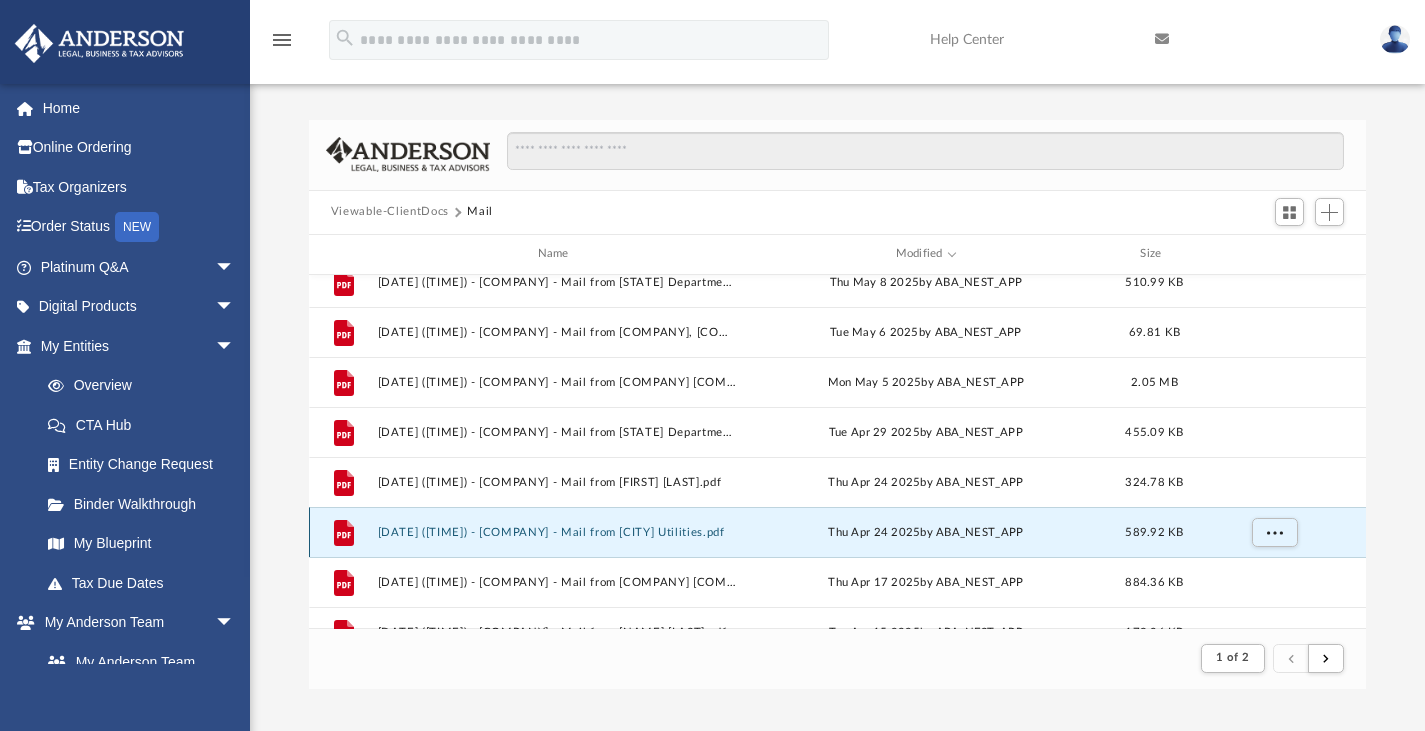 click on "[DATE] ([TIME]) - [COMPANY] - Mail from [CITY] Utilities.pdf" at bounding box center [557, 531] 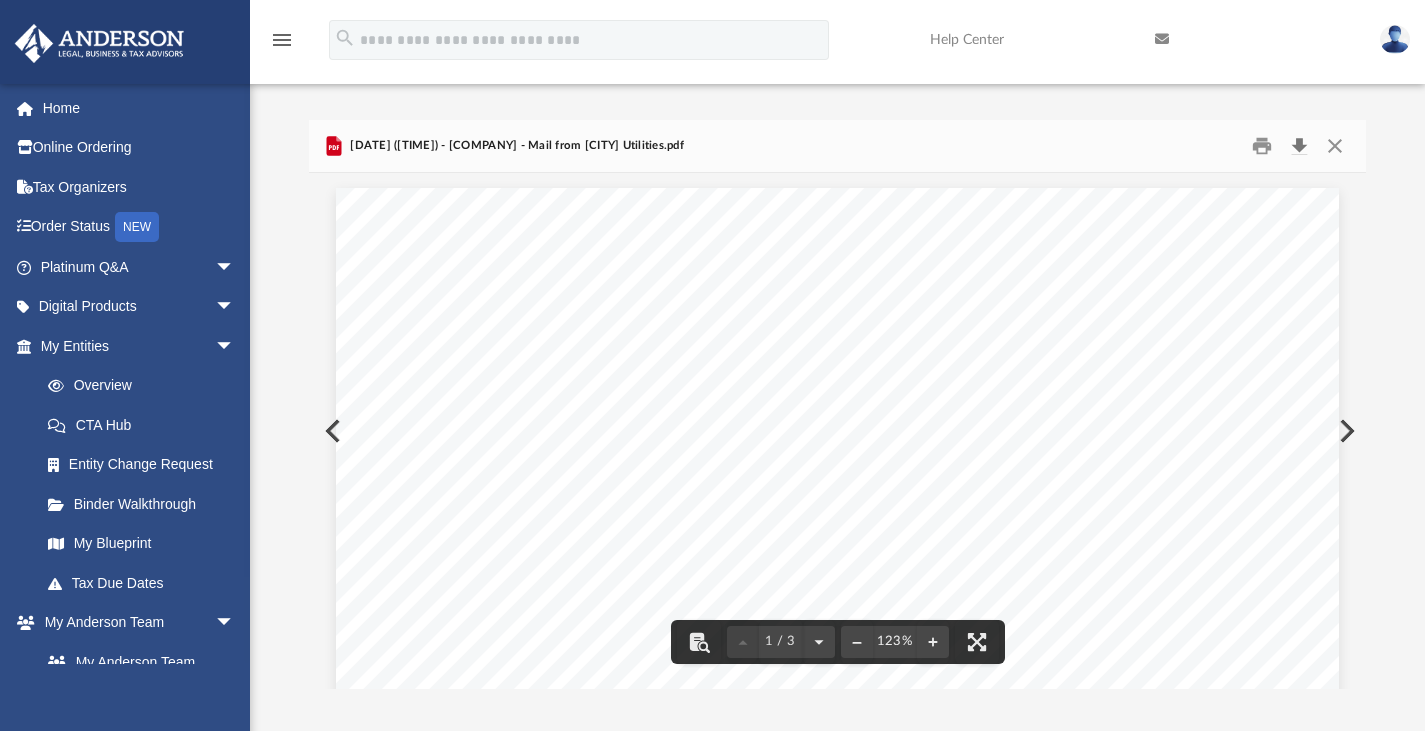 click at bounding box center [1299, 145] 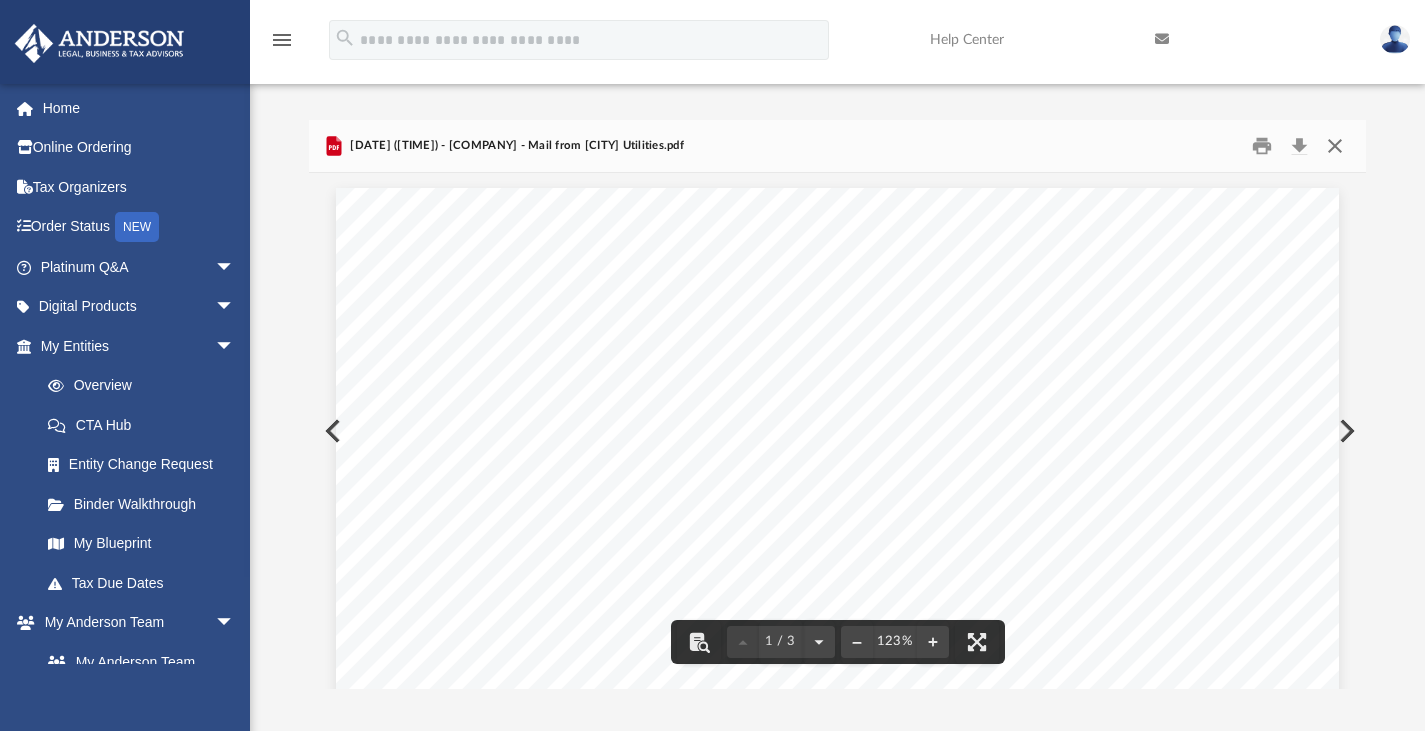 click at bounding box center [1335, 145] 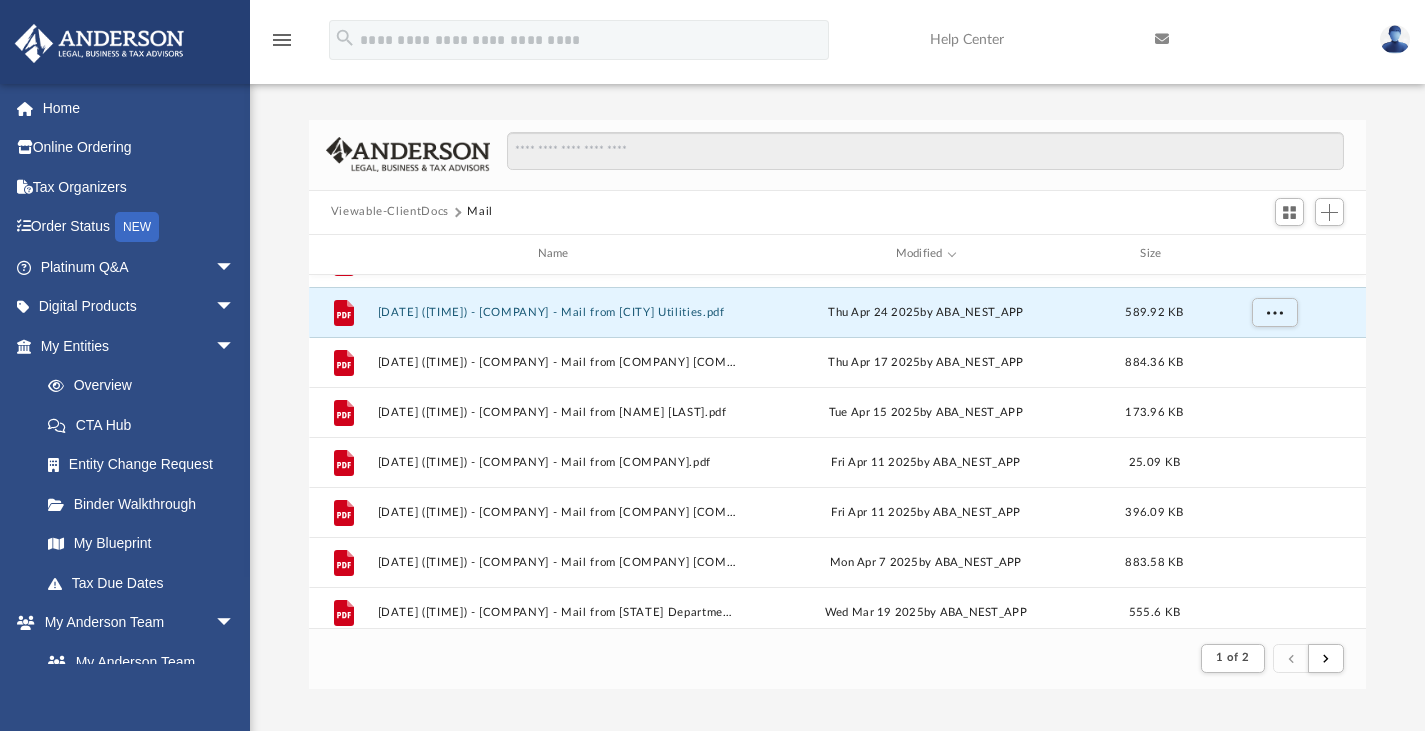 scroll, scrollTop: 1420, scrollLeft: 0, axis: vertical 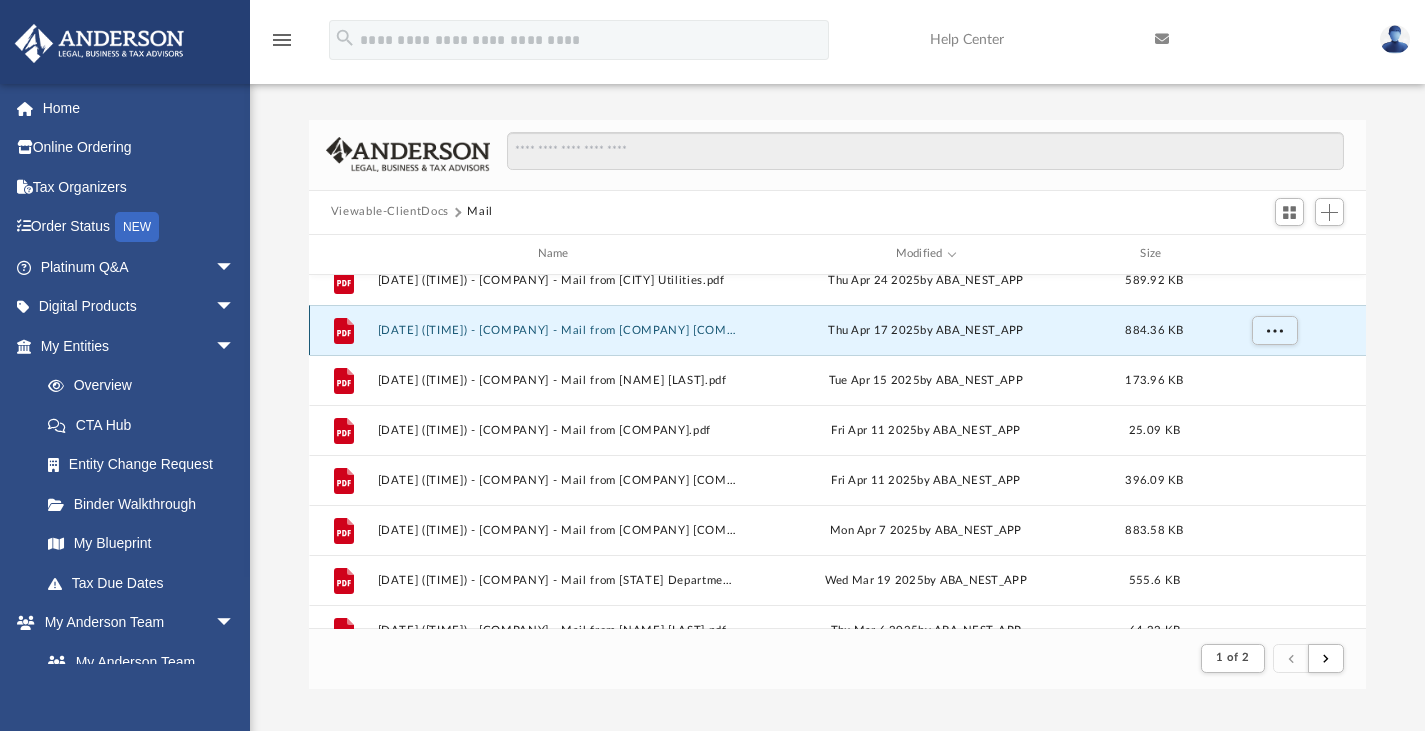 click on "[DATE] ([TIME]) - [COMPANY] - Mail from [COMPANY] [COMPANY].pdf" at bounding box center [557, 329] 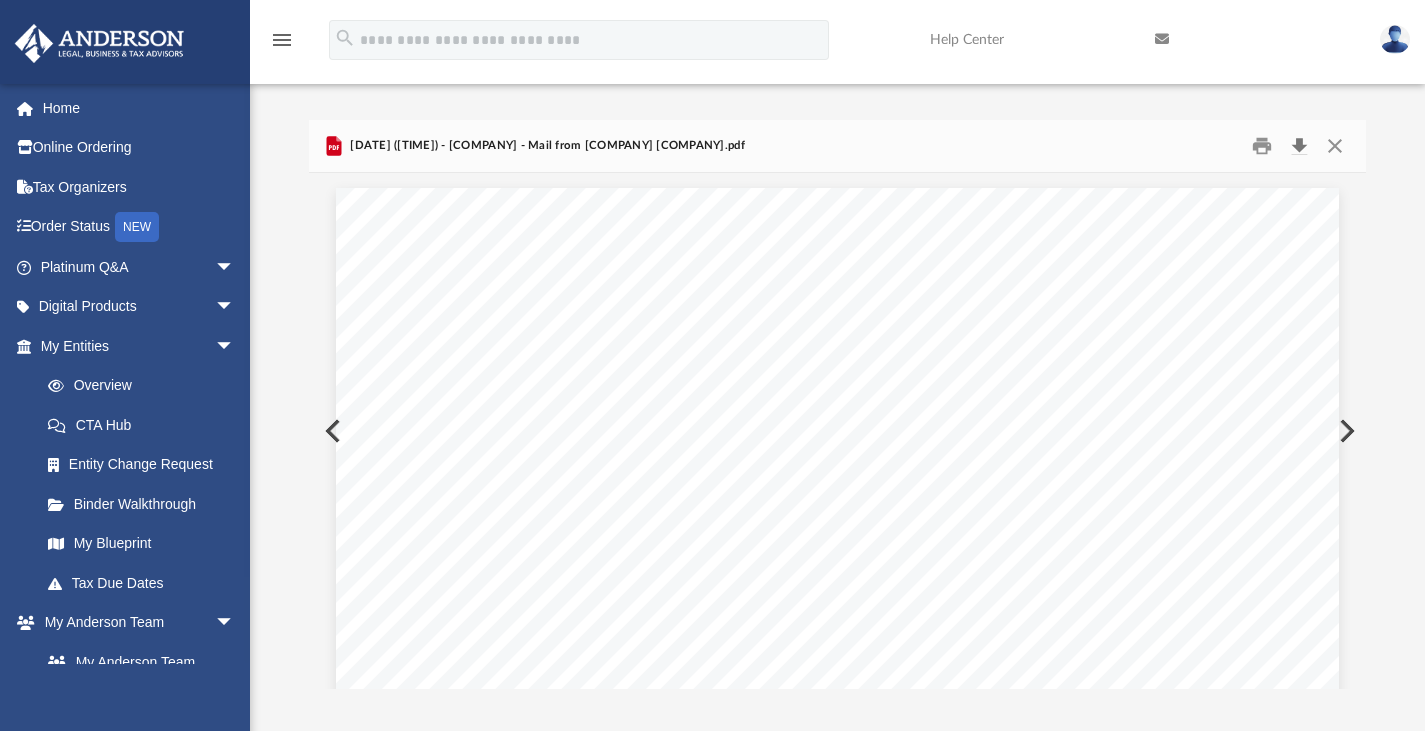 click at bounding box center [1299, 145] 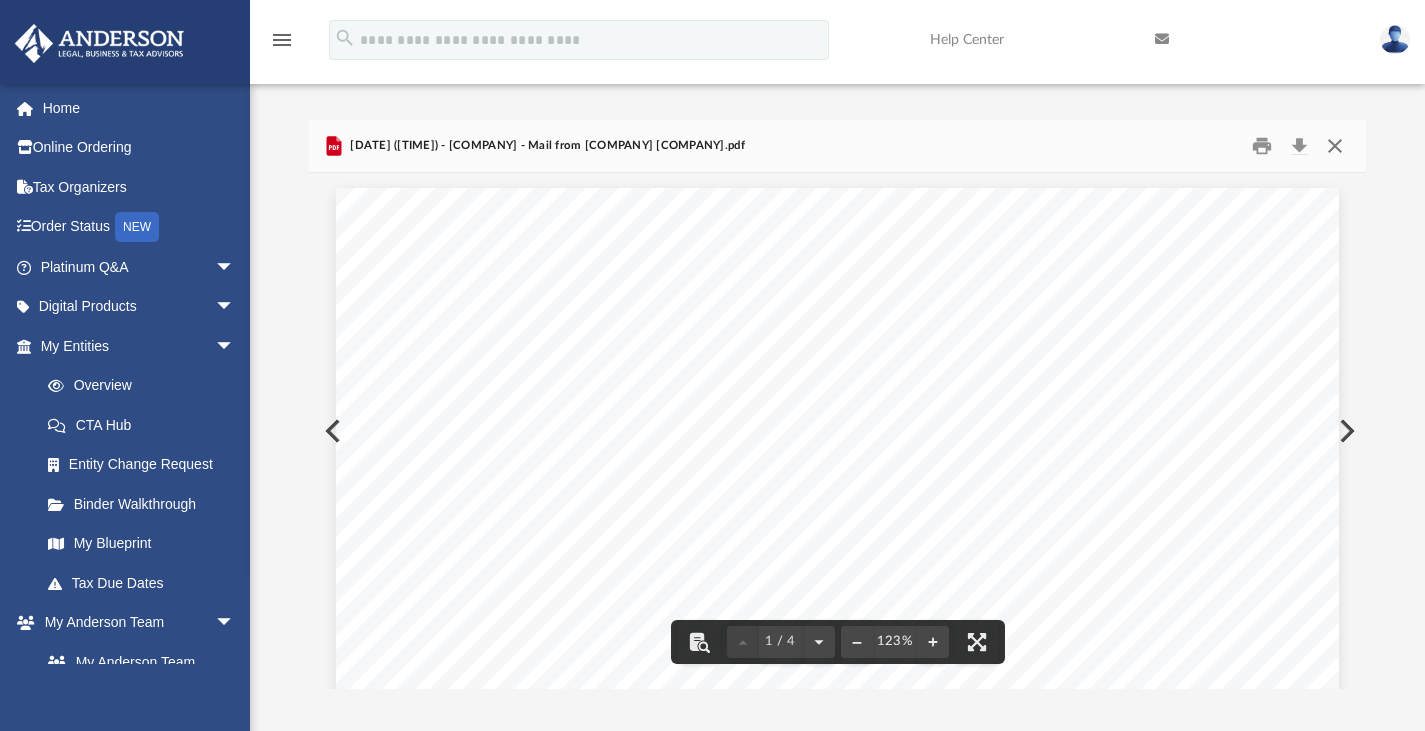 click at bounding box center [1335, 145] 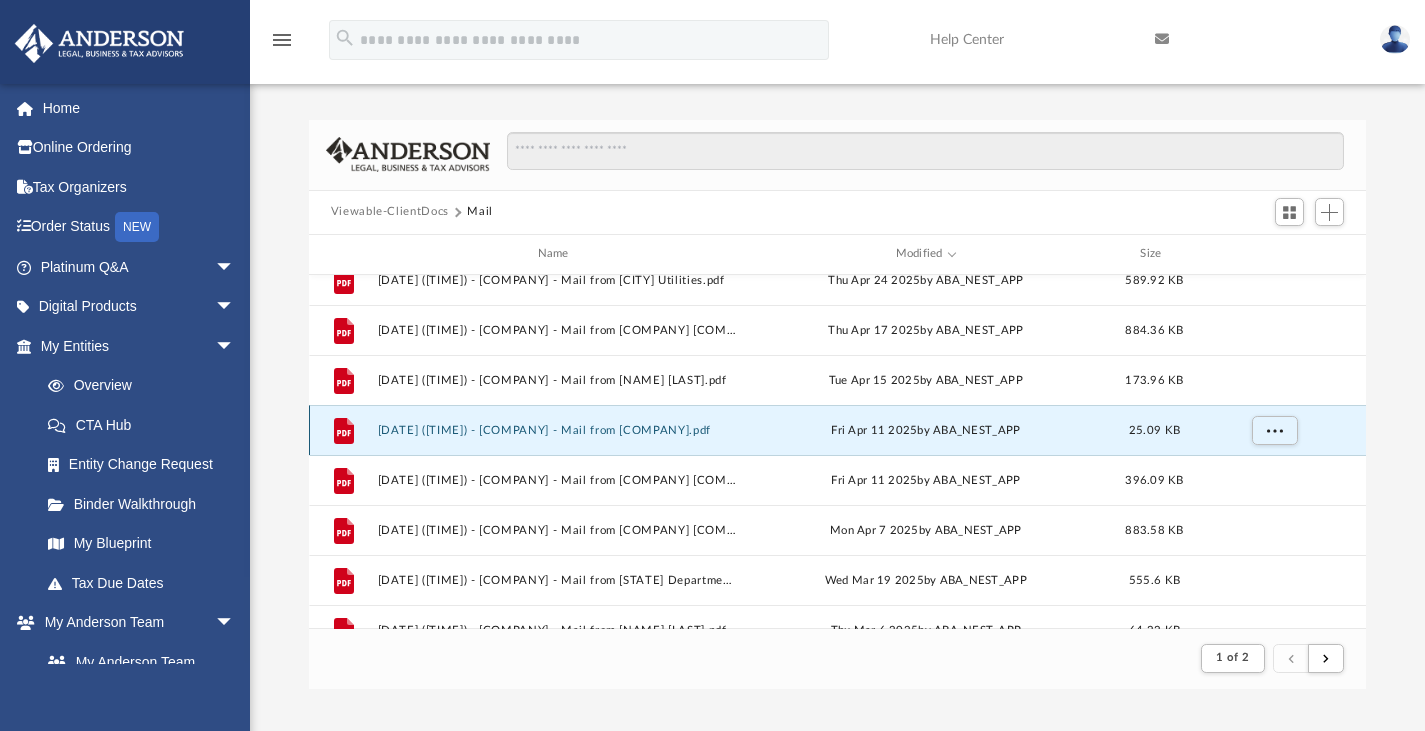 click on "[DATE] ([TIME]) - [COMPANY] - Mail from [COMPANY].pdf" at bounding box center [557, 429] 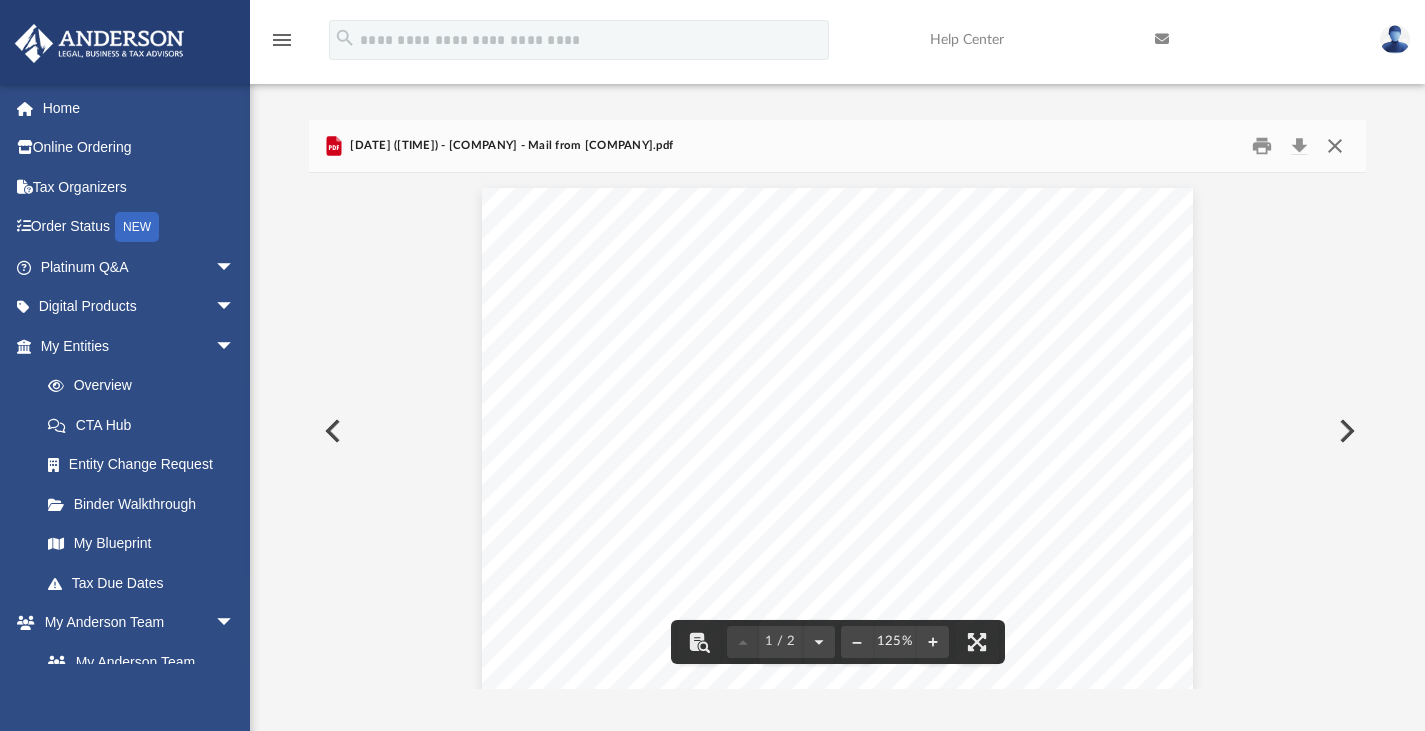 click at bounding box center [1335, 145] 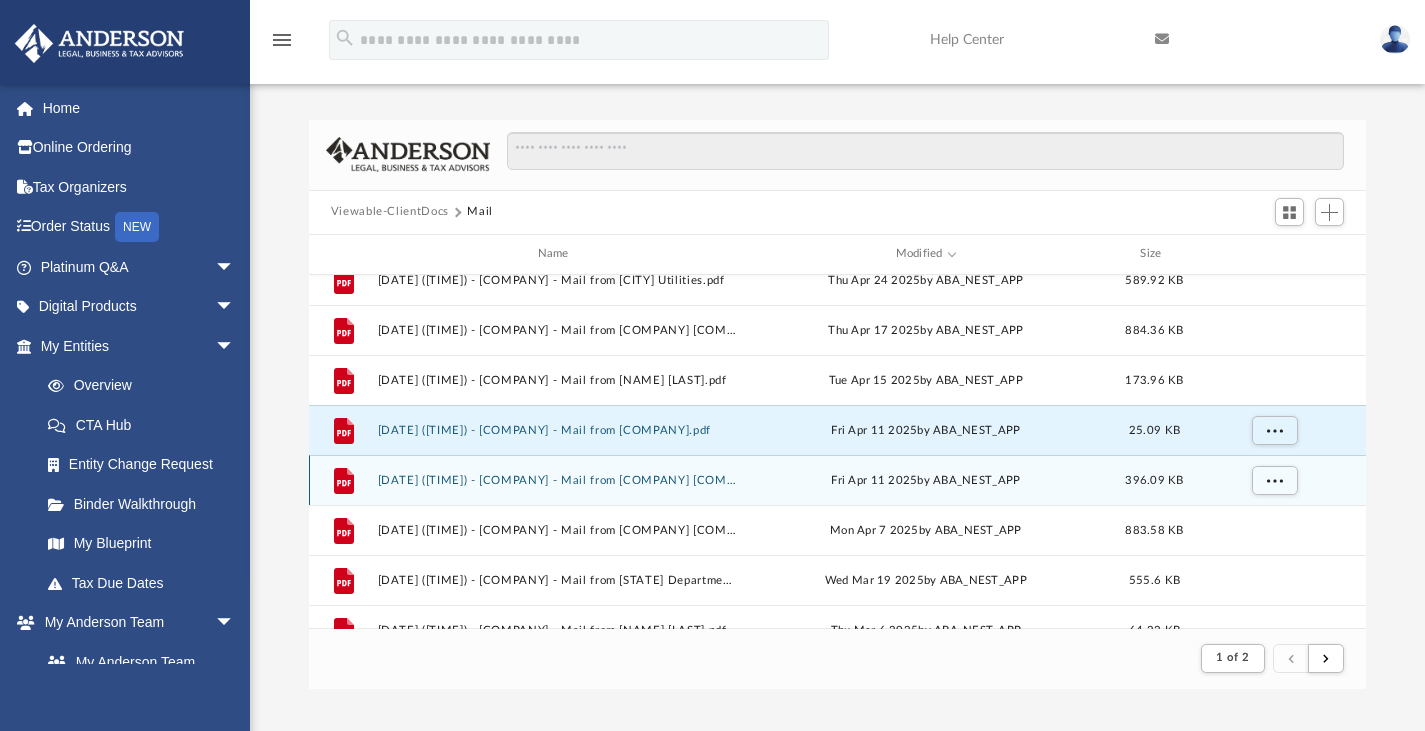click on "File [DATE] ([TIME]) - [COMPANY] - Mail from [COMPANY] [COMPANY].pdf [DAY] [MONTH] [DAY] [YEAR]  by ABA_NEST_APP 396.09 KB" at bounding box center (838, 480) 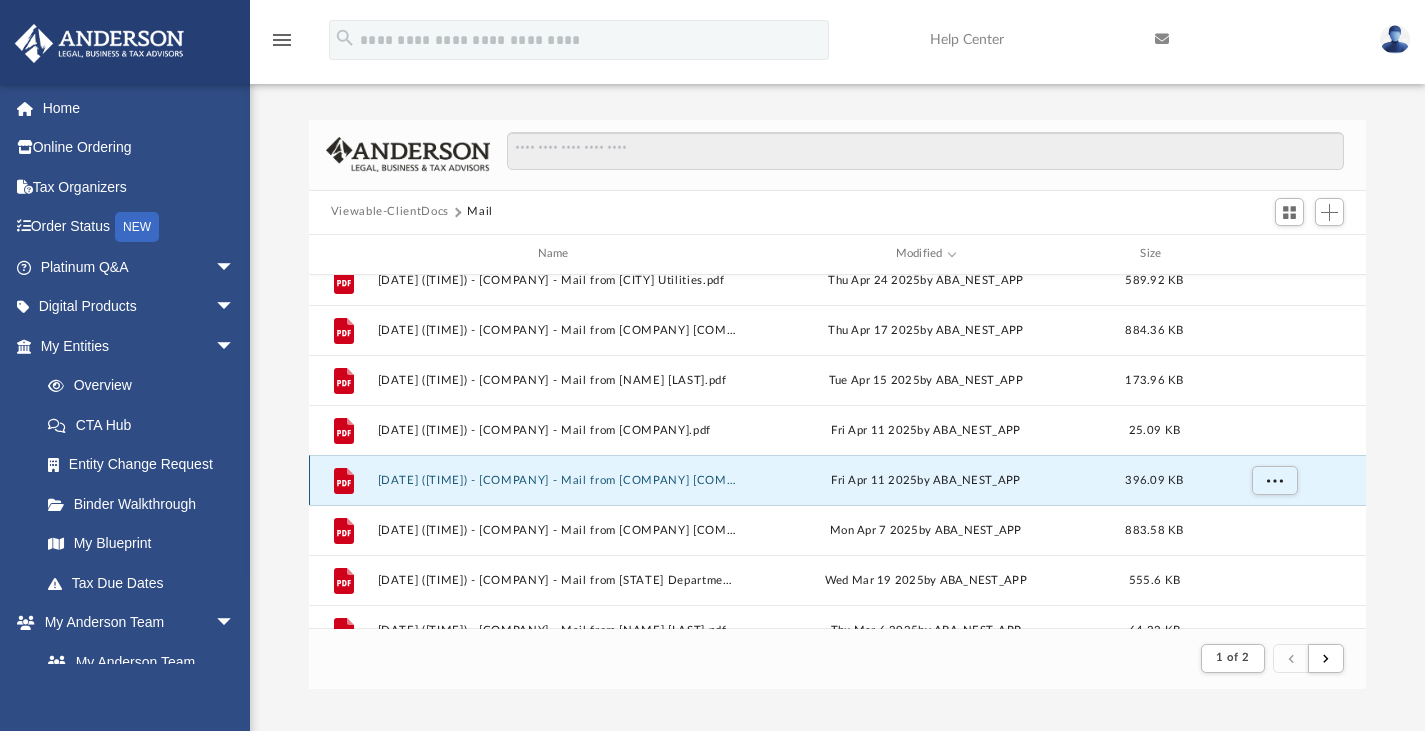 click on "[DATE] ([TIME]) - [COMPANY] - Mail from [COMPANY] [COMPANY].pdf" at bounding box center [557, 479] 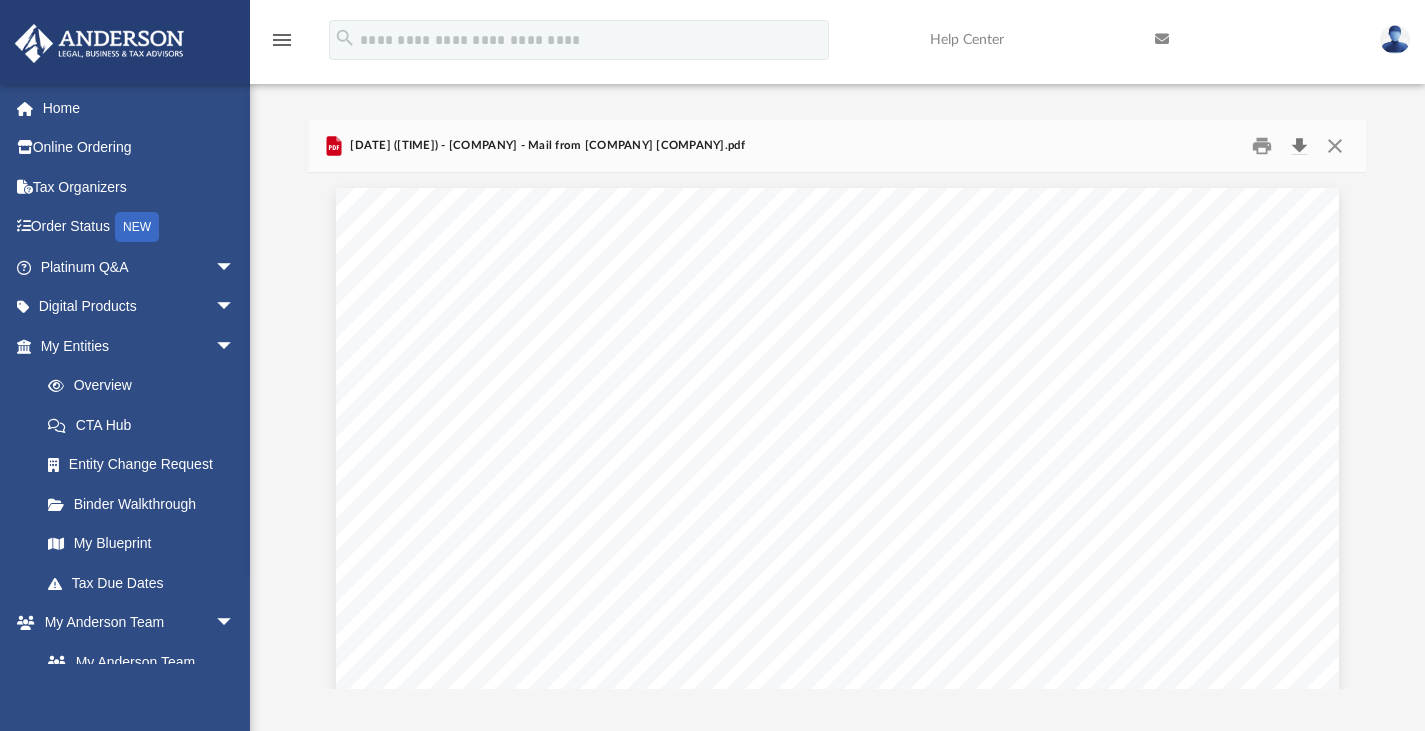 click at bounding box center [1299, 145] 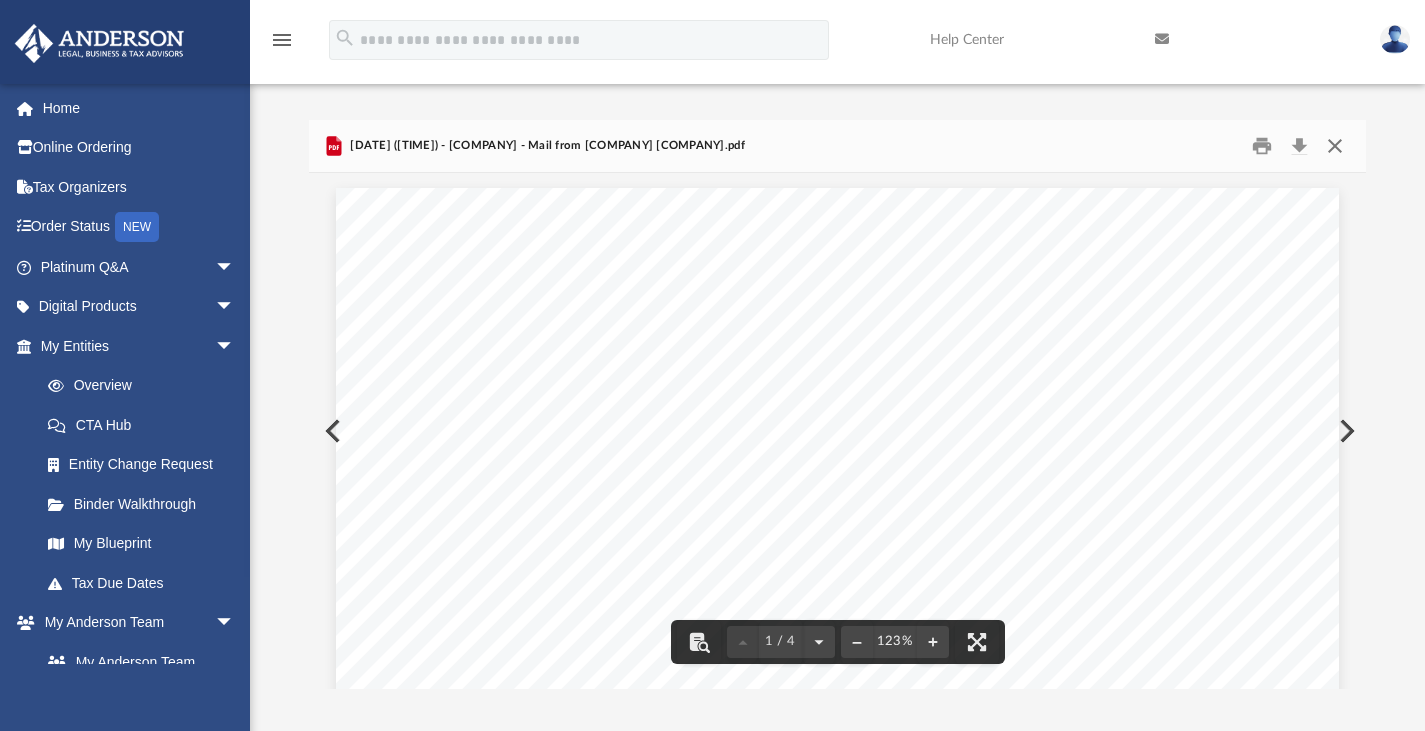 click at bounding box center (1335, 145) 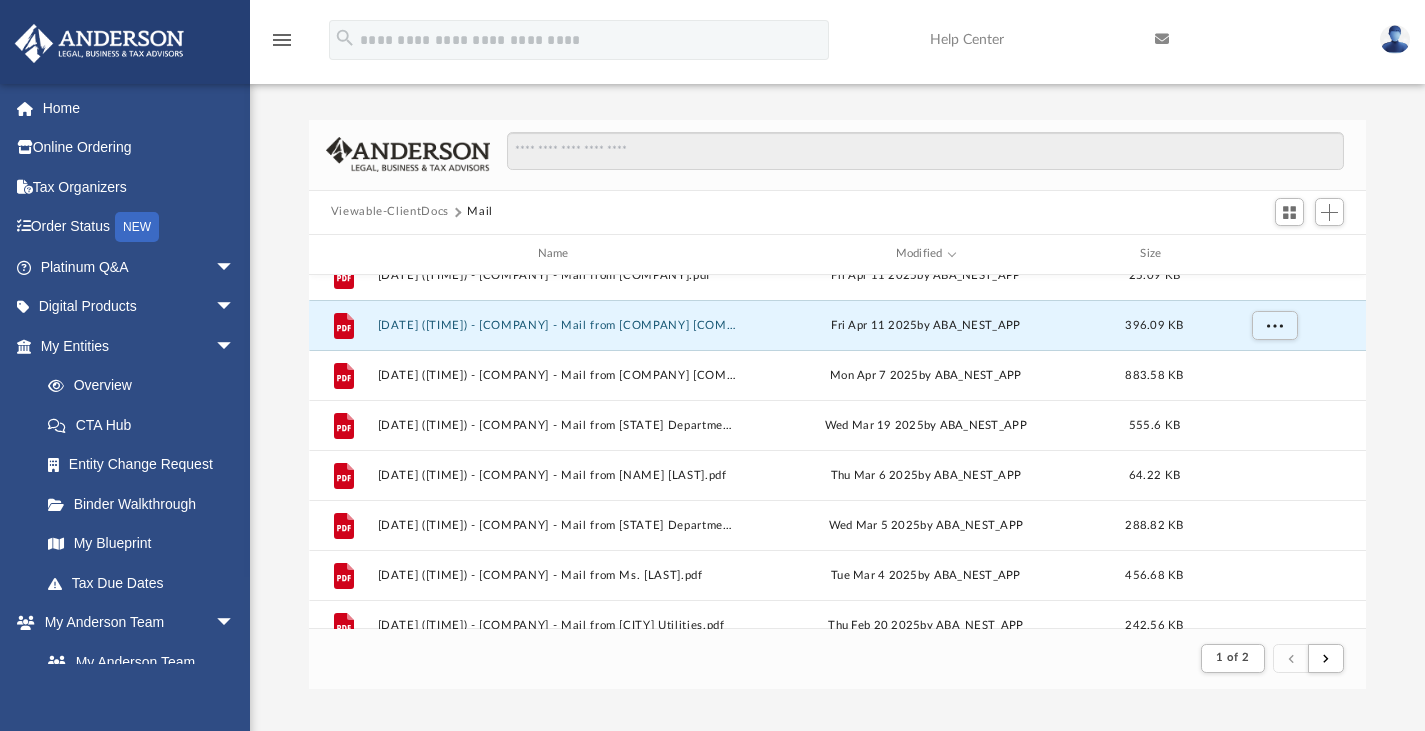 scroll, scrollTop: 1581, scrollLeft: 0, axis: vertical 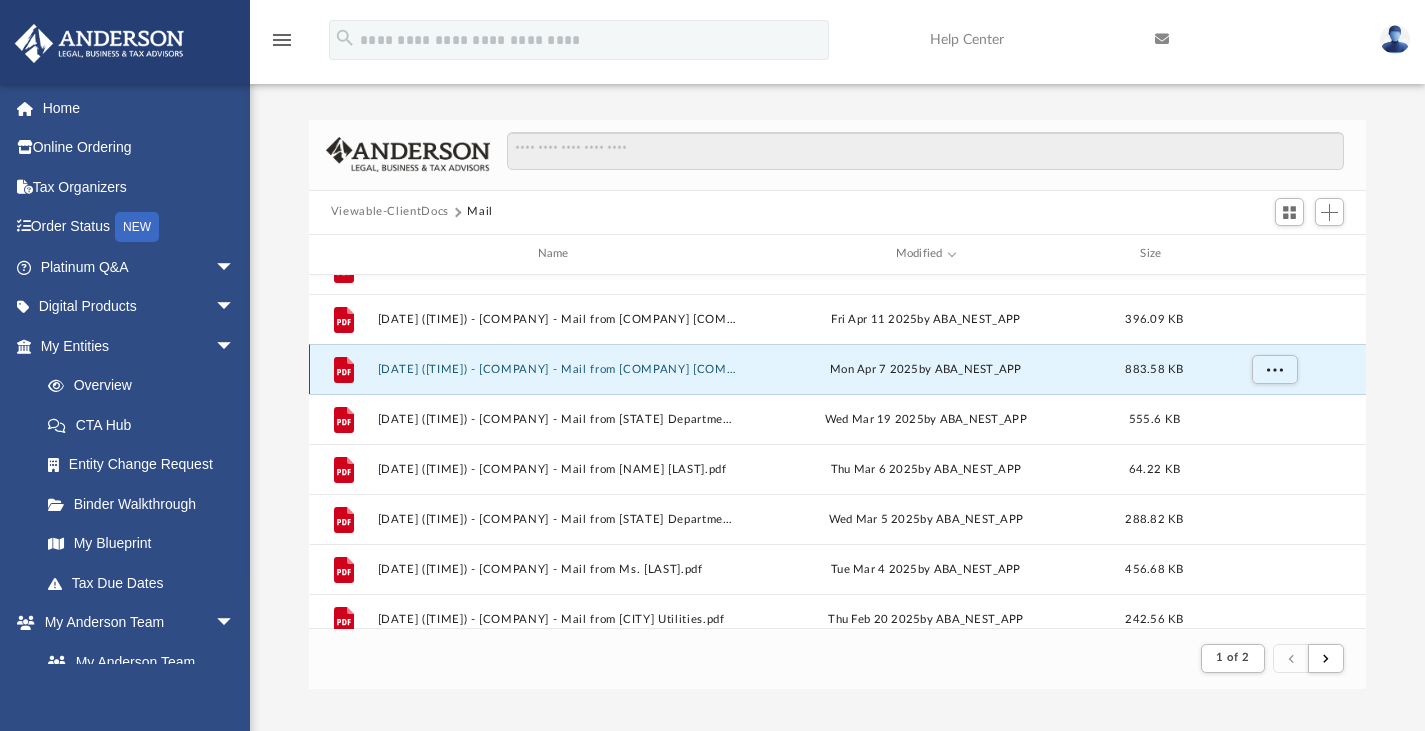 click on "[DATE] ([TIME]) - [COMPANY] - Mail from [COMPANY] [COMPANY].pdf" at bounding box center (557, 368) 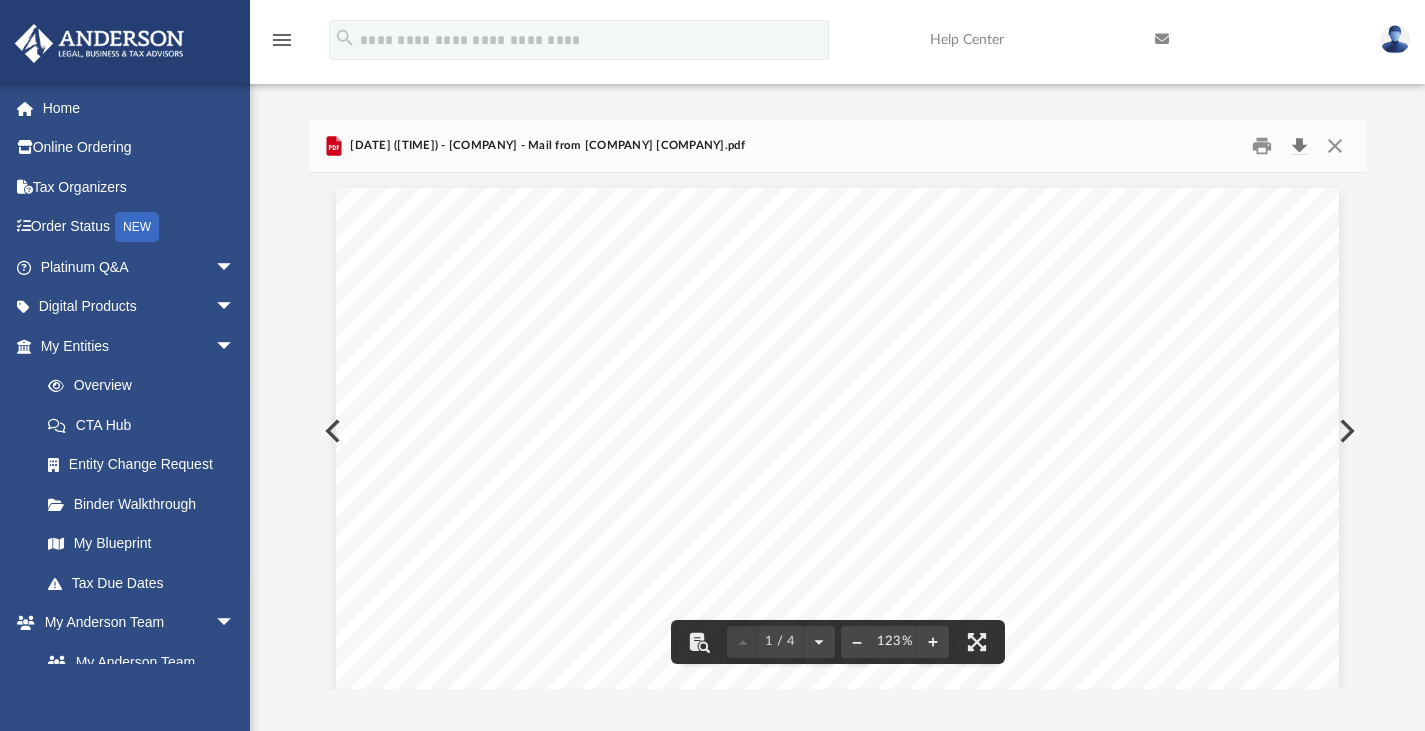 click at bounding box center (1299, 145) 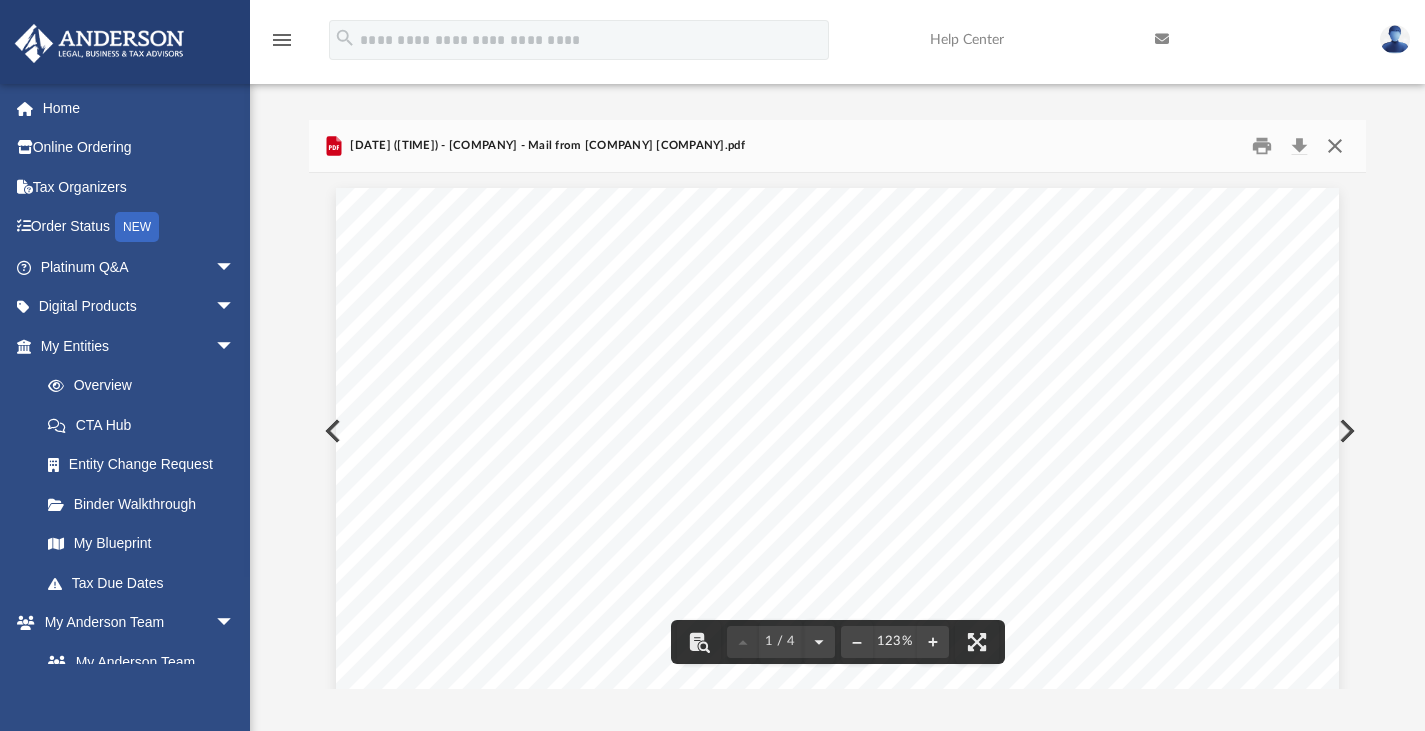 click at bounding box center [1335, 145] 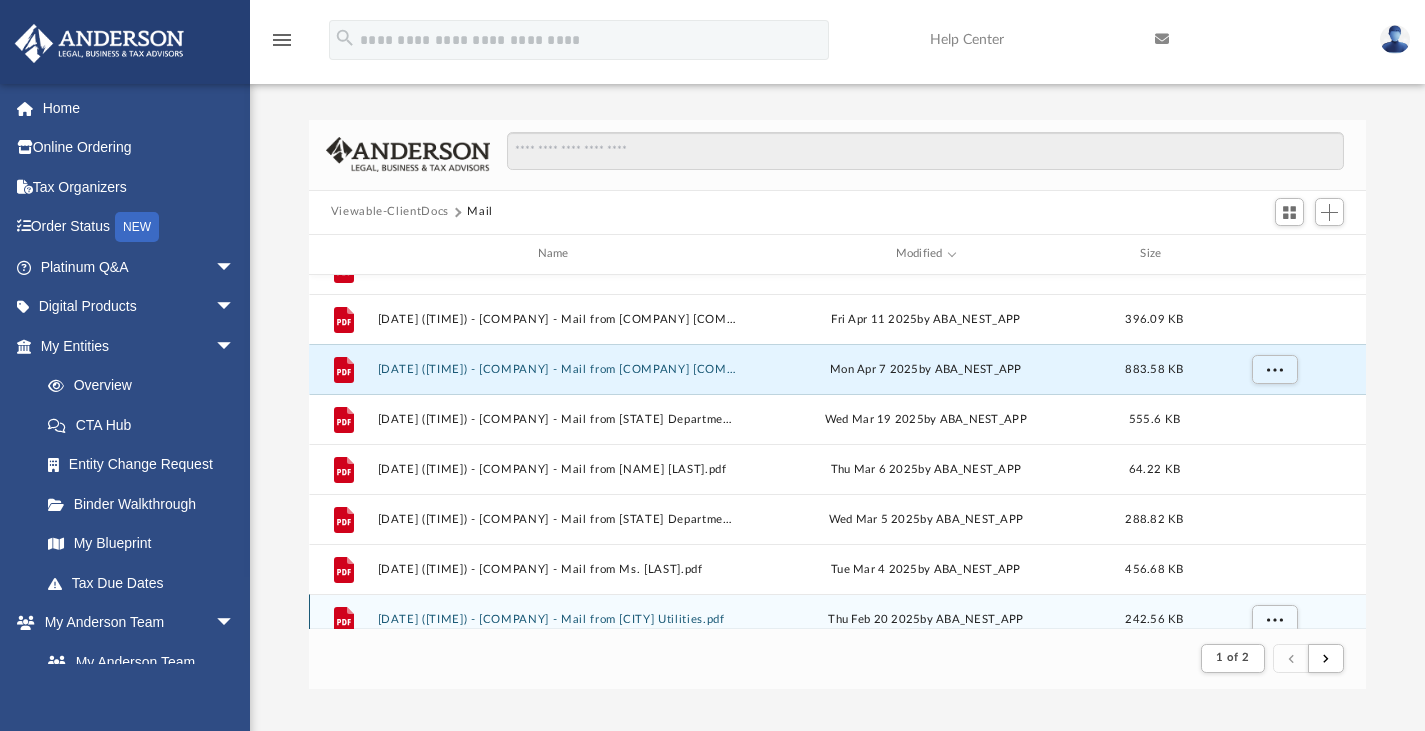 scroll, scrollTop: 1596, scrollLeft: 0, axis: vertical 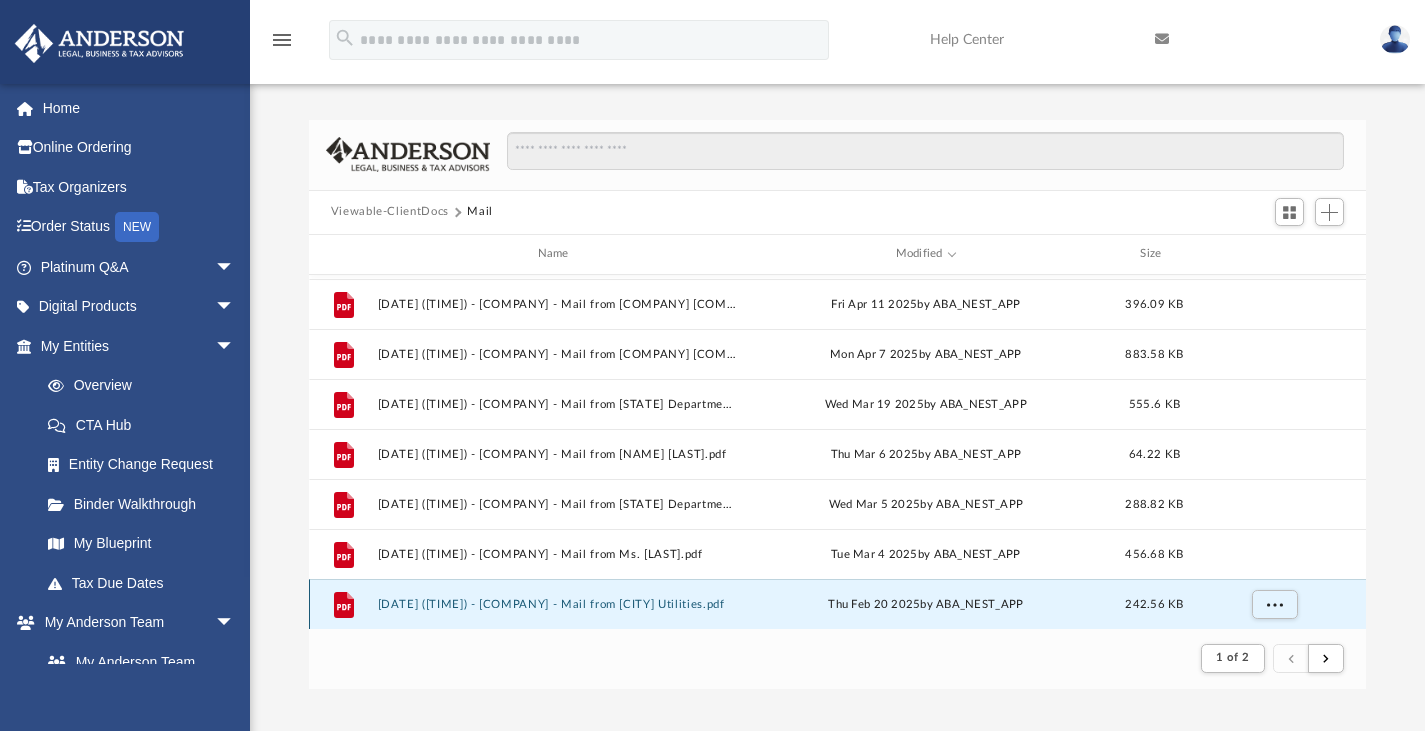 click on "File [DATE] ([TIME]) - [COMPANY] - Mail from [CITY] Utilities.pdf [DAY] [MONTH] [DAY] [YEAR]  by ABA_NEST_APP 242.56 KB" at bounding box center [838, 604] 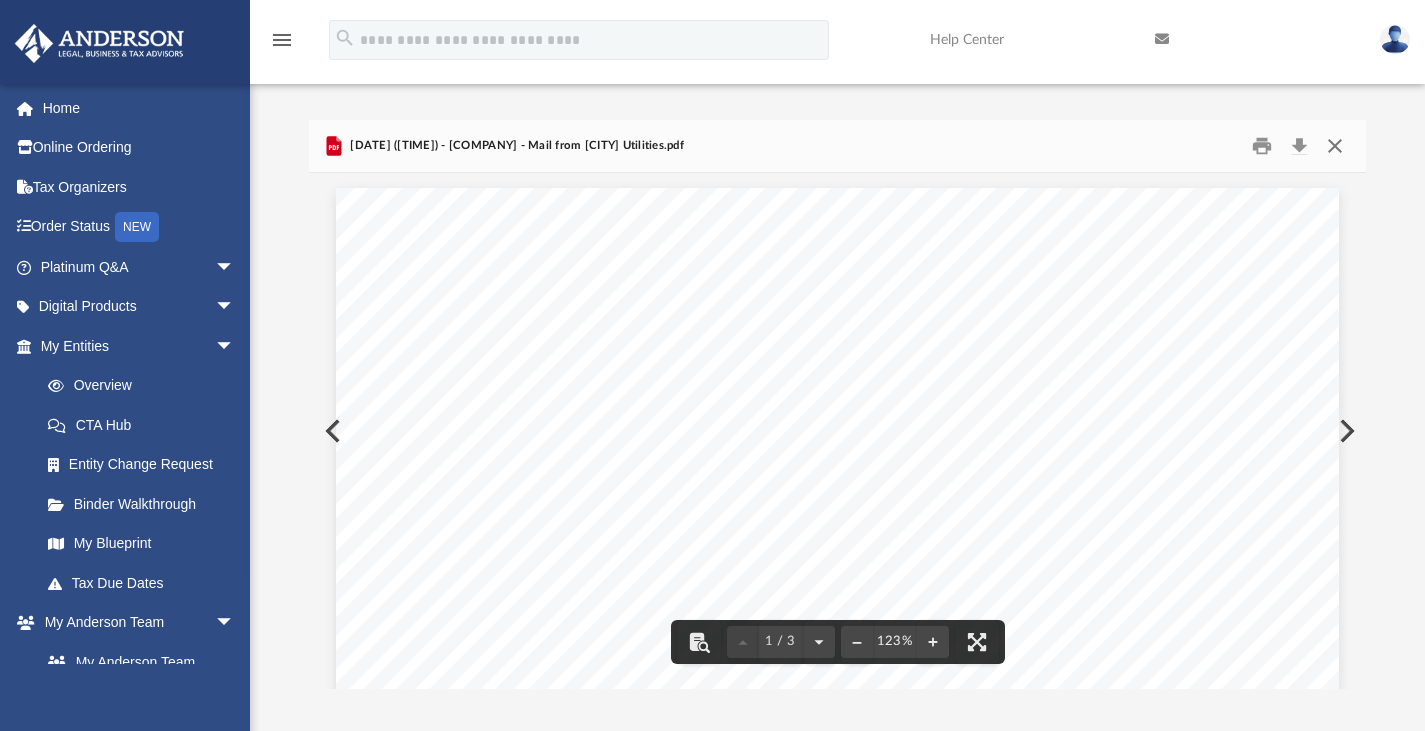 click at bounding box center (1335, 145) 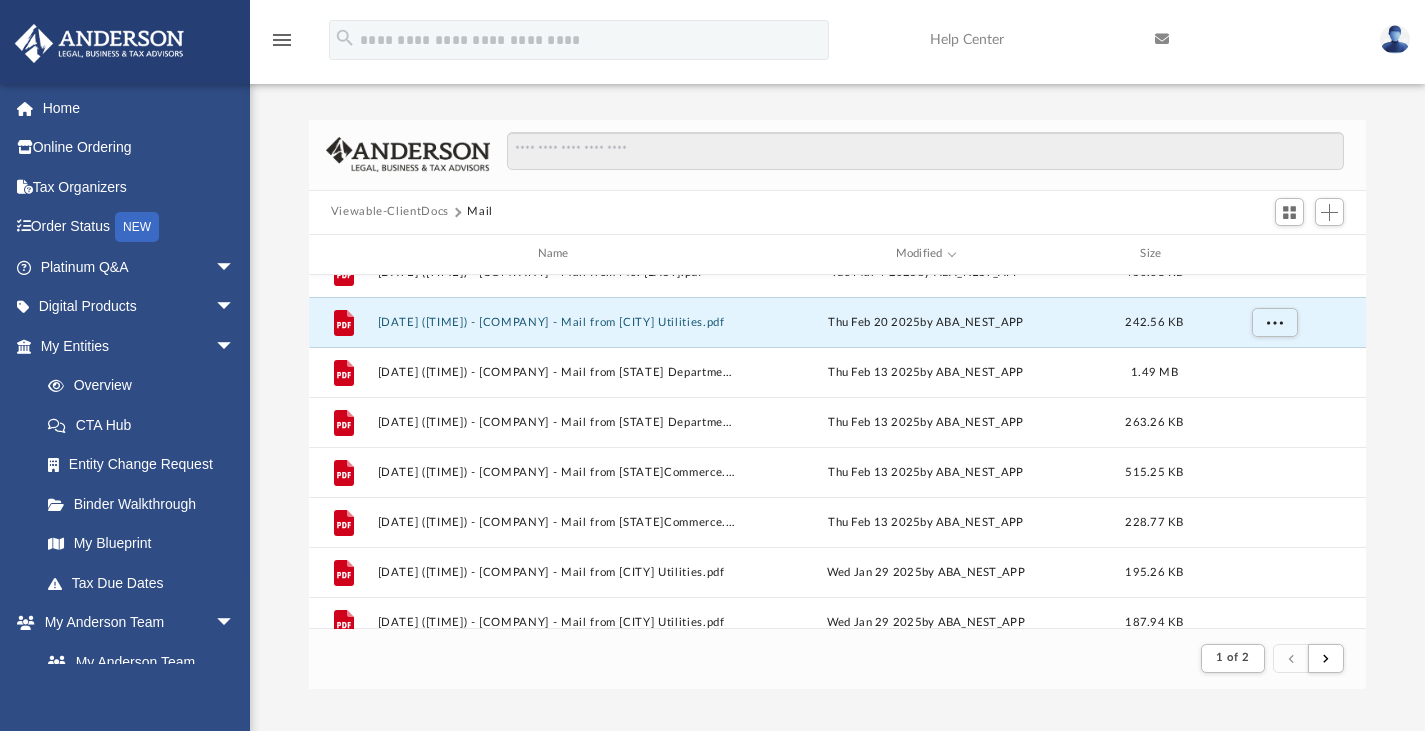 scroll, scrollTop: 1878, scrollLeft: 0, axis: vertical 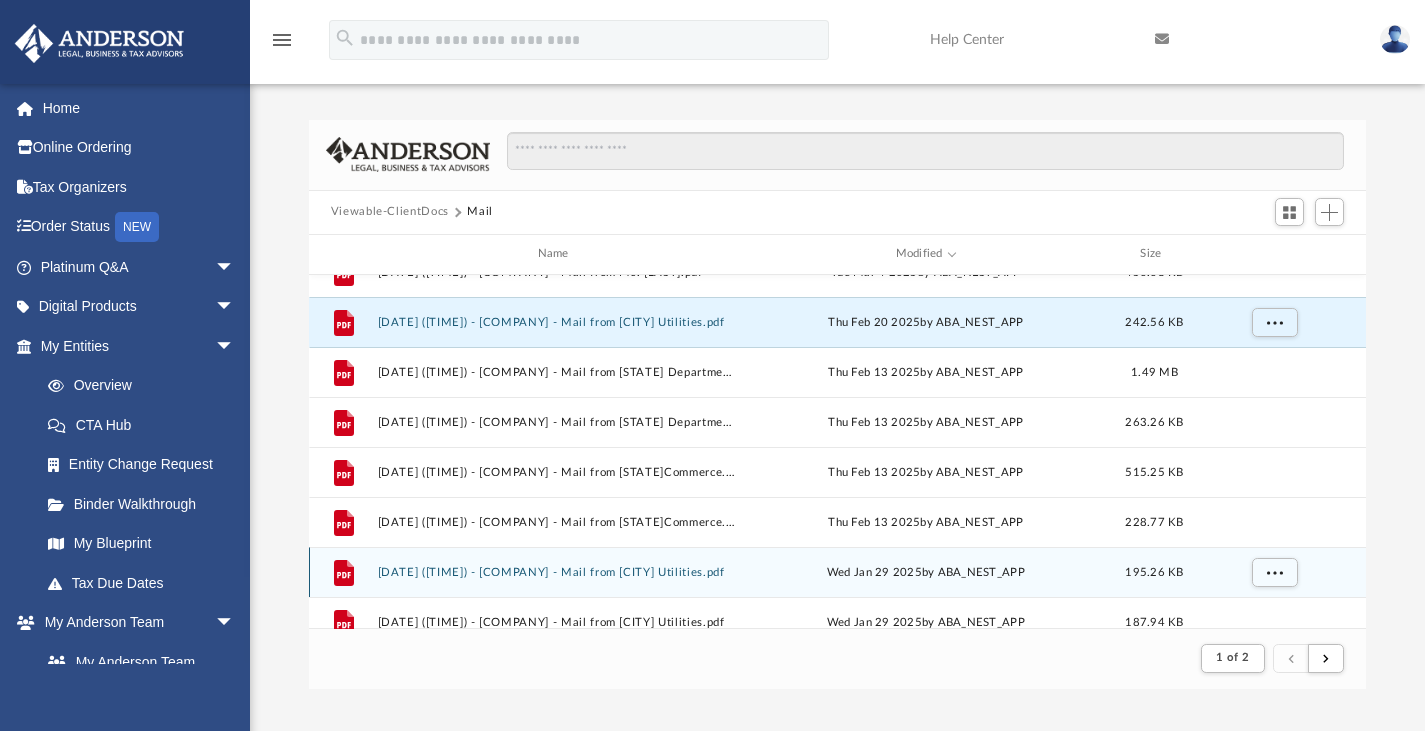 click on "[DATE] ([TIME]) - [COMPANY] - Mail from [CITY] Utilities.pdf" at bounding box center [557, 571] 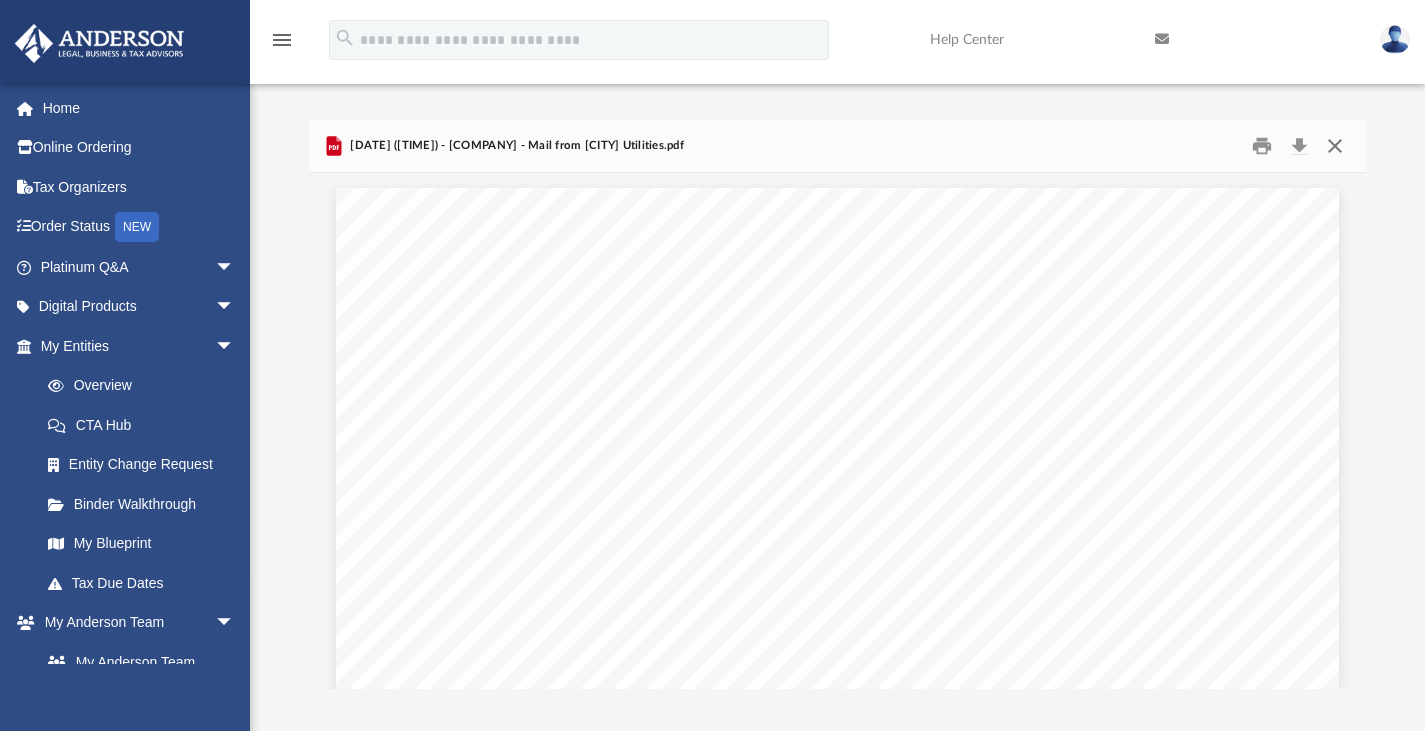 click at bounding box center [1335, 145] 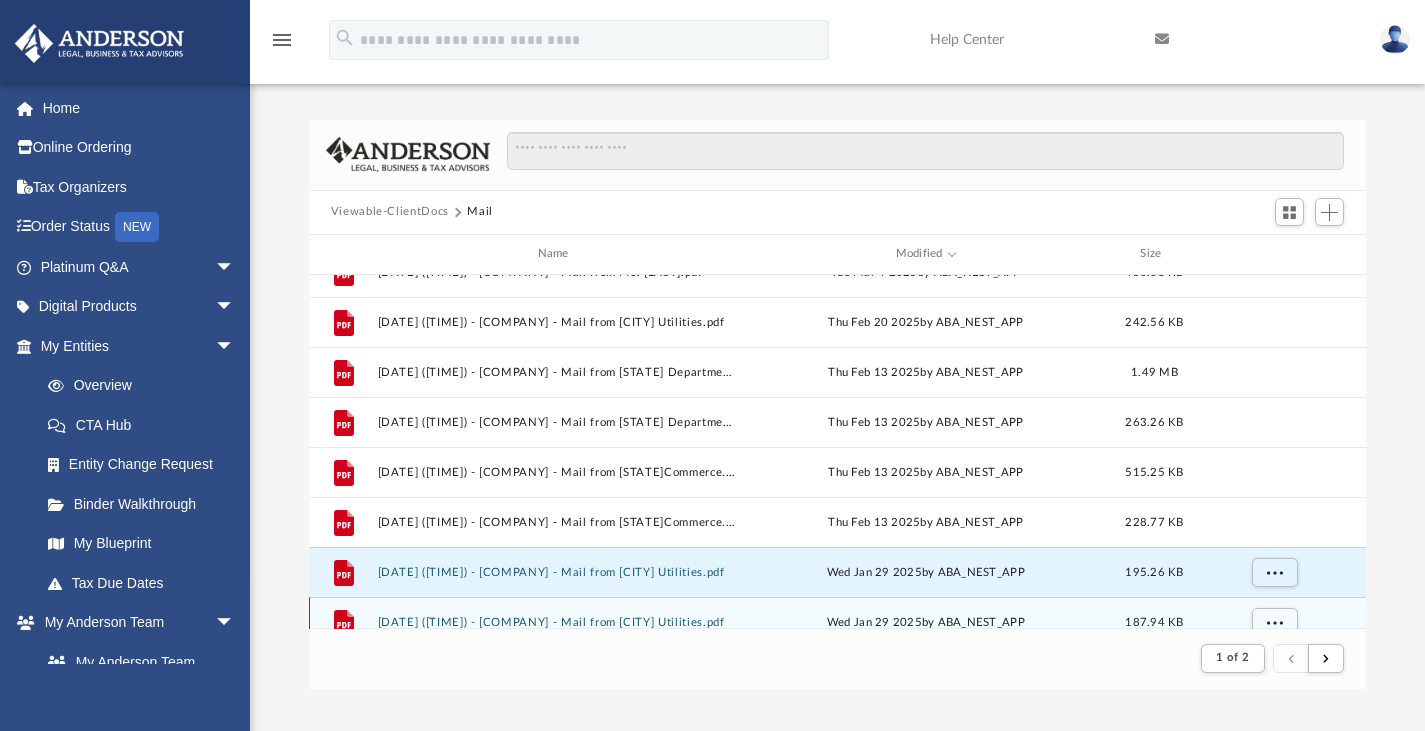 click on "File [DATE] ([TIME]) - [COMPANY] - Mail from [CITY] Utilities.pdf [DAY] [MONTH] [DAY] [YEAR]  by ABA_NEST_APP 187.94 KB" at bounding box center [838, 622] 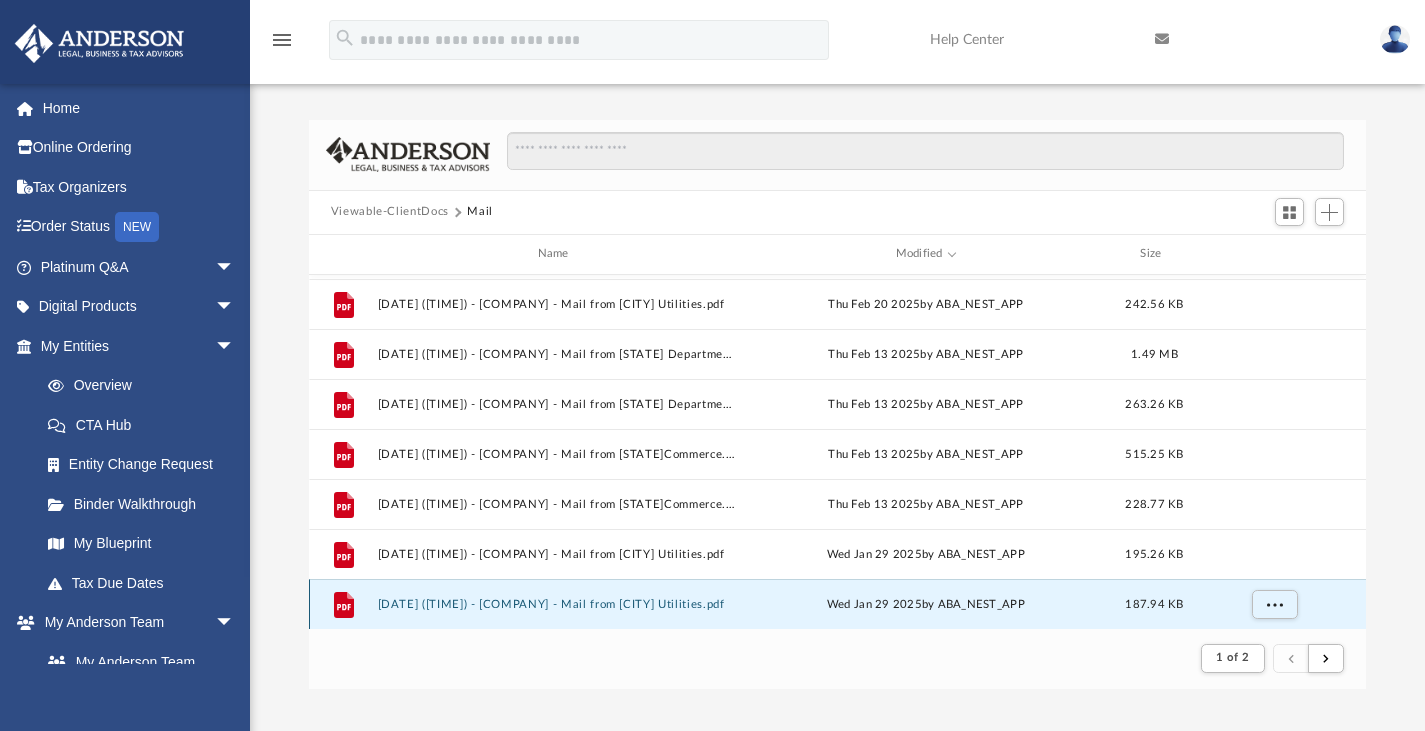 click on "[DATE] ([TIME]) - [COMPANY] - Mail from [CITY] Utilities.pdf" at bounding box center [557, 603] 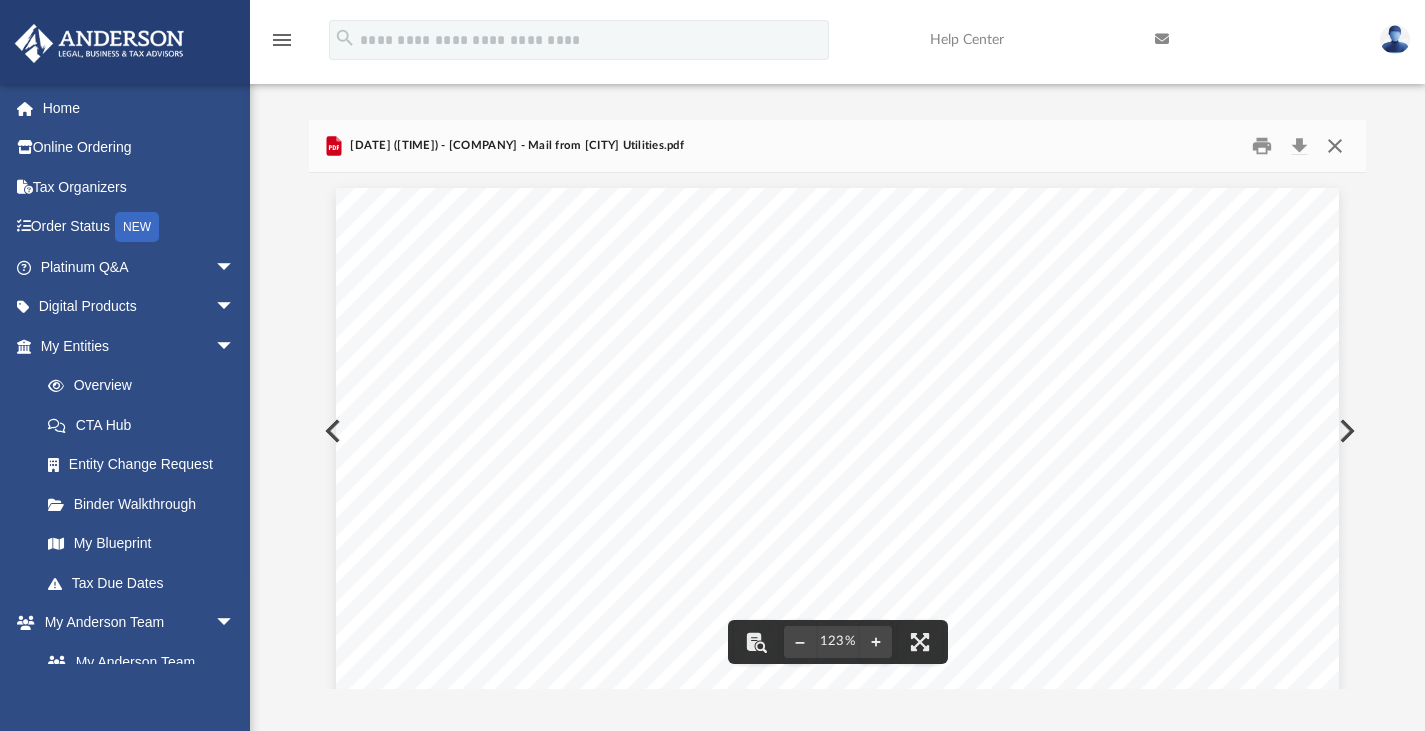 click at bounding box center [1335, 145] 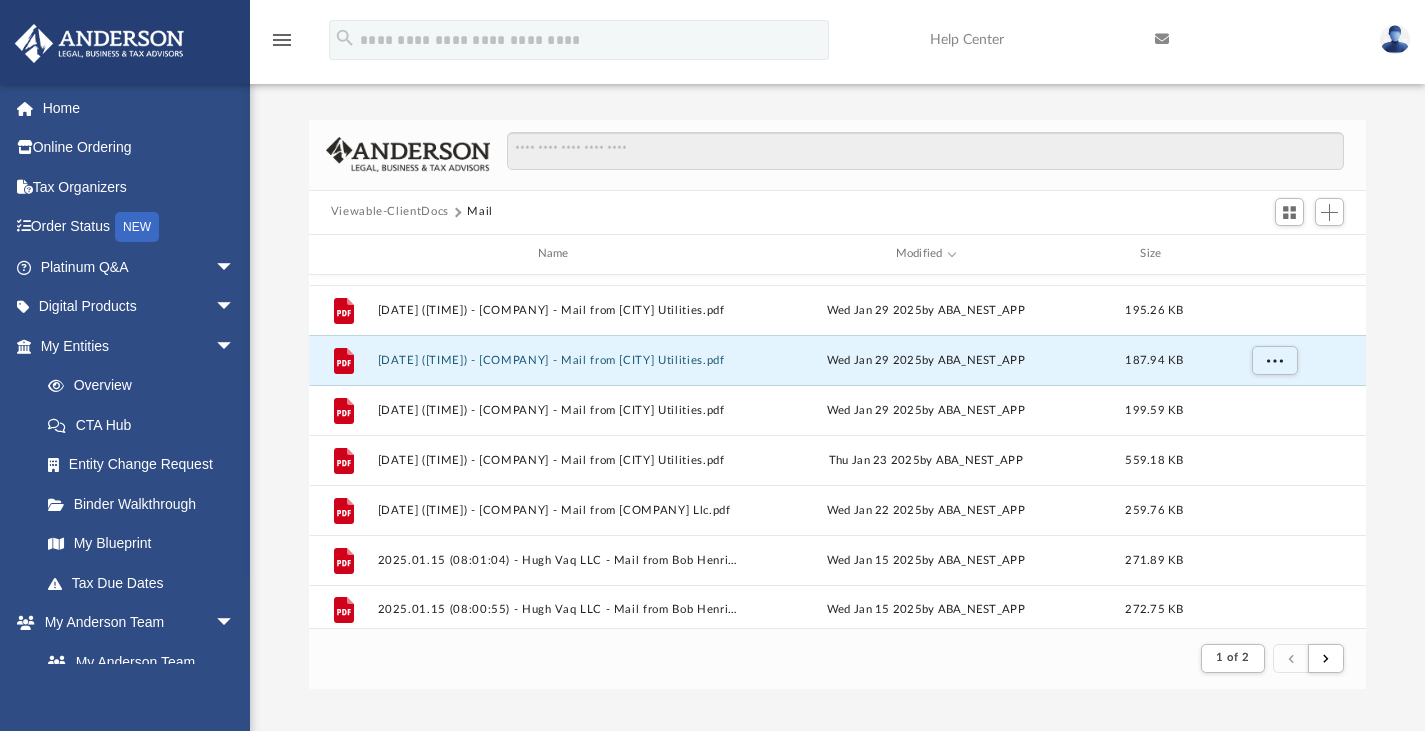 scroll, scrollTop: 2146, scrollLeft: 0, axis: vertical 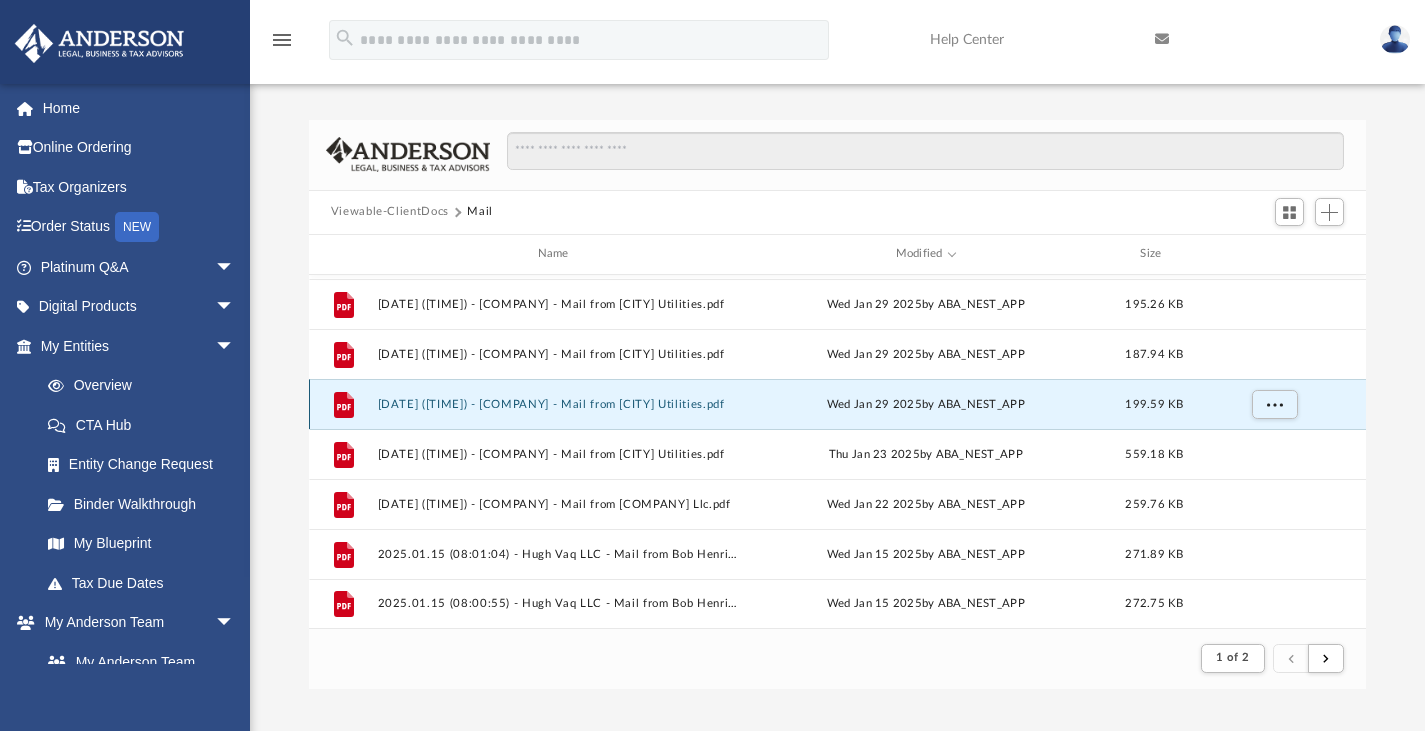 click on "[DATE] ([TIME]) - [COMPANY] - Mail from [CITY] Utilities.pdf" at bounding box center (557, 403) 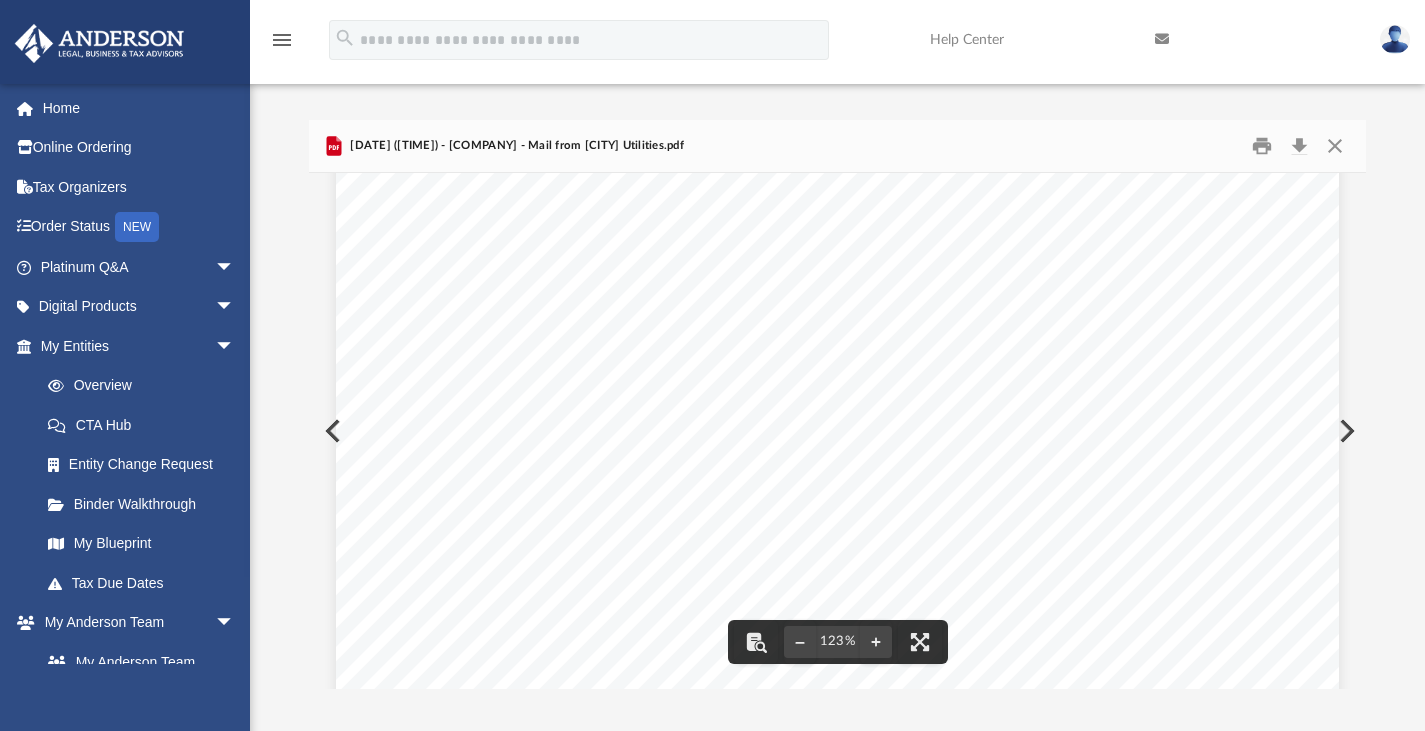 scroll, scrollTop: 187, scrollLeft: 0, axis: vertical 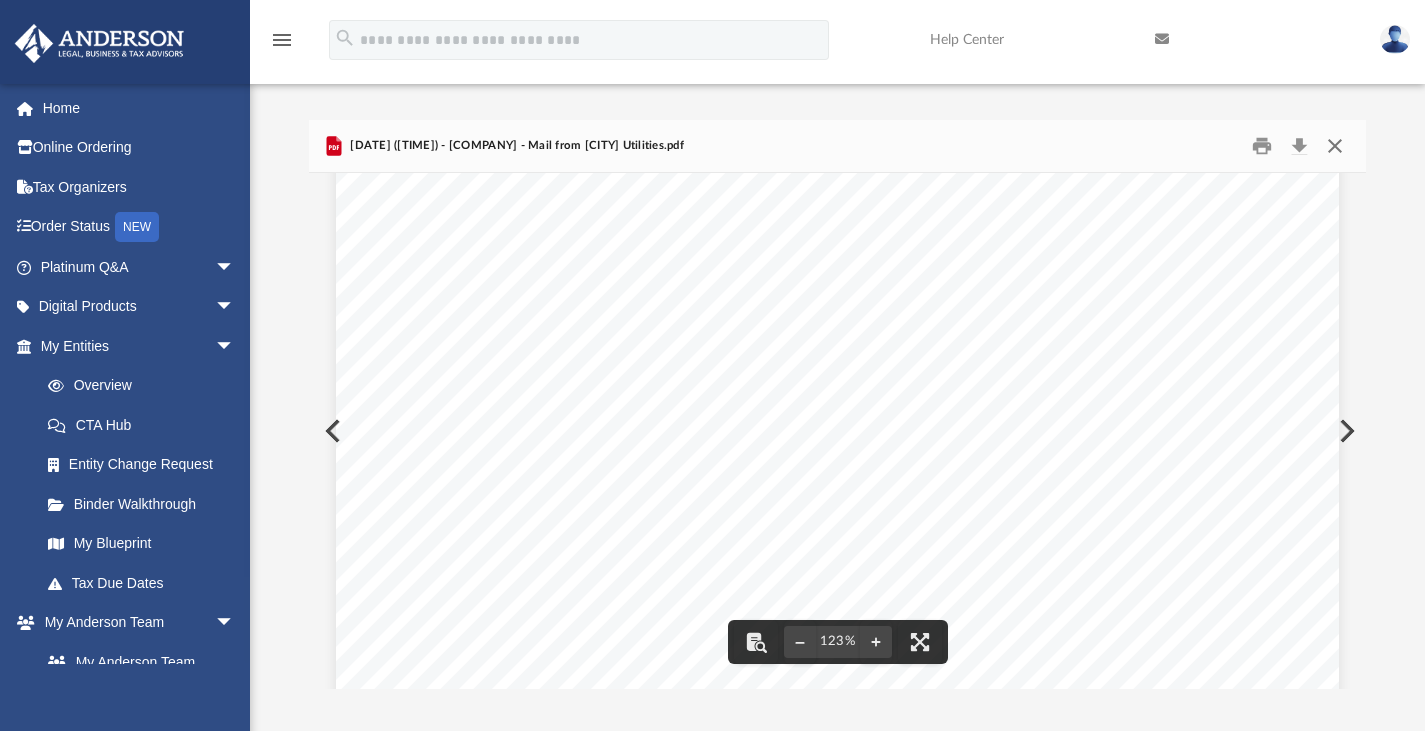 click at bounding box center (1335, 145) 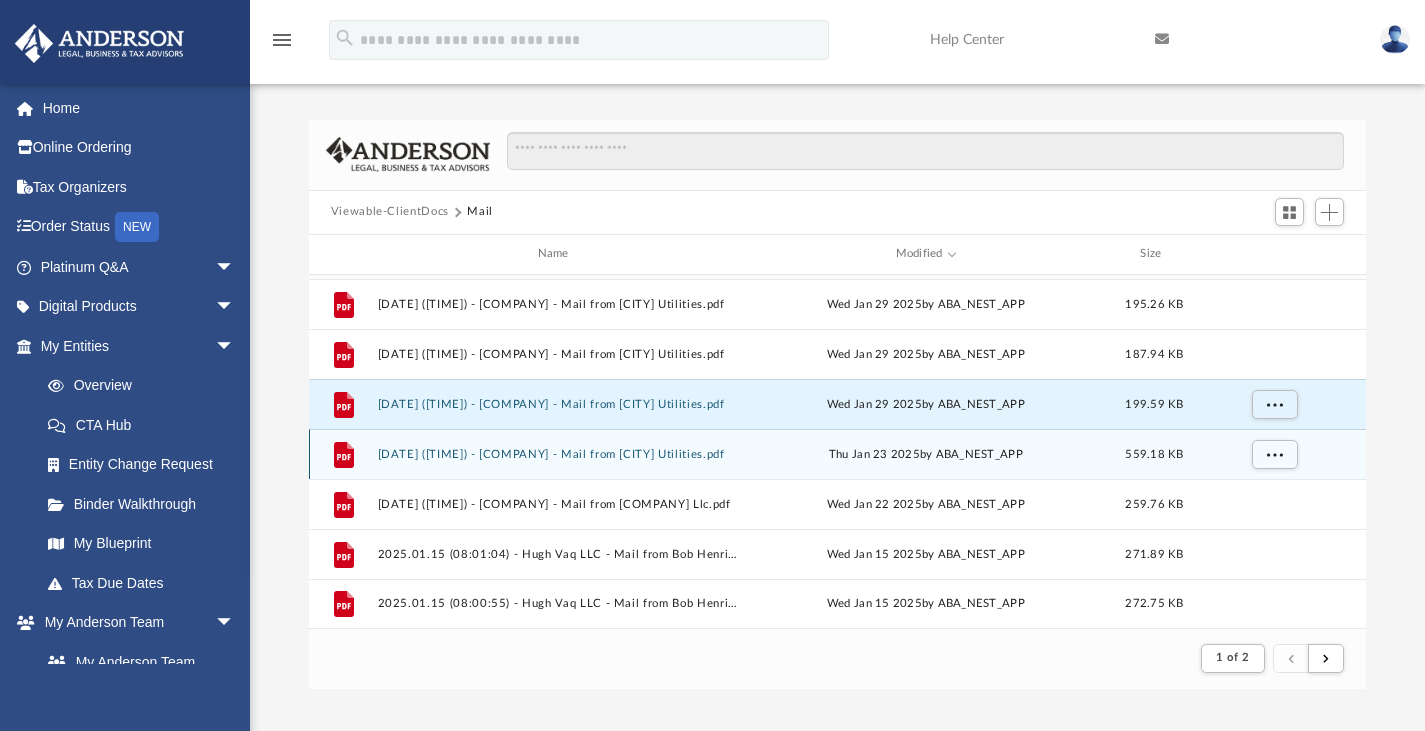 click on "[DATE] ([TIME]) - [COMPANY] - Mail from [CITY] Utilities.pdf" at bounding box center (557, 453) 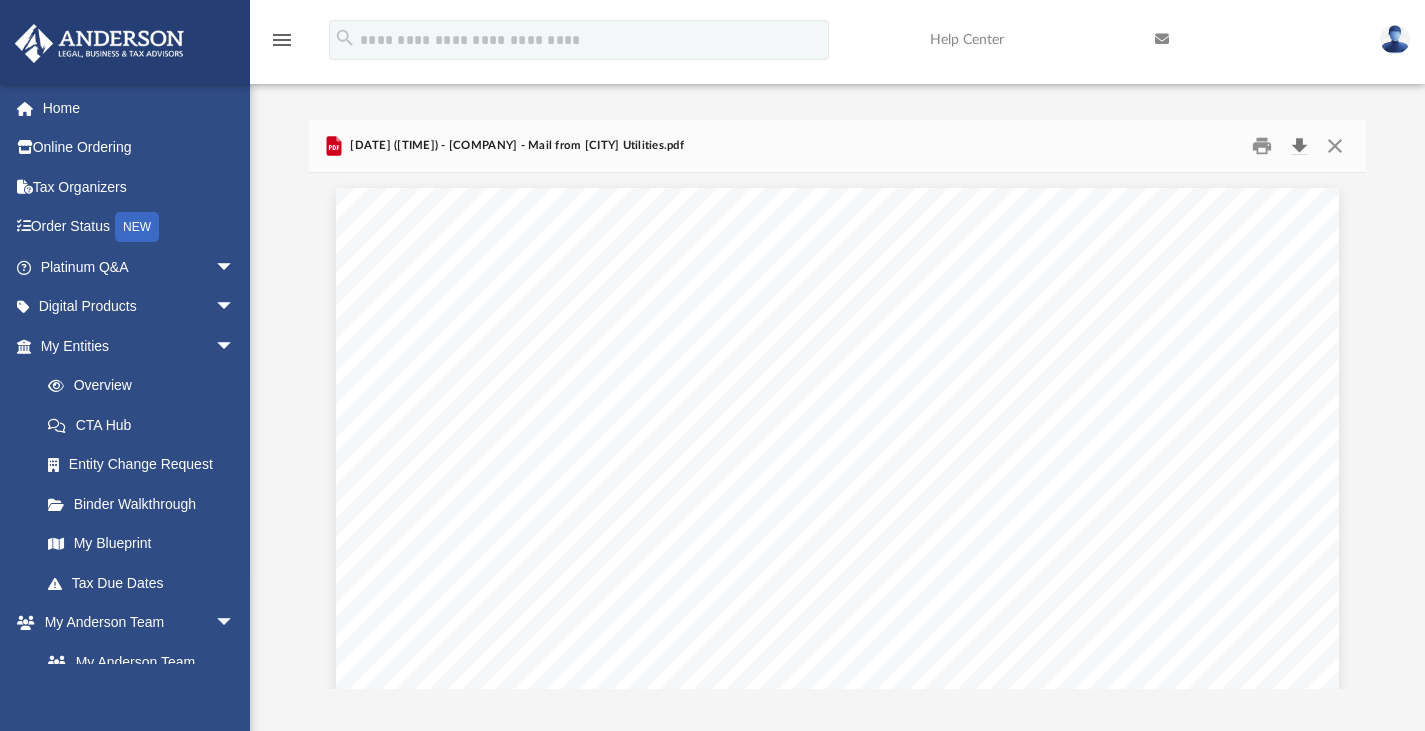 click at bounding box center [1299, 145] 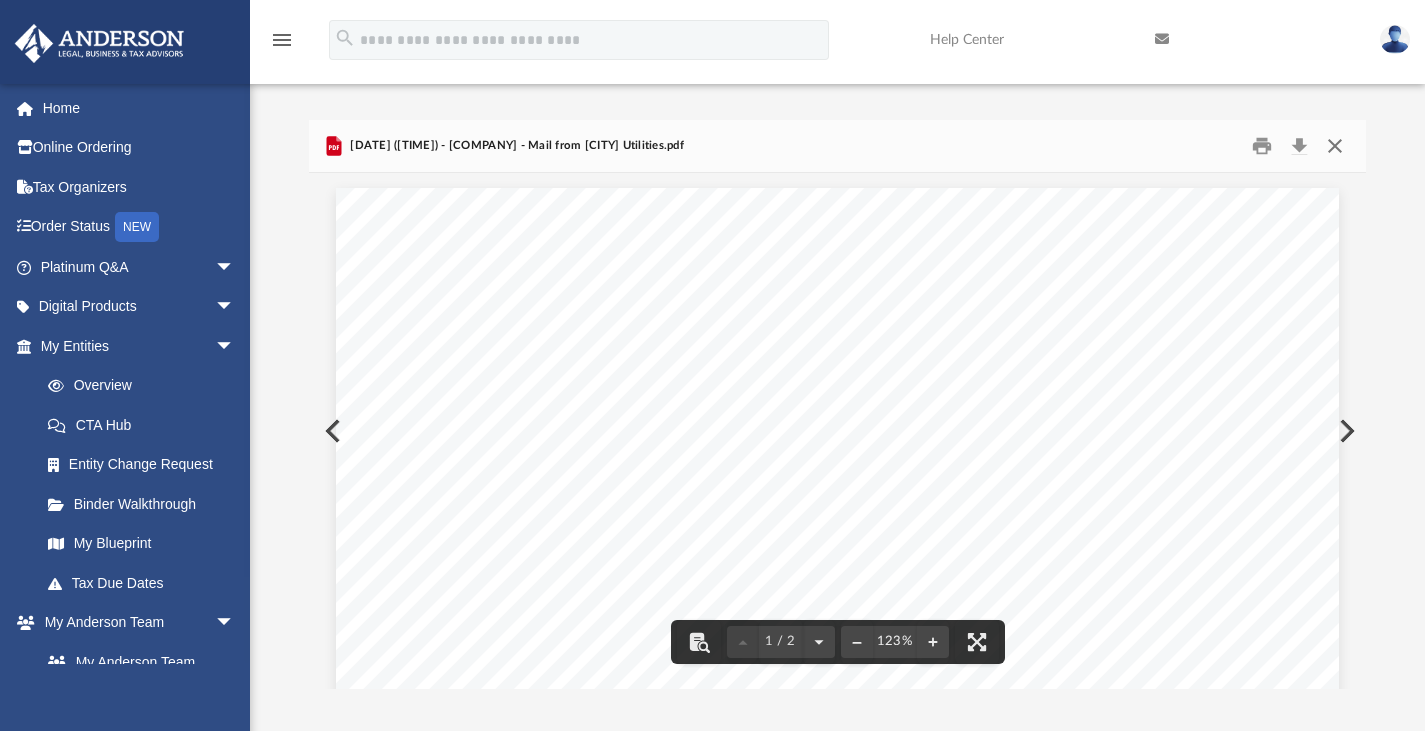 click at bounding box center (1335, 145) 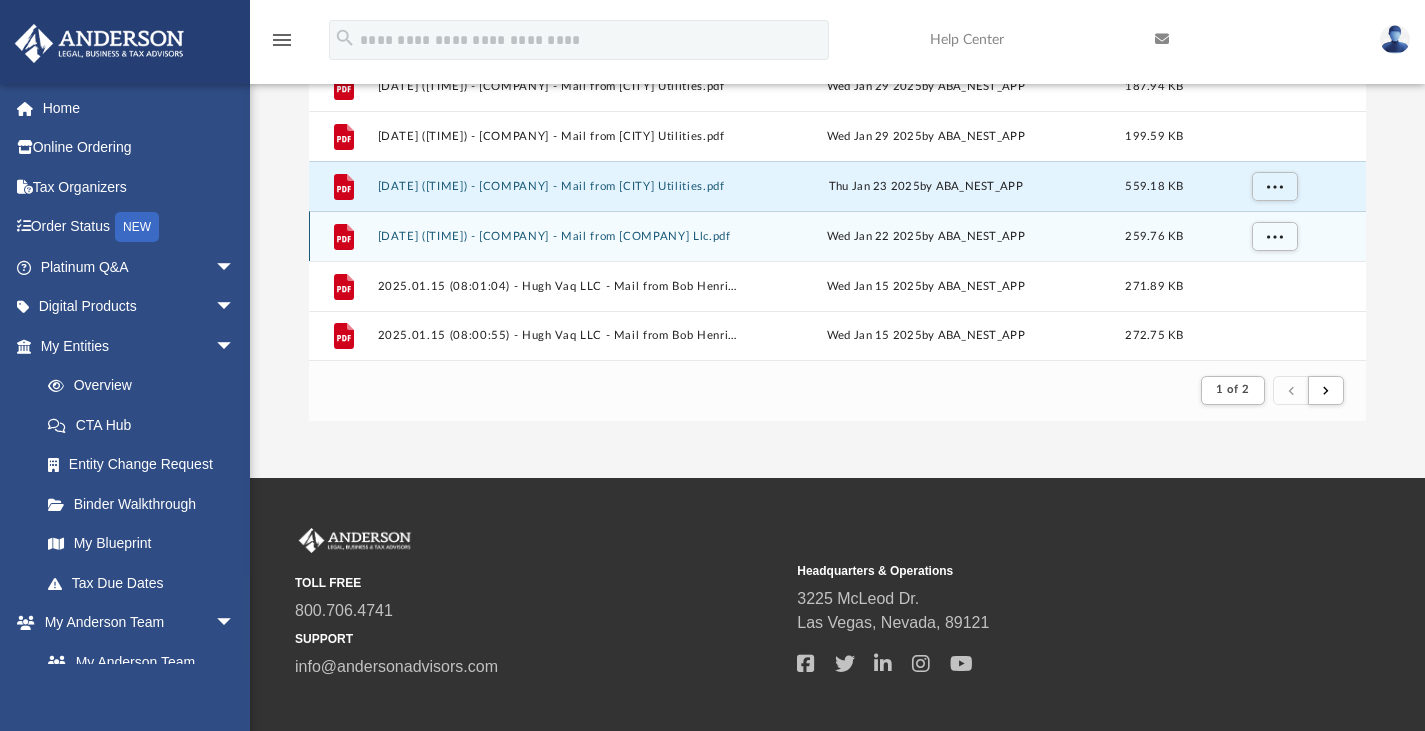 scroll, scrollTop: 284, scrollLeft: 0, axis: vertical 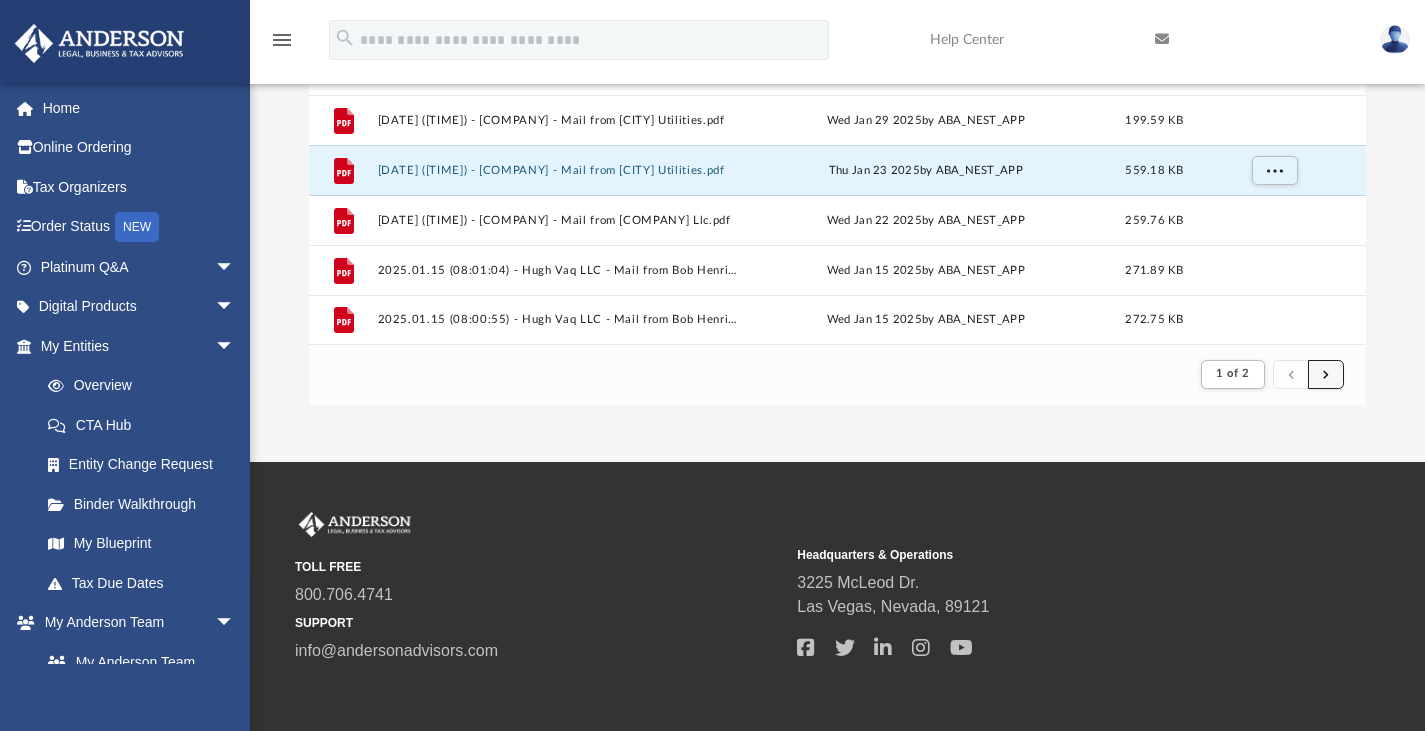 click at bounding box center [1326, 374] 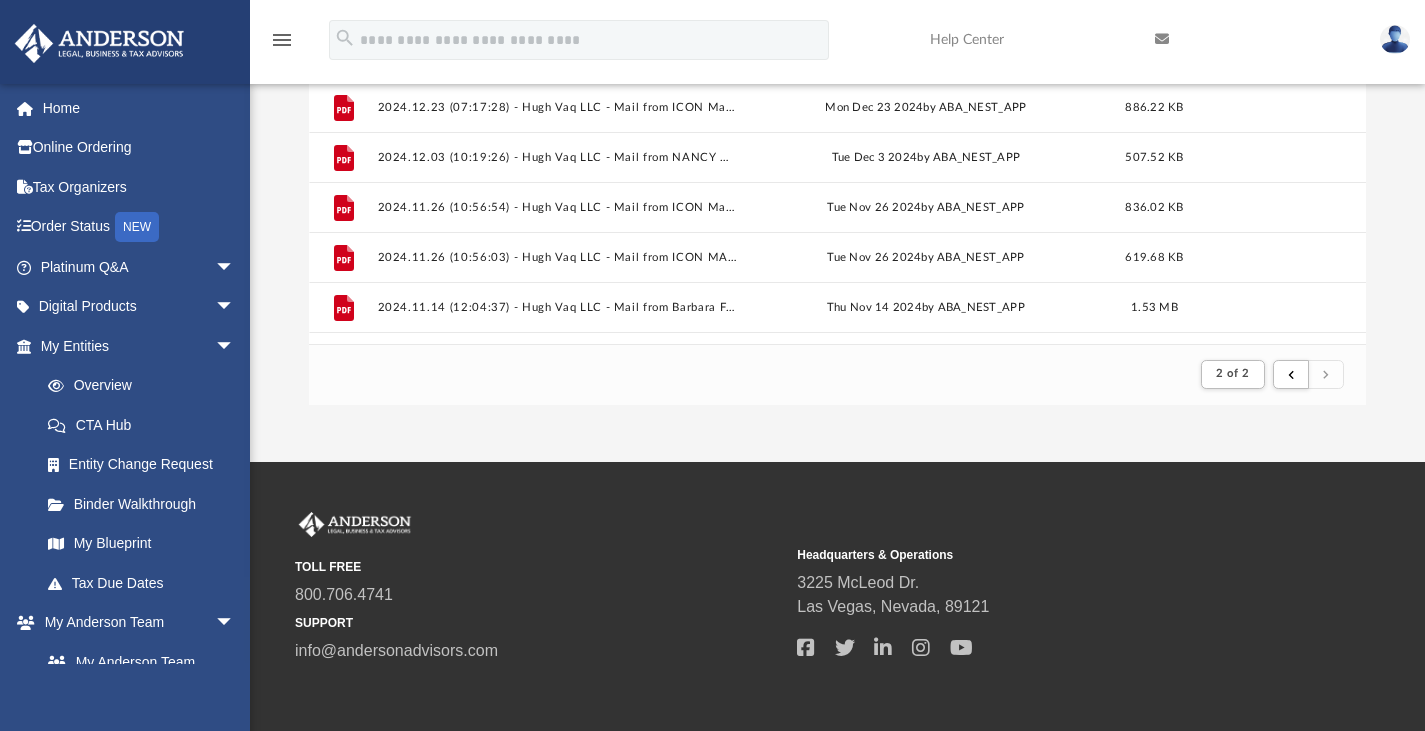 scroll, scrollTop: 0, scrollLeft: 0, axis: both 